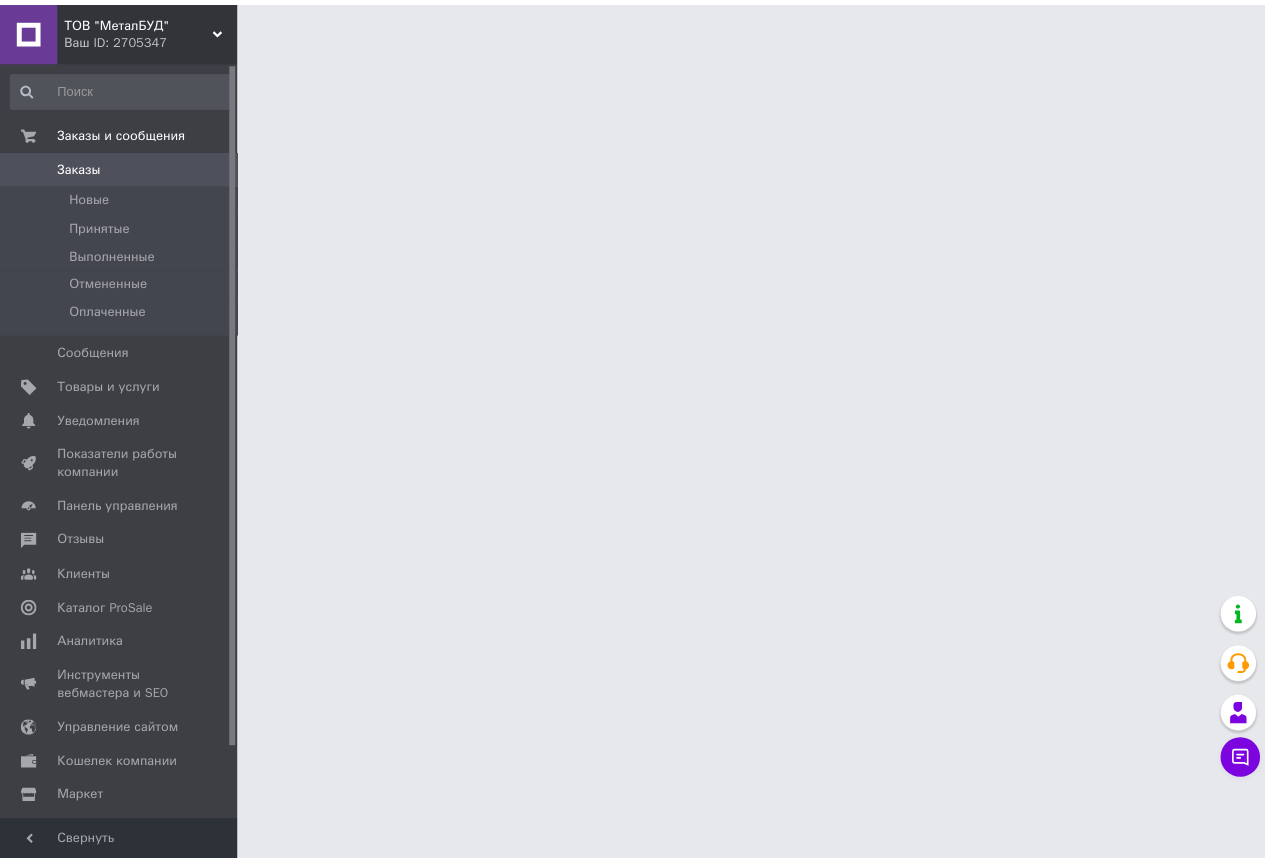scroll, scrollTop: 0, scrollLeft: 0, axis: both 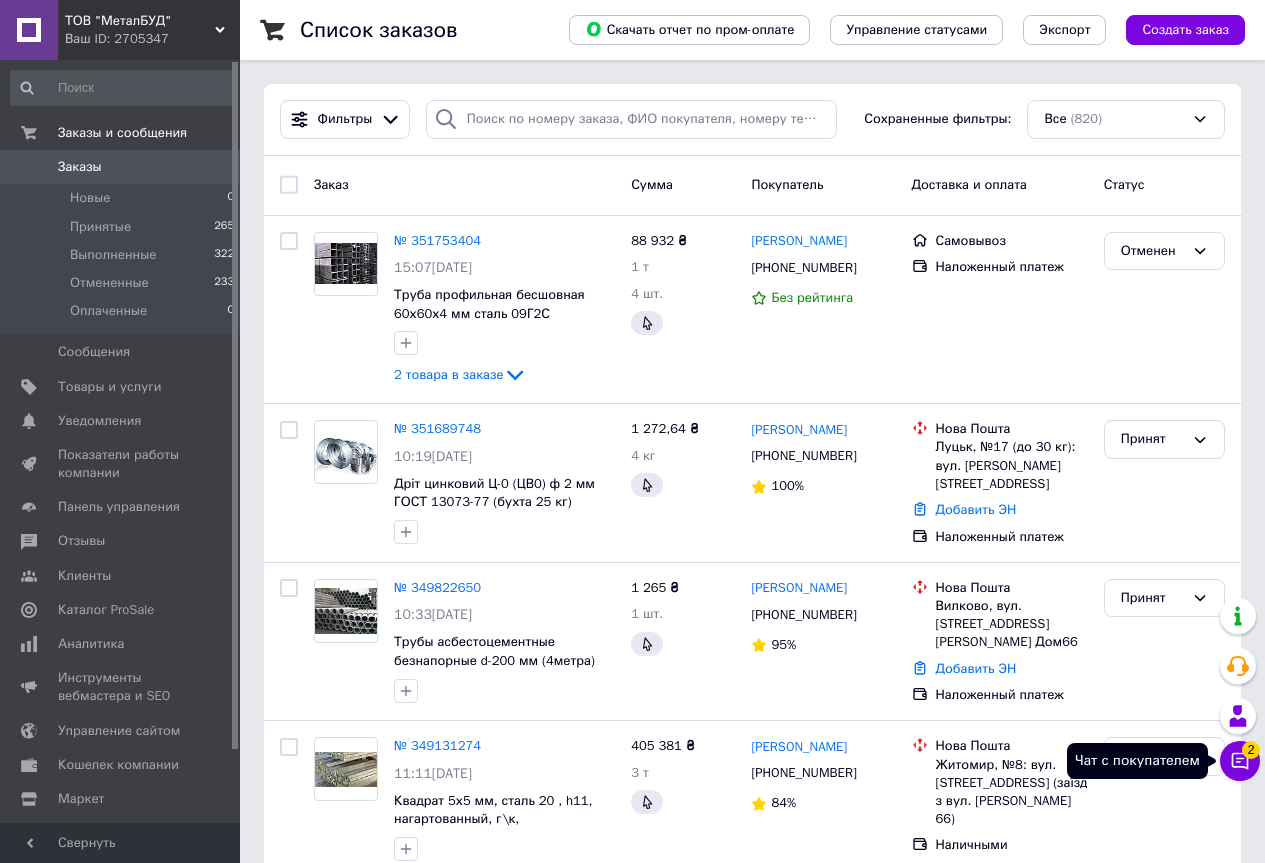 click 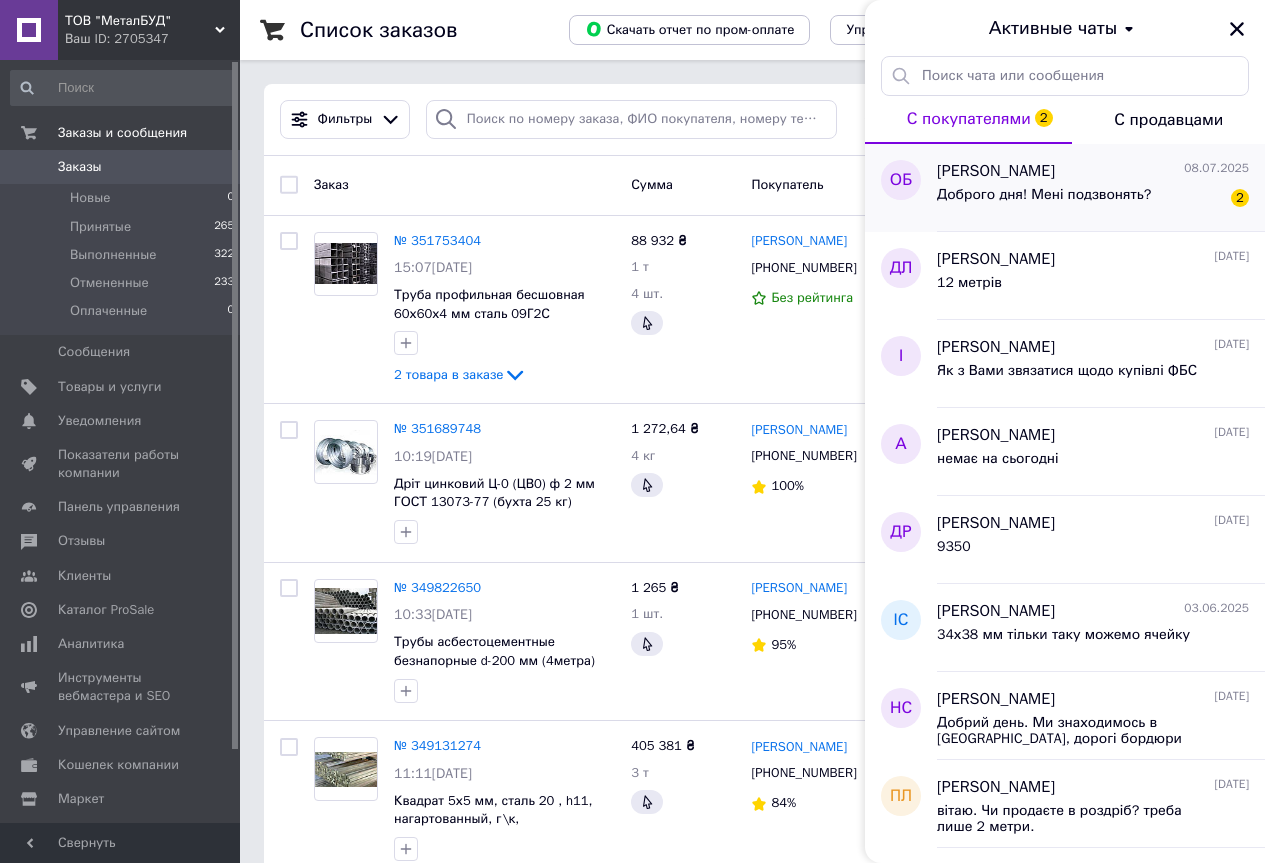 click on "Доброго дня! Мені подзвонять?" at bounding box center (1044, 195) 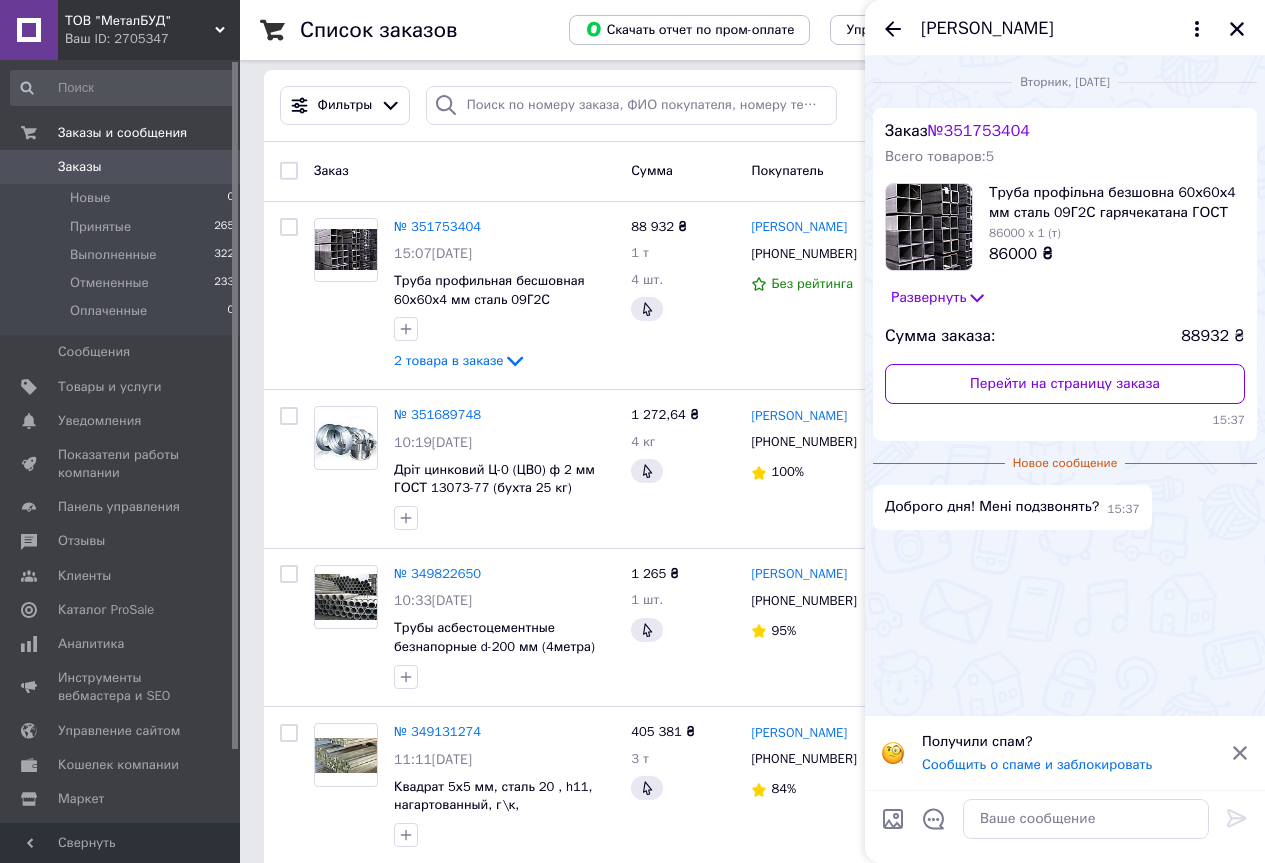 scroll, scrollTop: 0, scrollLeft: 0, axis: both 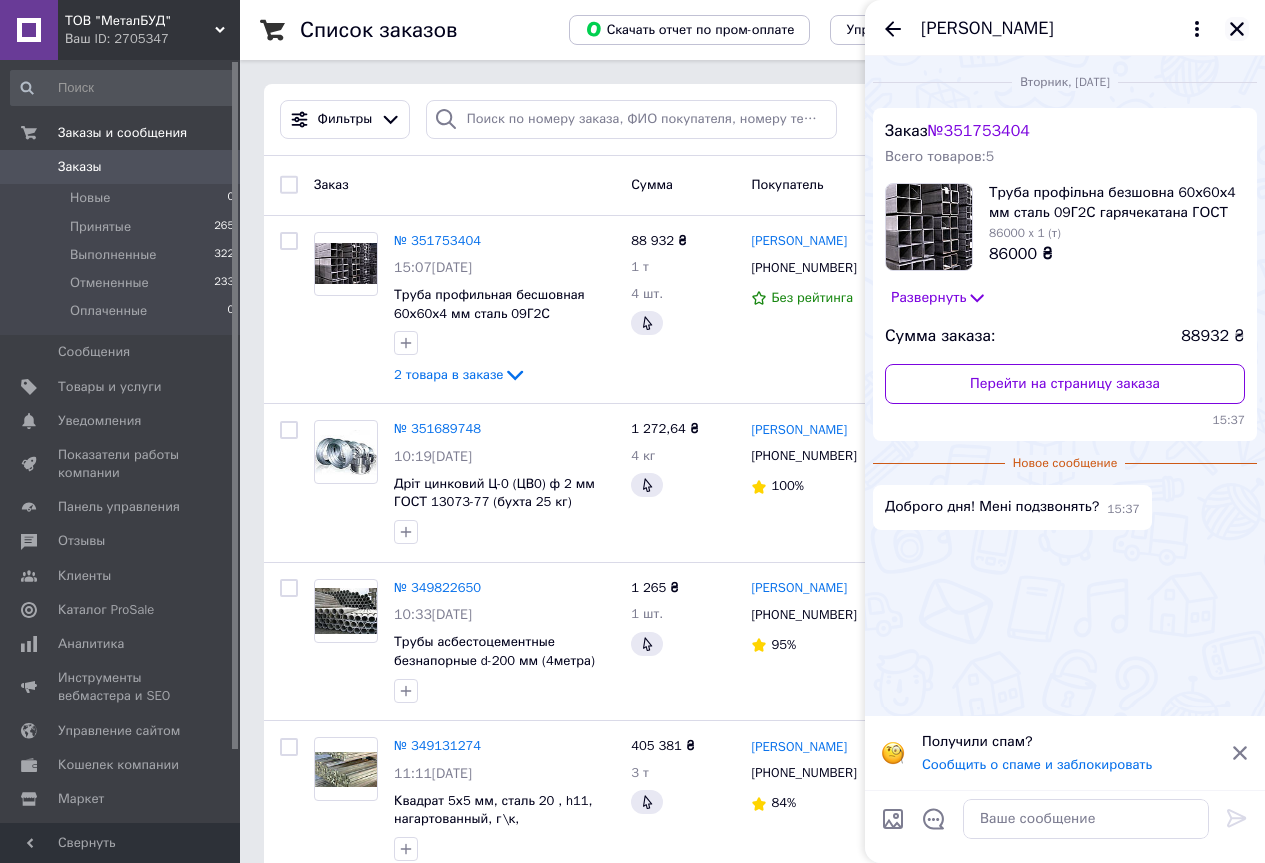 click 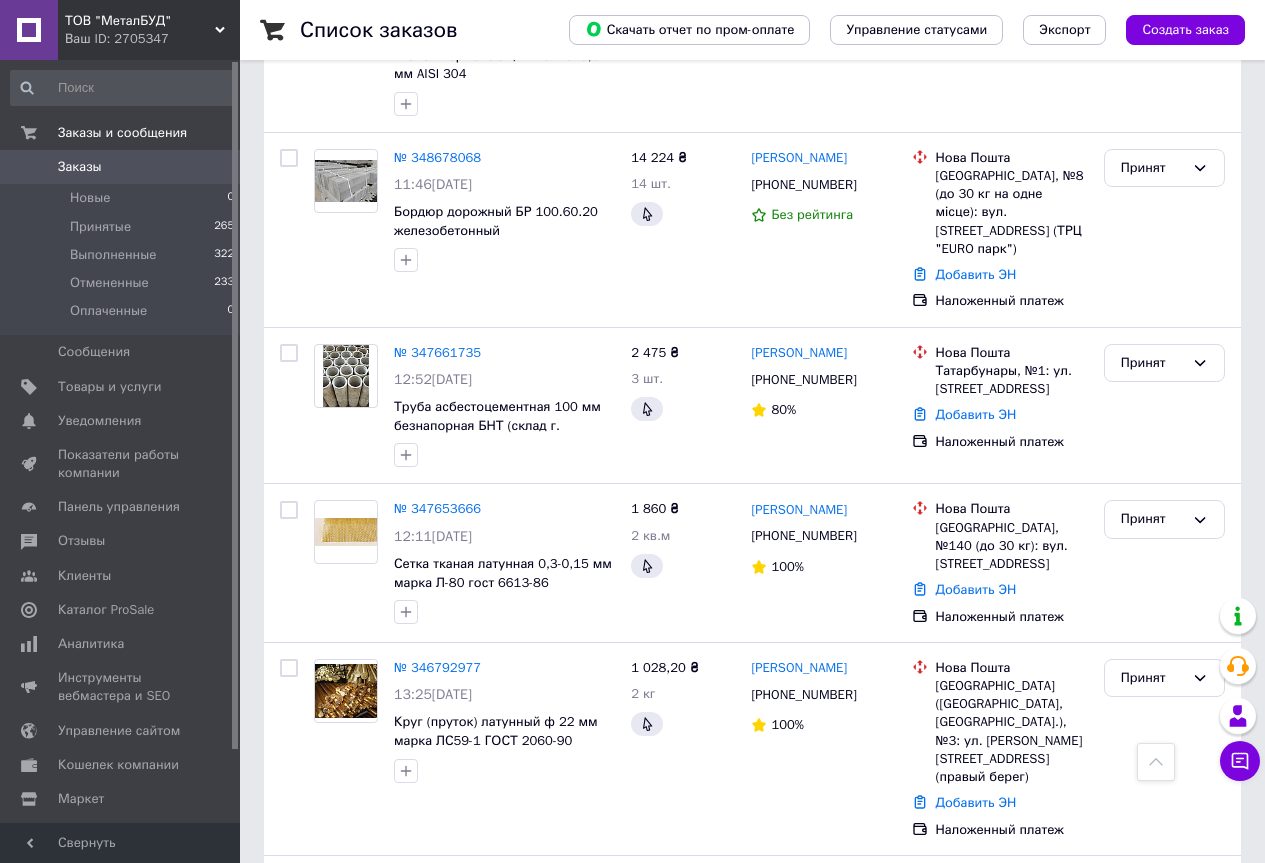 scroll, scrollTop: 1000, scrollLeft: 0, axis: vertical 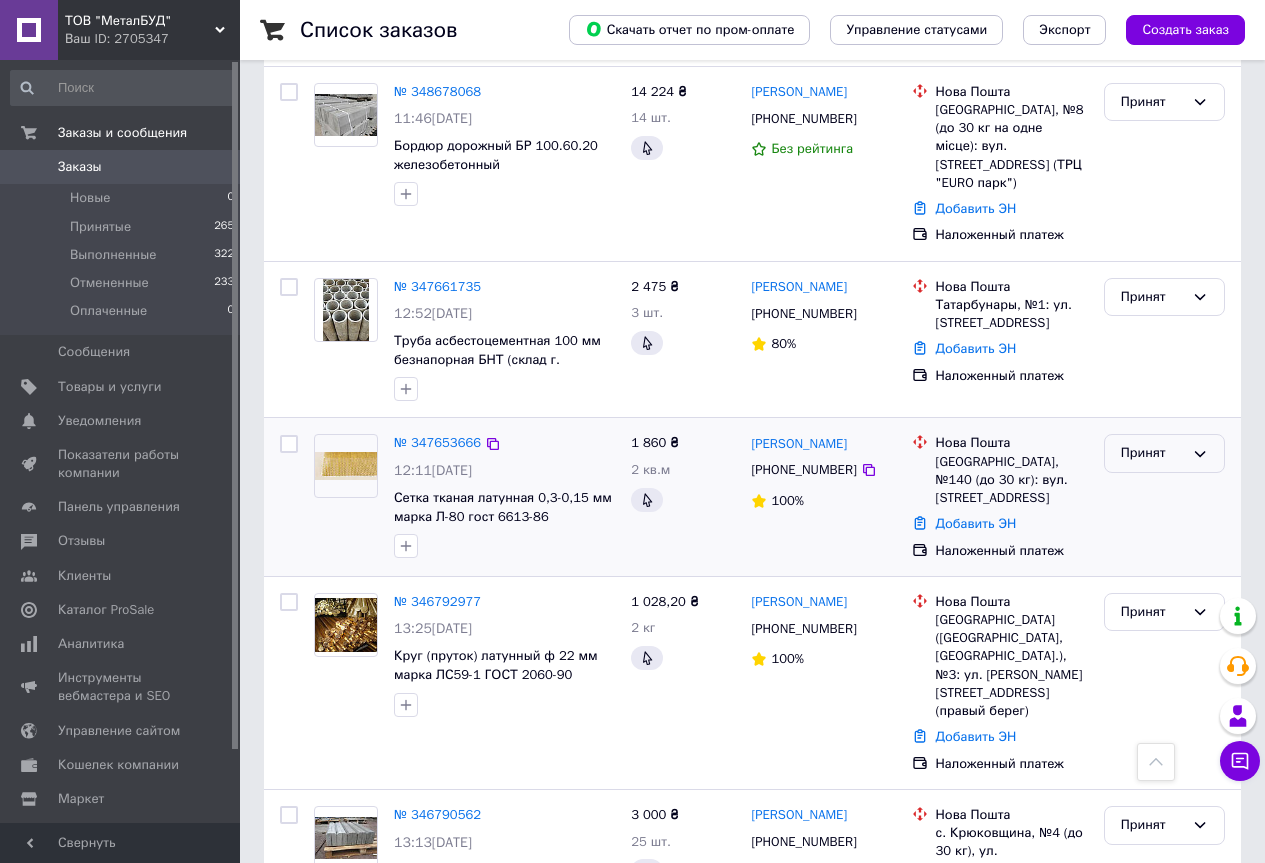 click on "Принят" at bounding box center (1152, 453) 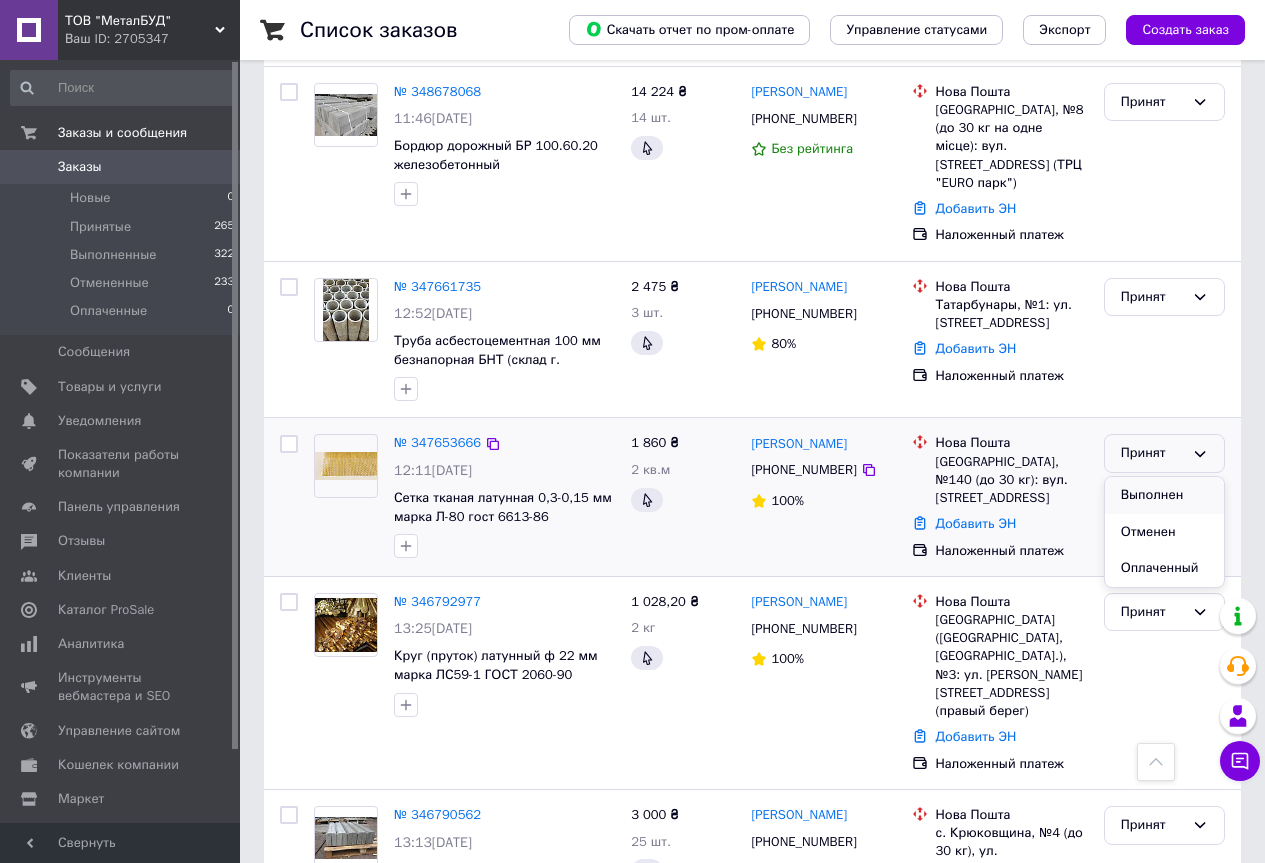 click on "Выполнен" at bounding box center (1164, 495) 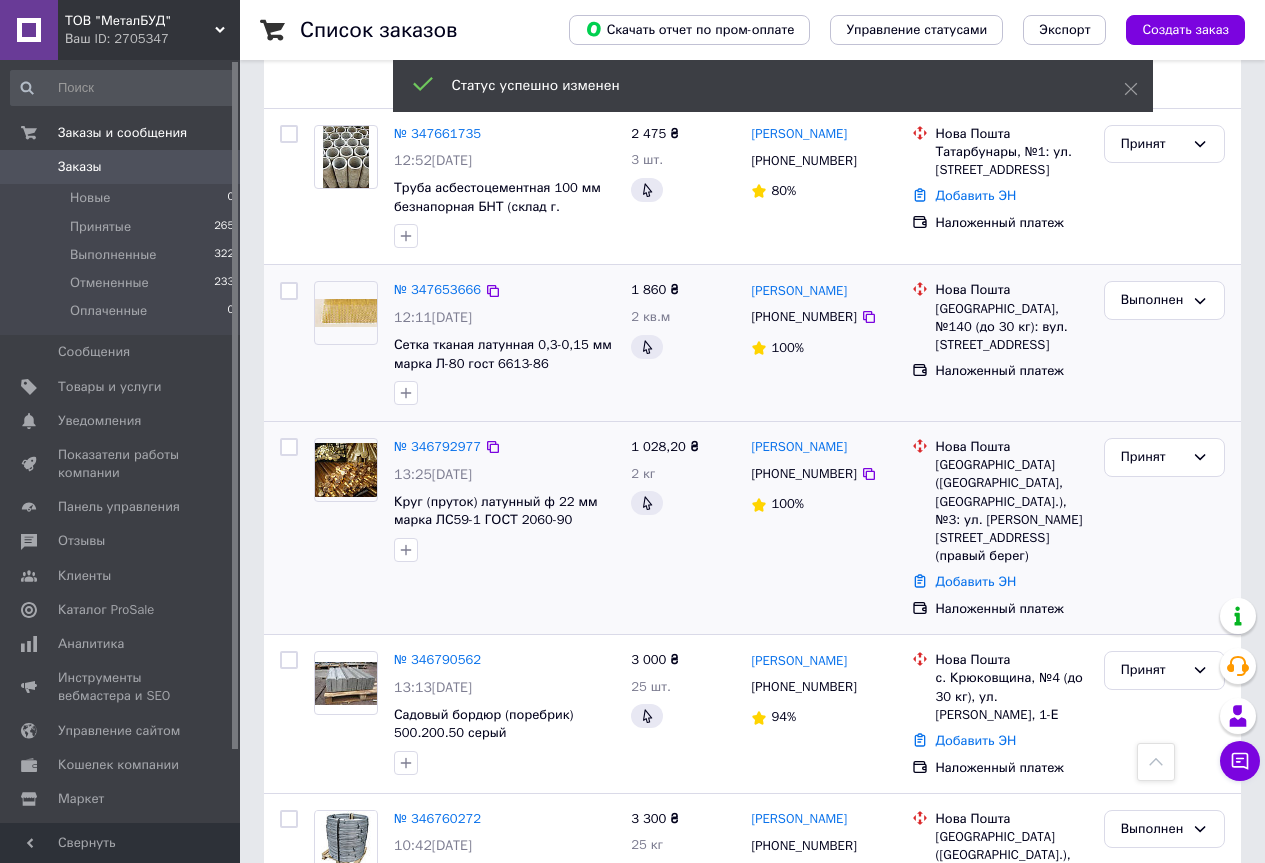 scroll, scrollTop: 1300, scrollLeft: 0, axis: vertical 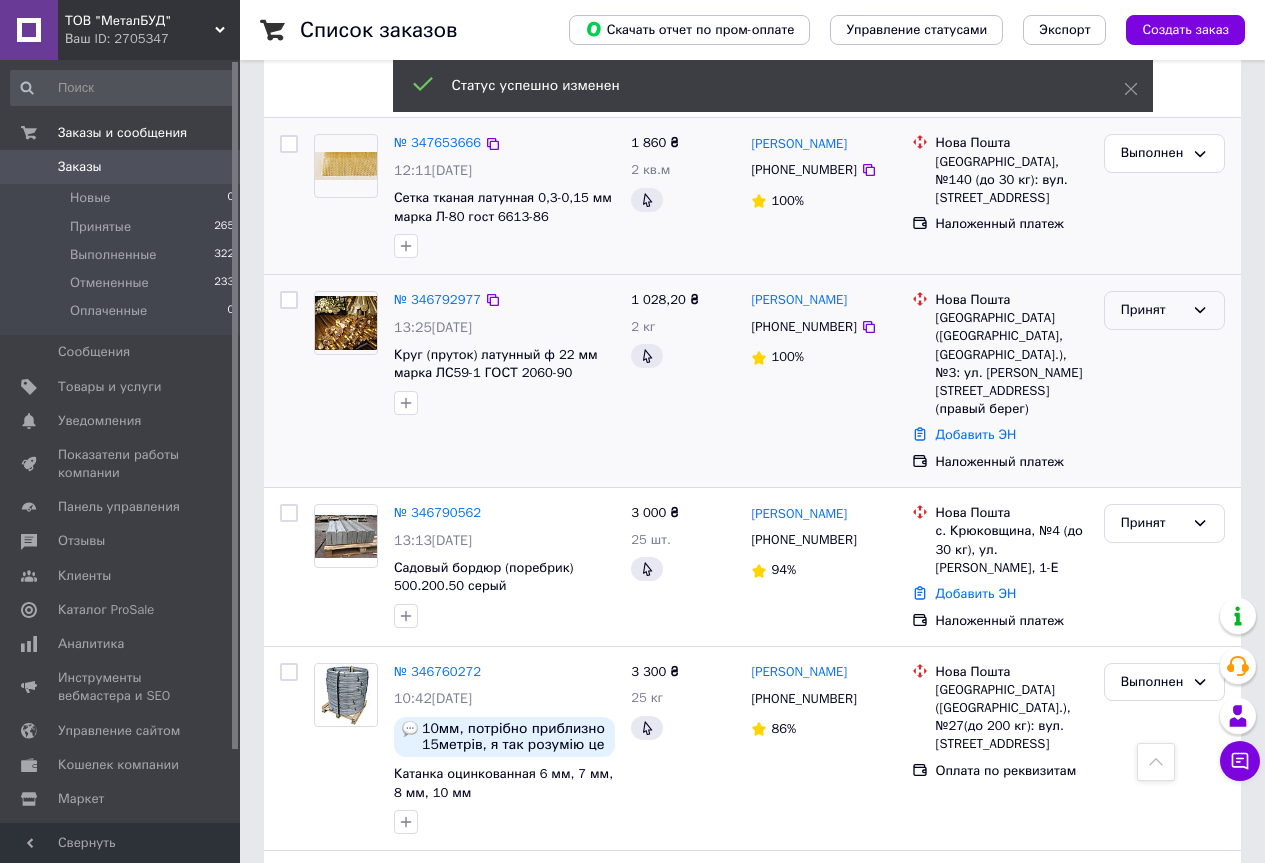 click on "Принят" at bounding box center [1152, 310] 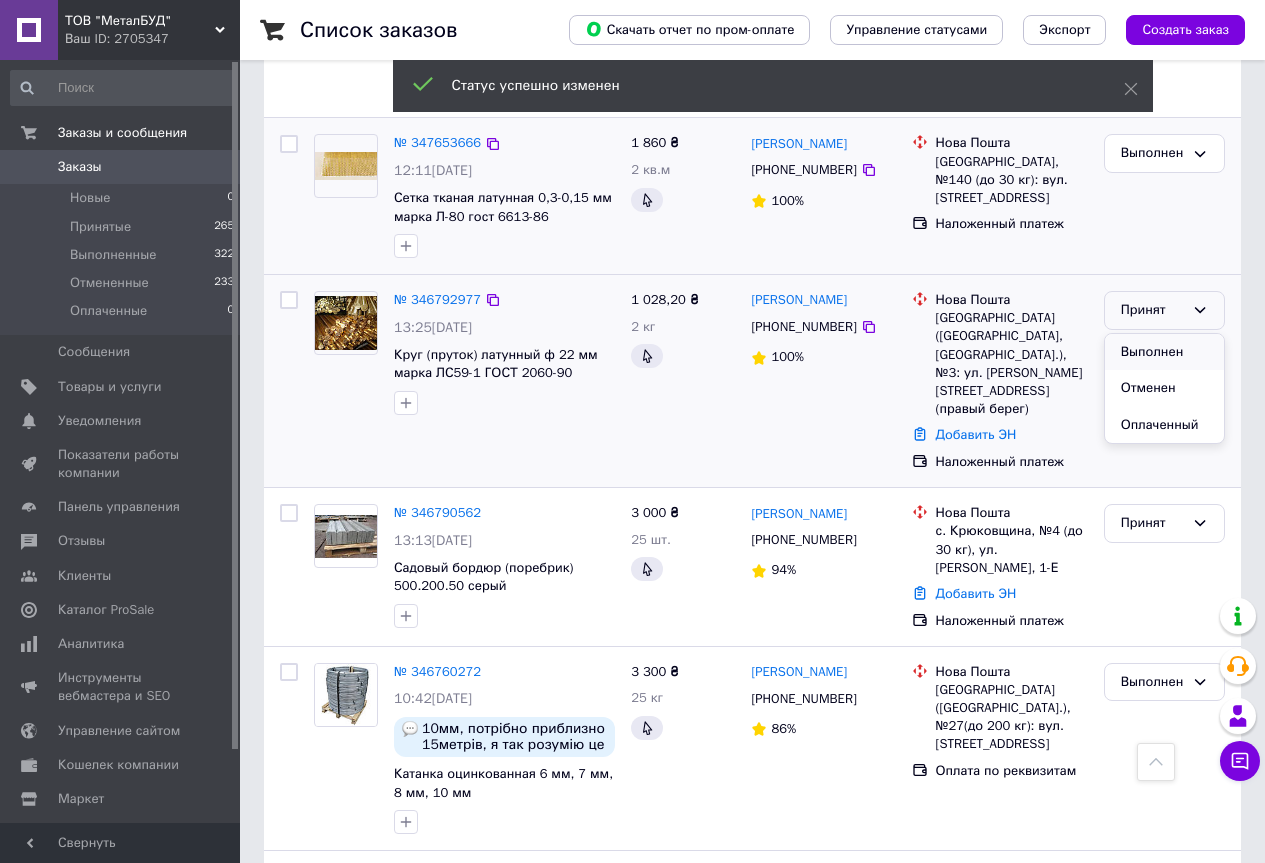 click on "Выполнен" at bounding box center [1164, 352] 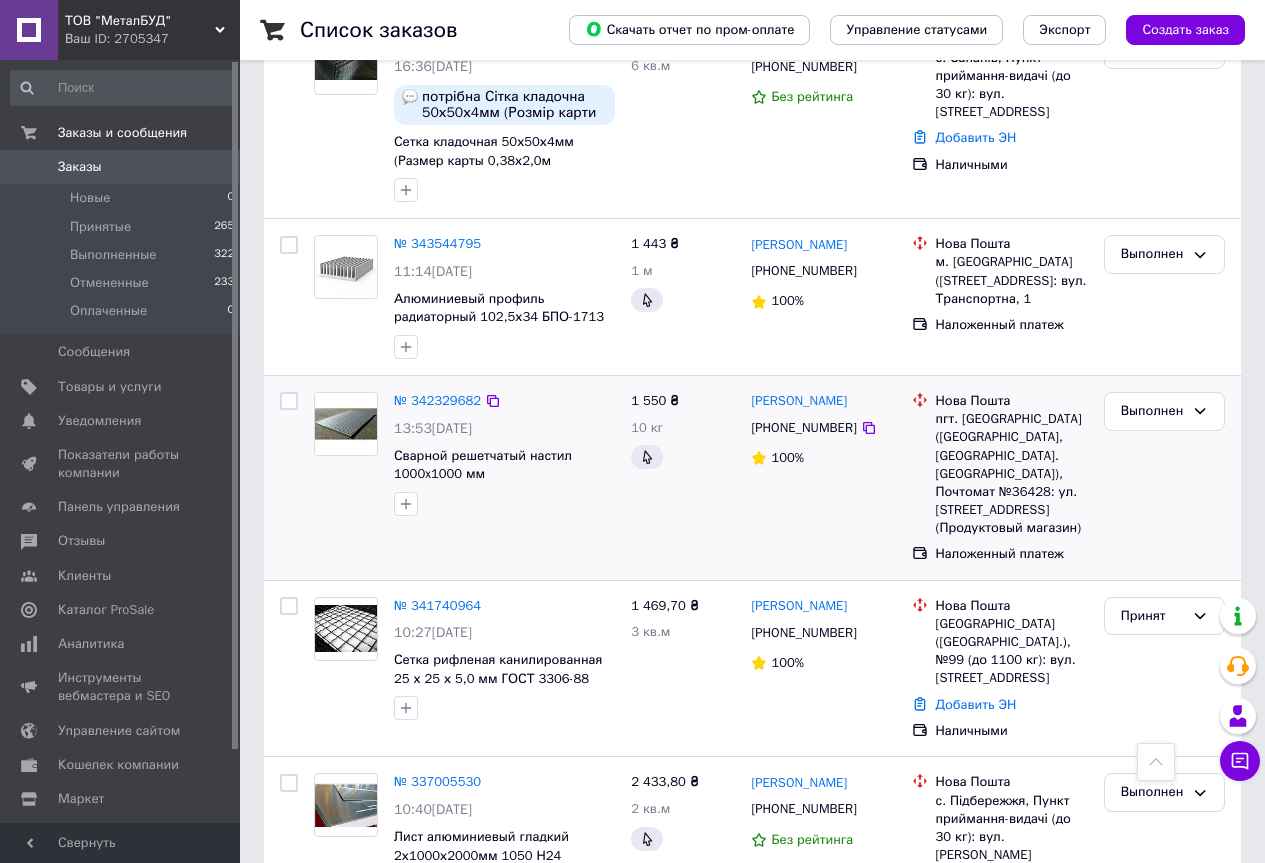 scroll, scrollTop: 2300, scrollLeft: 0, axis: vertical 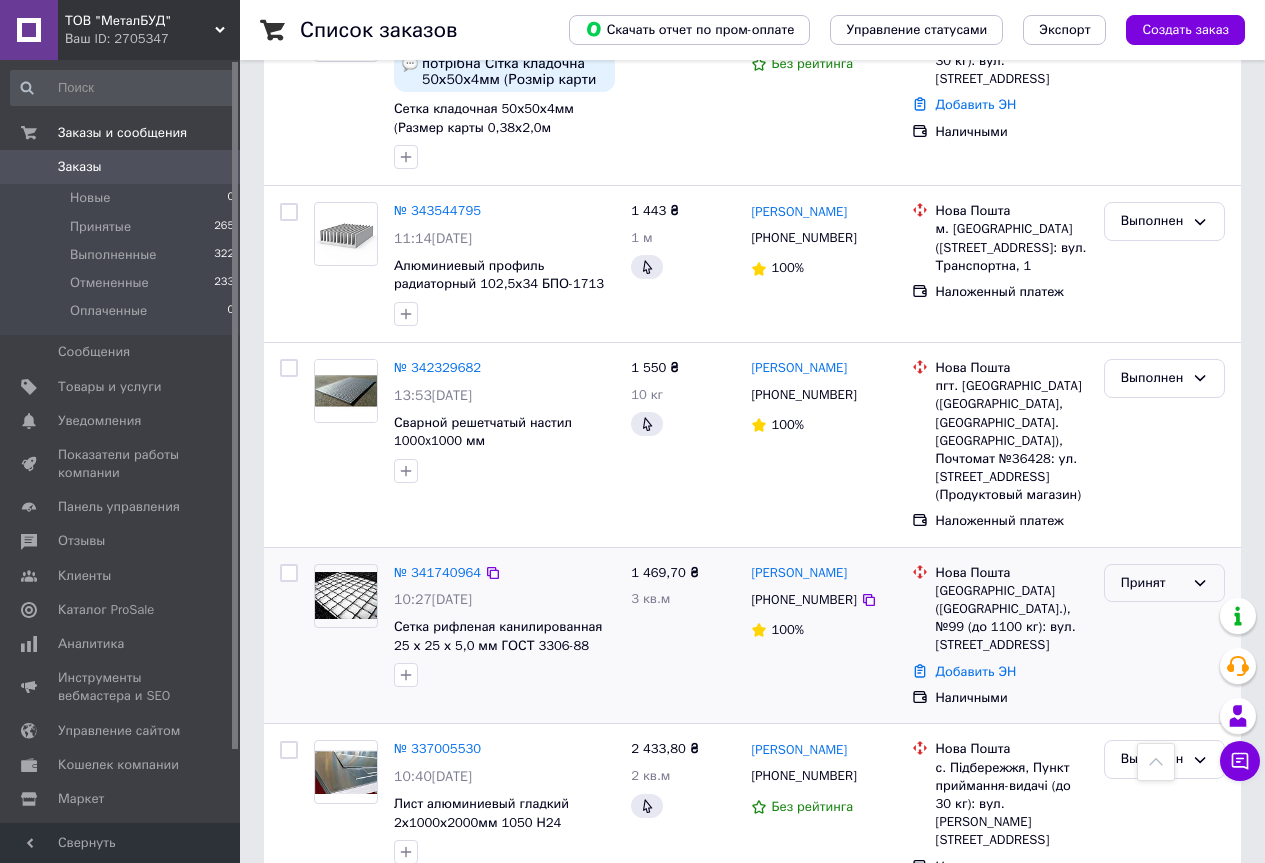 click on "Принят" at bounding box center [1152, 583] 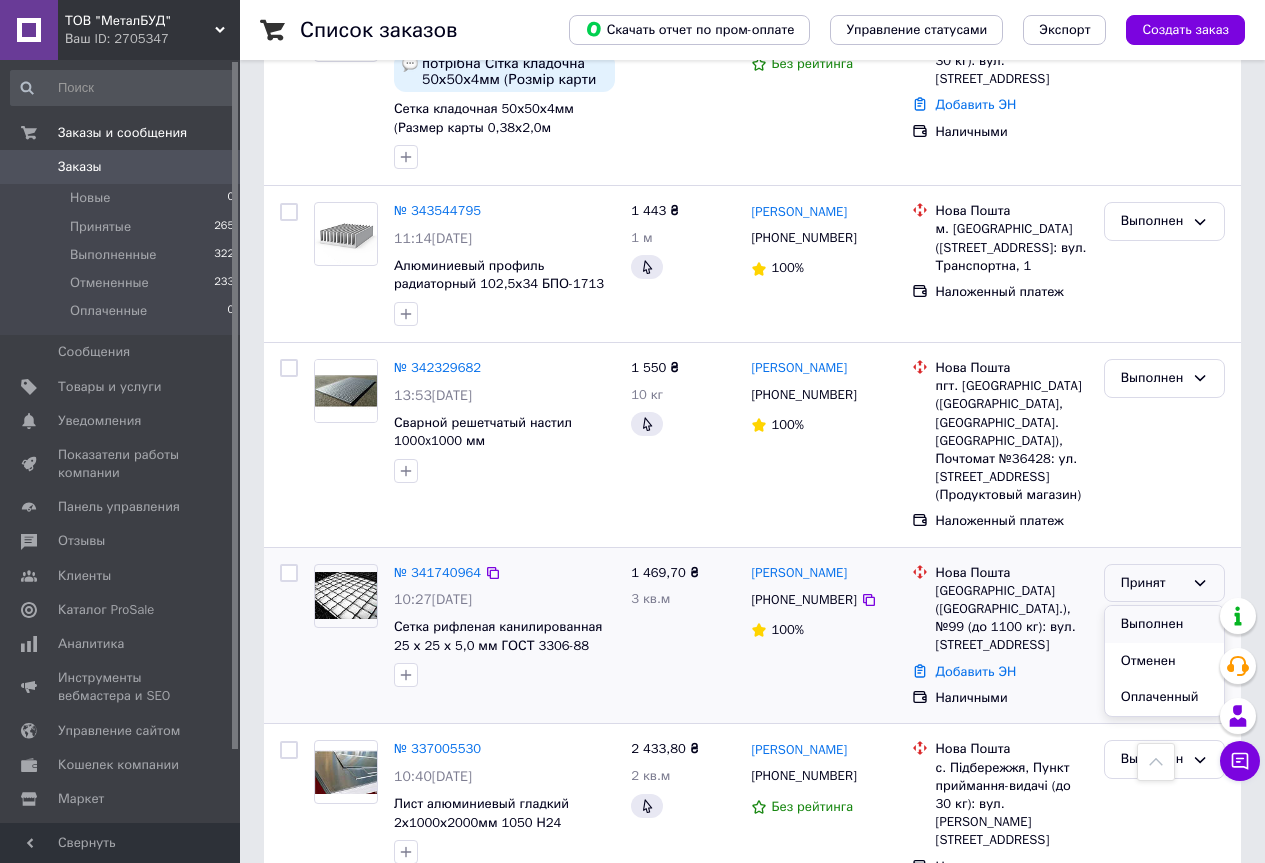 click on "Выполнен" at bounding box center (1164, 624) 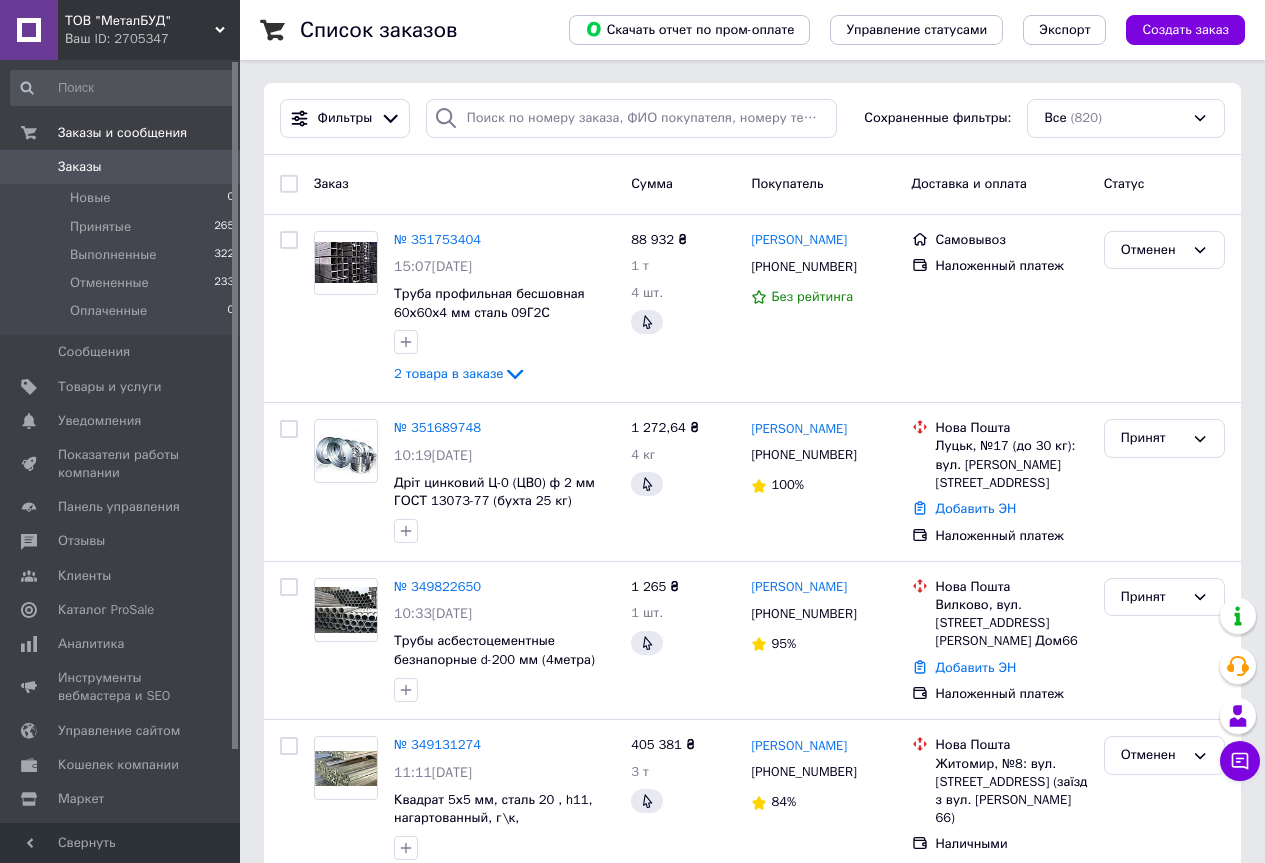 scroll, scrollTop: 0, scrollLeft: 0, axis: both 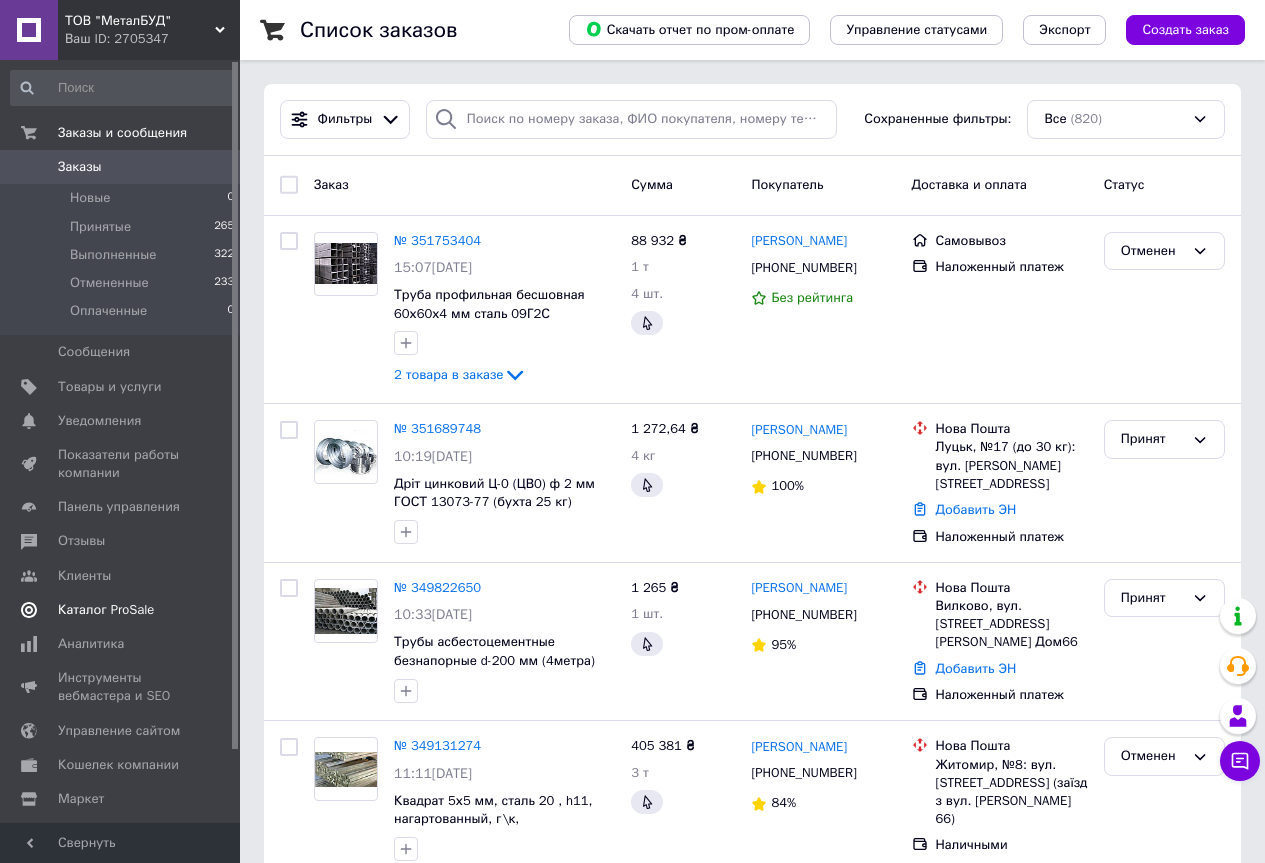 click on "Каталог ProSale" at bounding box center (106, 610) 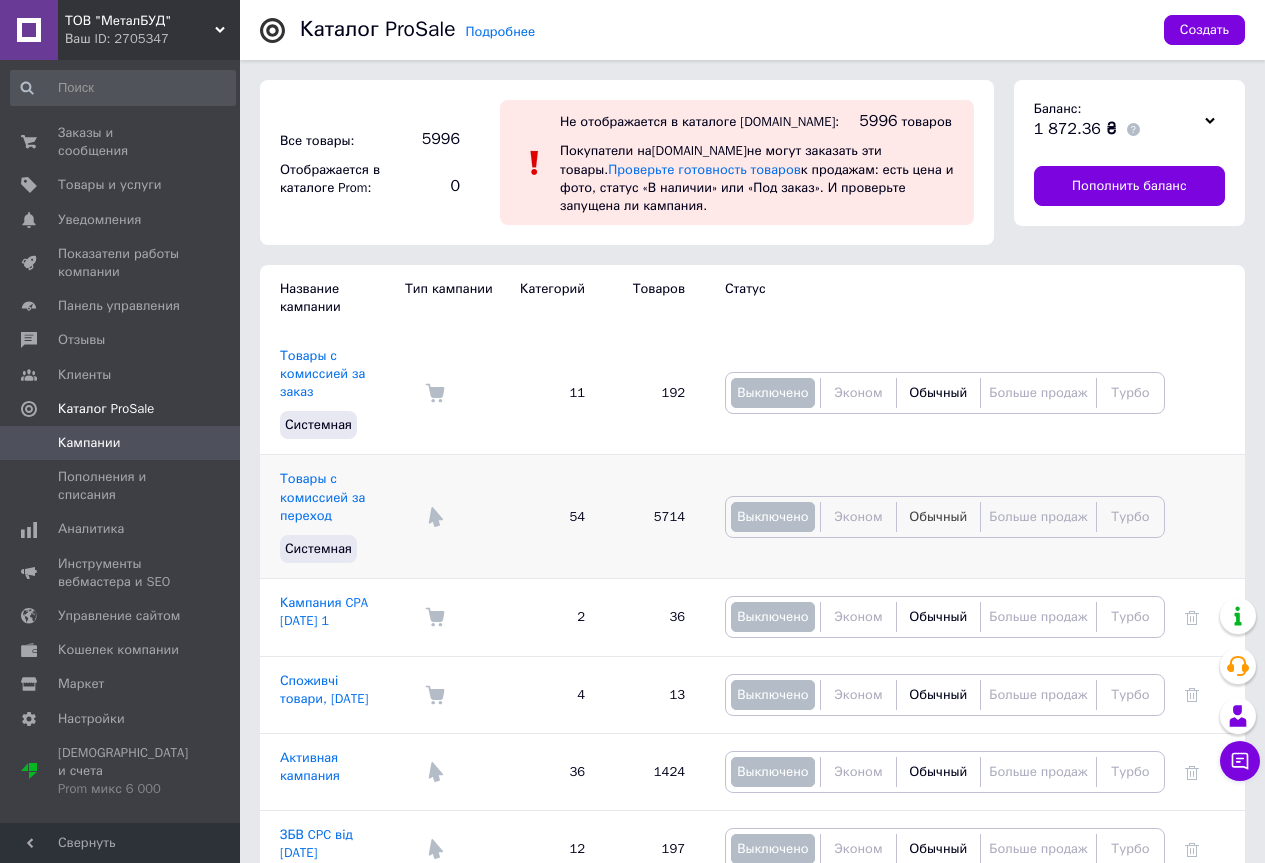 click on "Обычный" at bounding box center (938, 516) 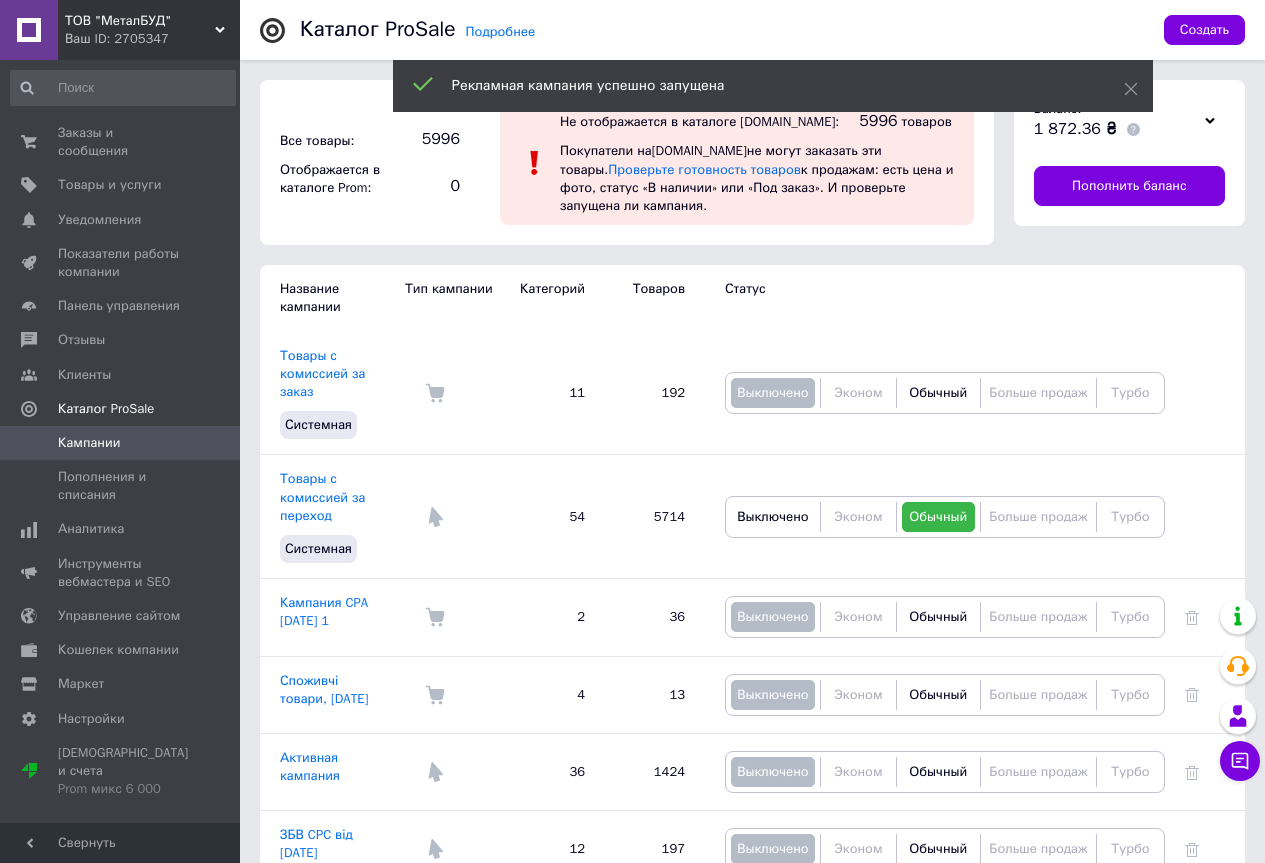 click on "Кампании" at bounding box center [123, 443] 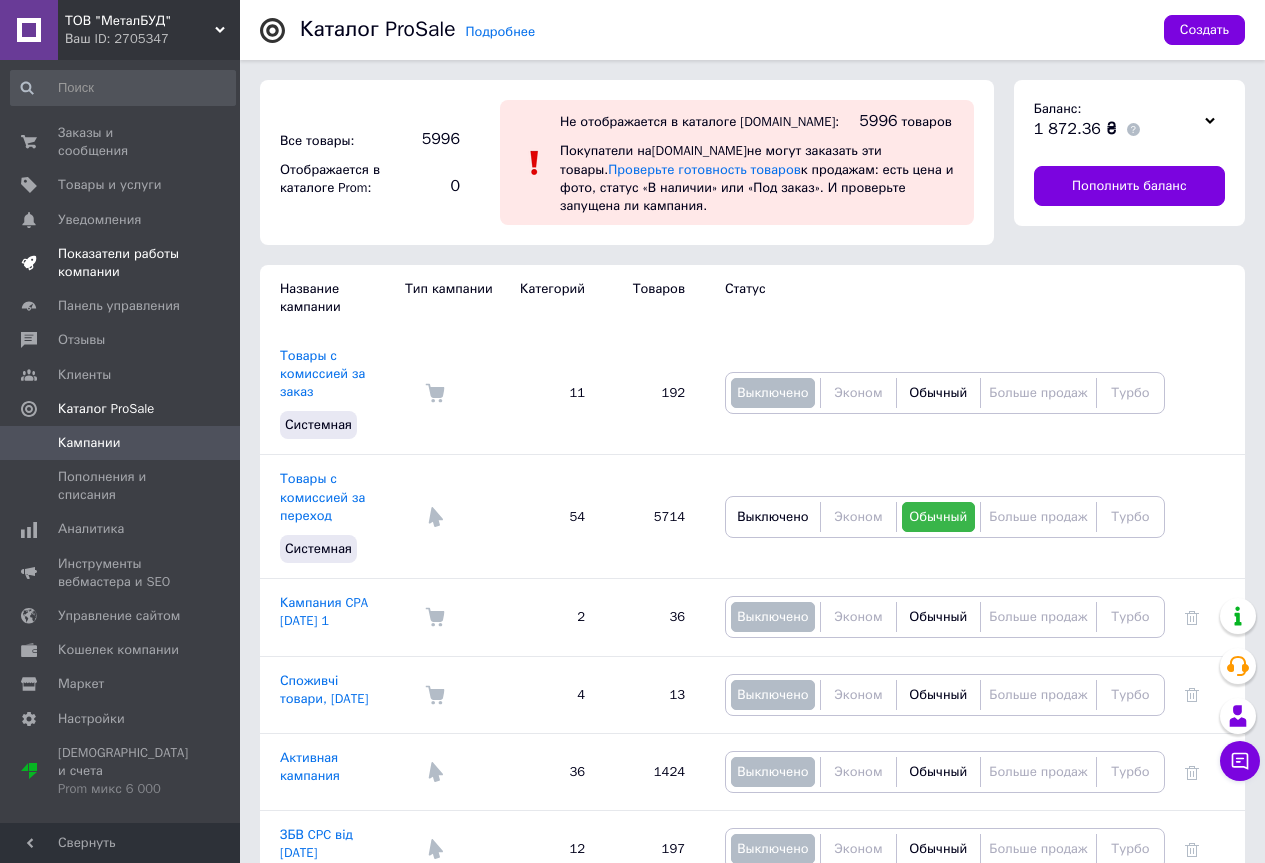 click on "Показатели работы компании" at bounding box center (121, 263) 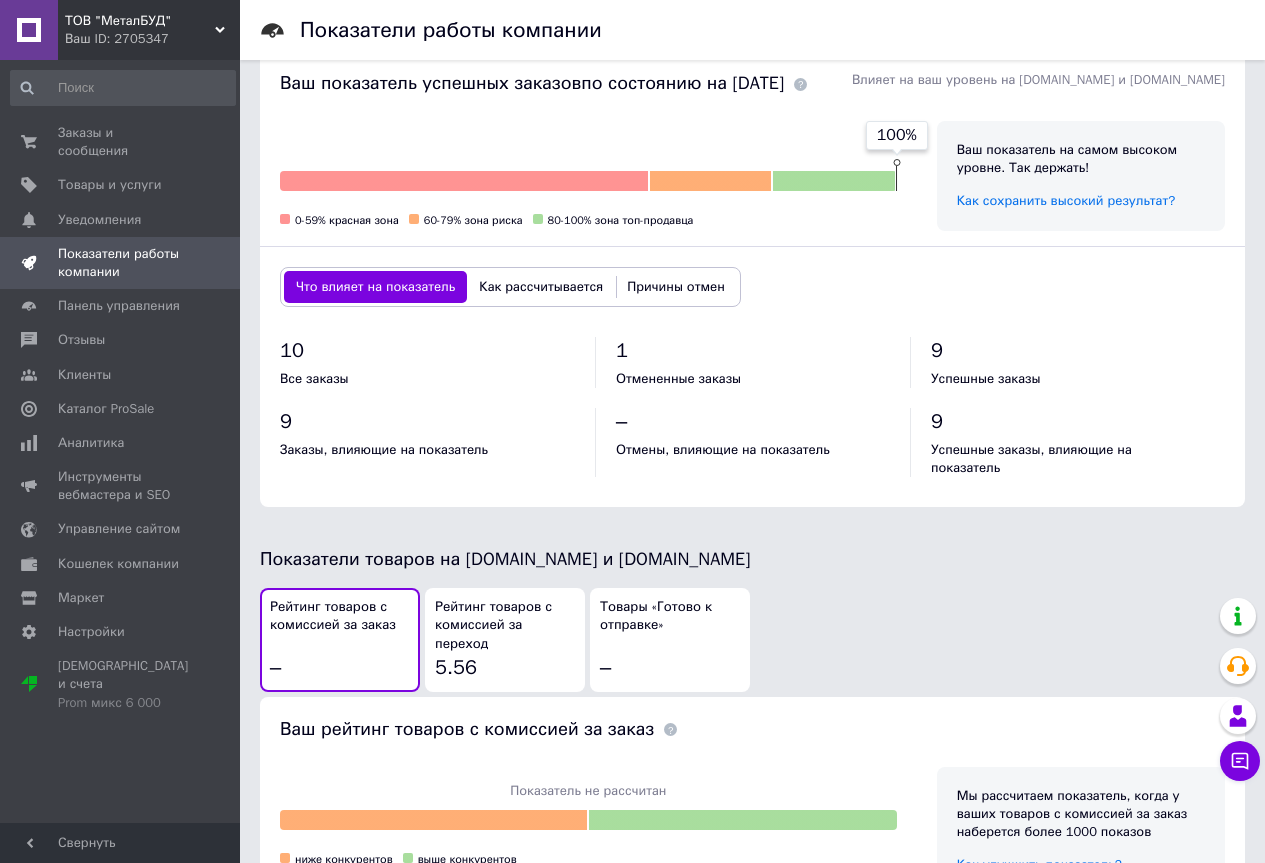 scroll, scrollTop: 700, scrollLeft: 0, axis: vertical 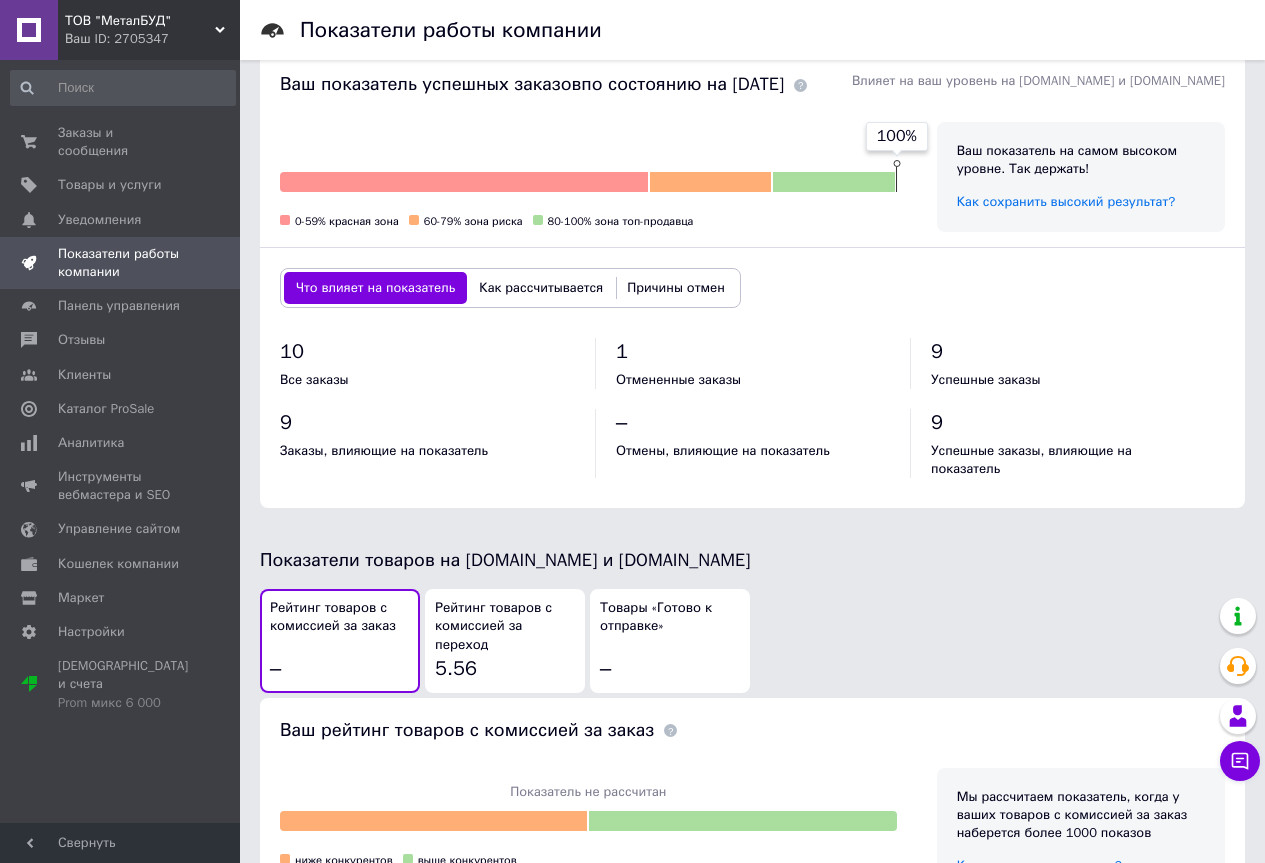 click on "Рейтинг товаров с комиссией за переход" at bounding box center [505, 627] 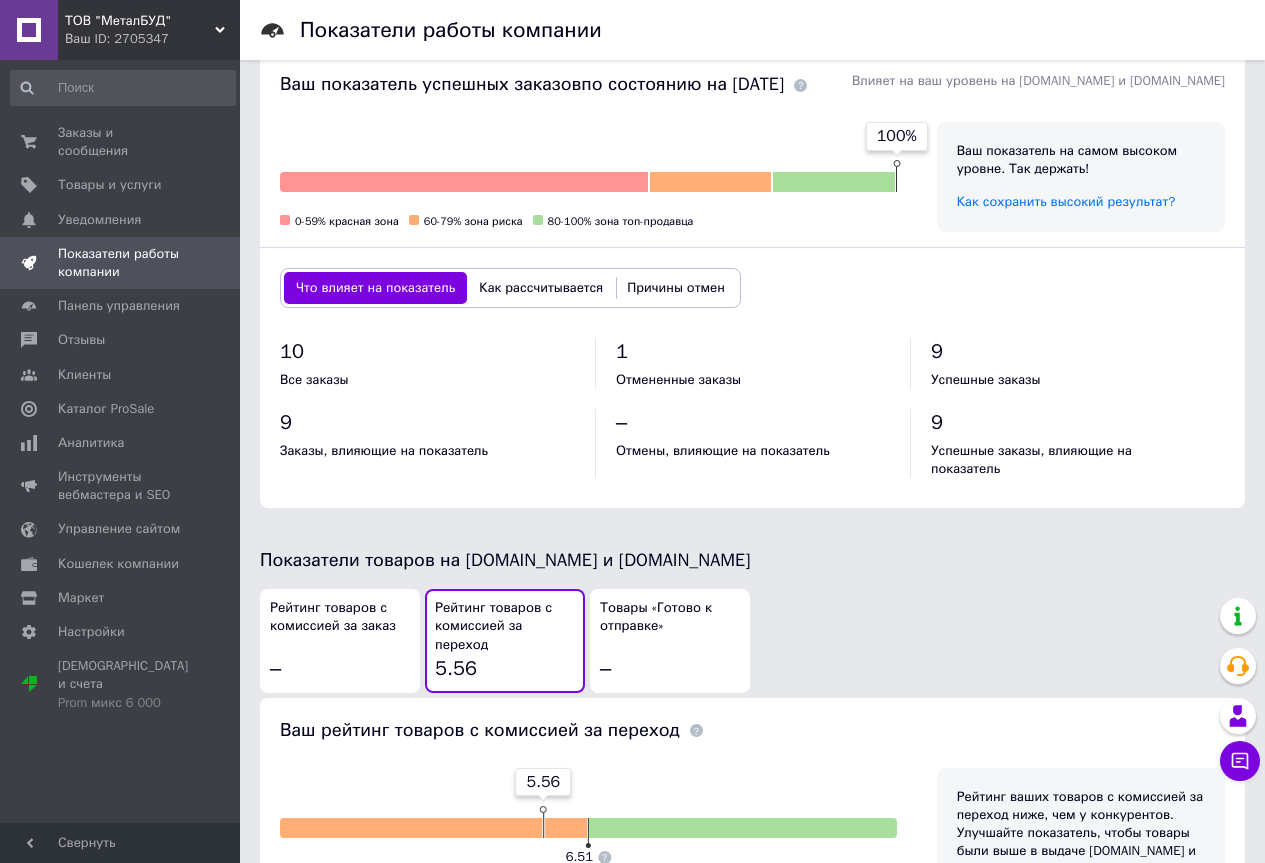 click on "Рейтинг товаров с комиссией за заказ –" at bounding box center [340, 641] 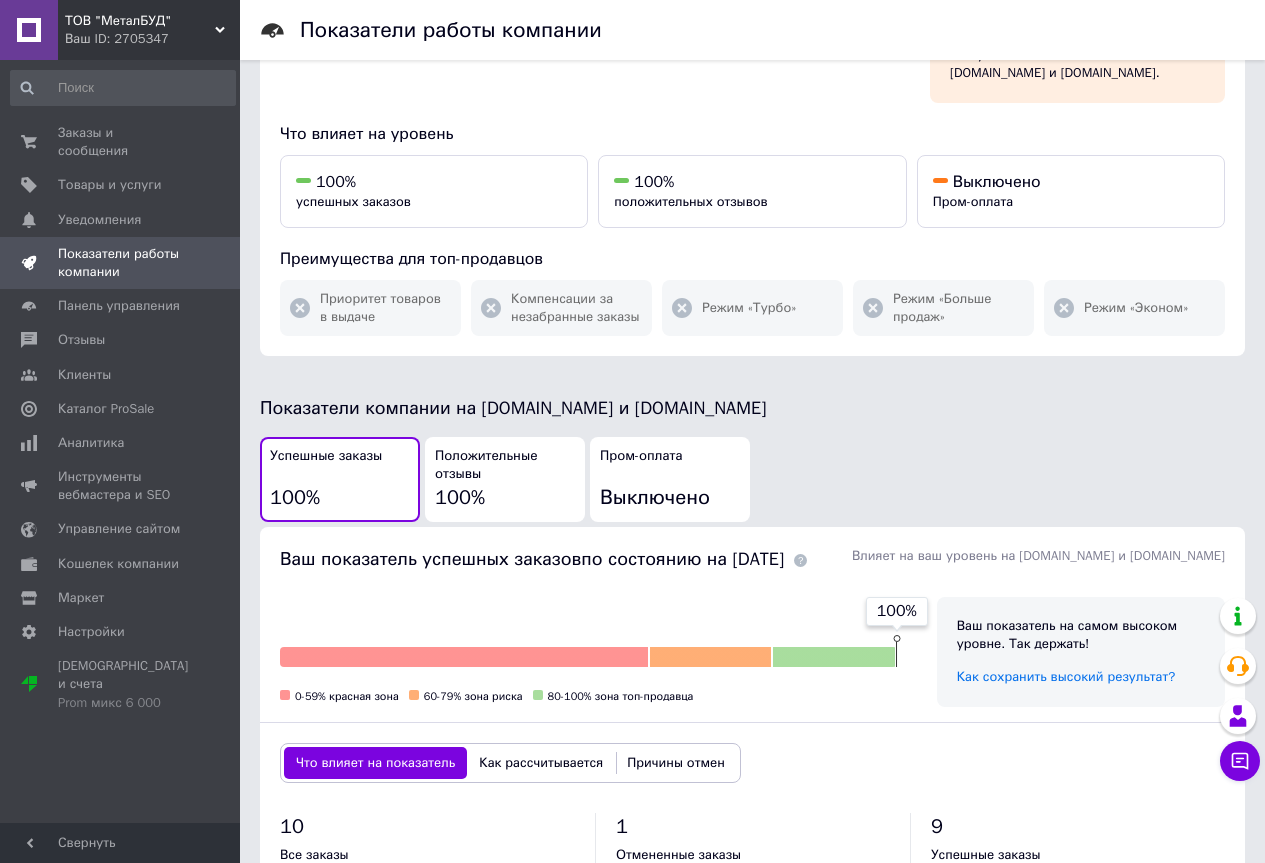 scroll, scrollTop: 113, scrollLeft: 0, axis: vertical 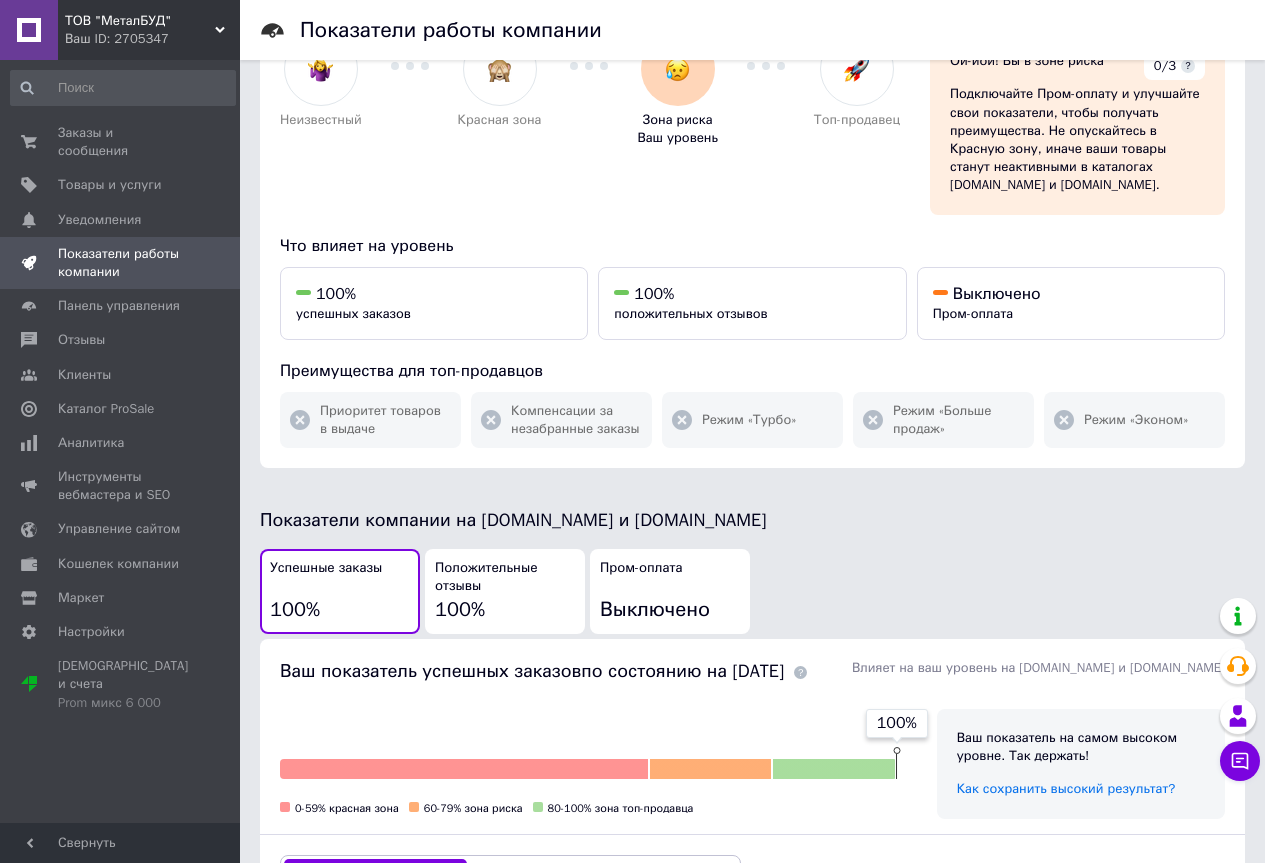click on "Положительные отзывы" at bounding box center [505, 577] 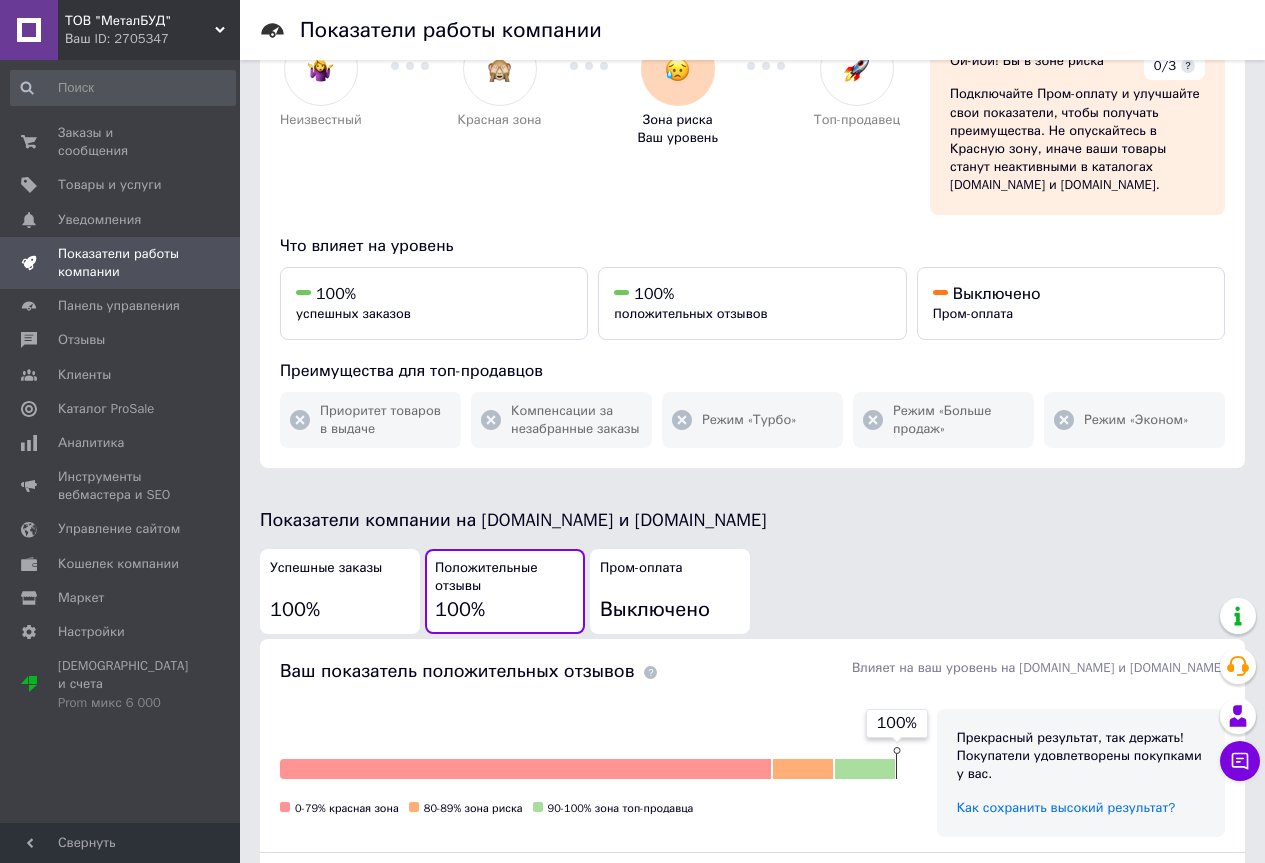 click on "100%" at bounding box center (295, 609) 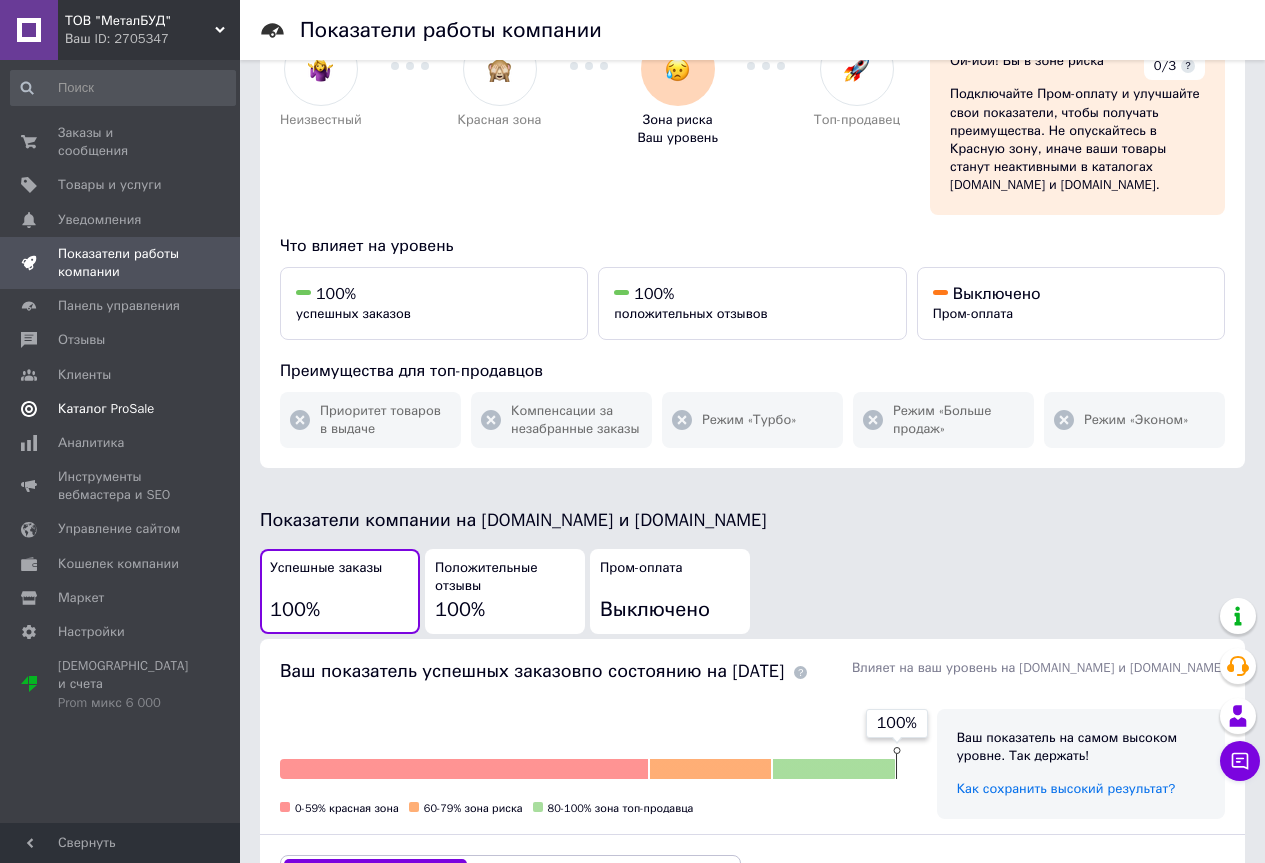click on "Каталог ProSale" at bounding box center [106, 409] 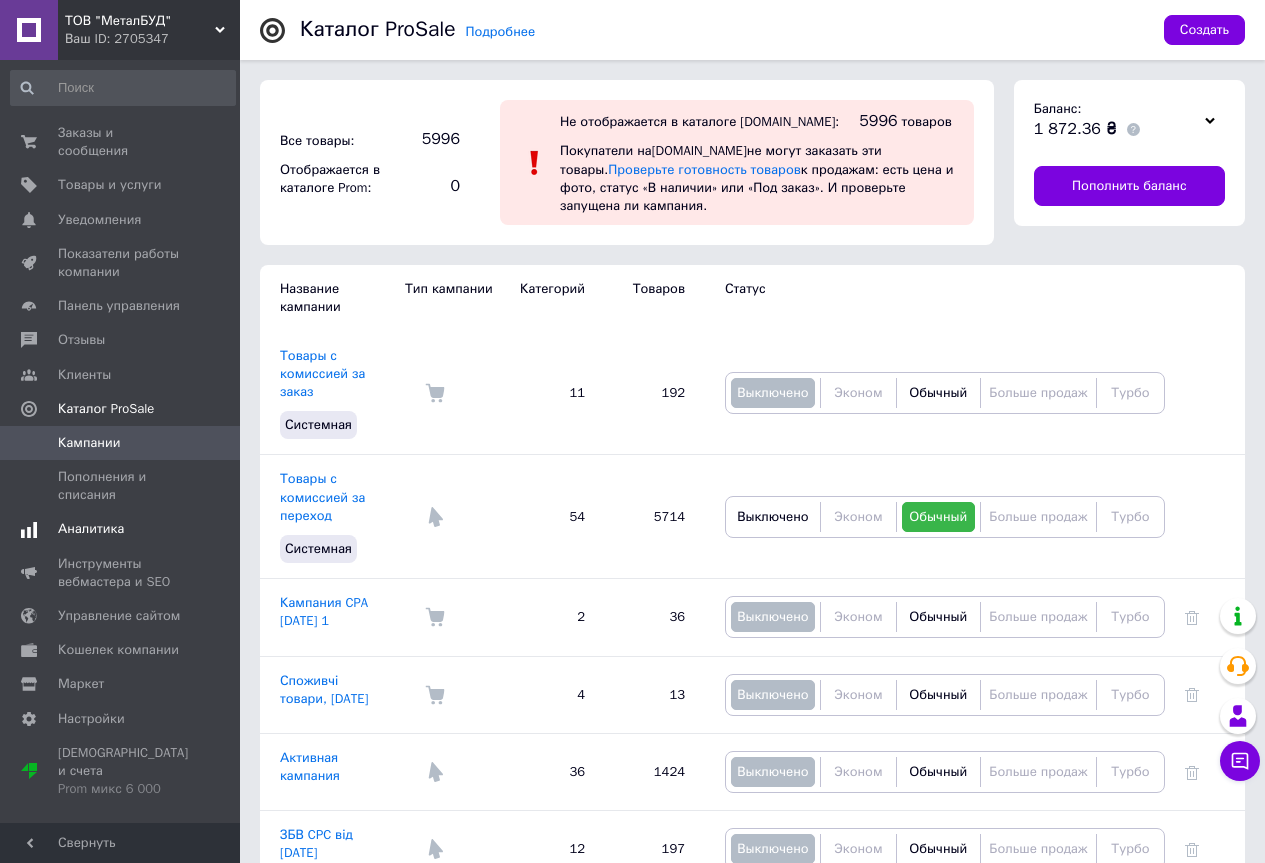 click on "Аналитика" at bounding box center (91, 529) 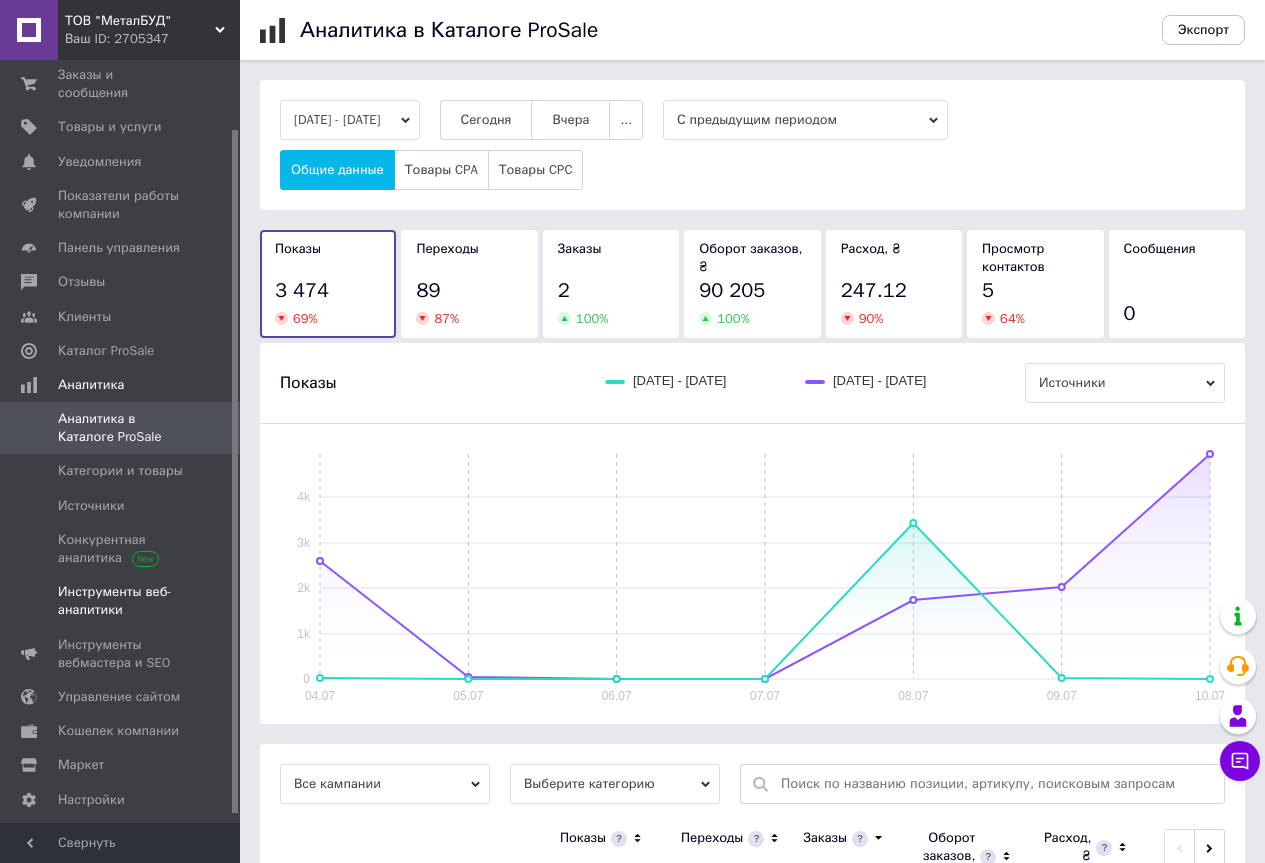 scroll, scrollTop: 86, scrollLeft: 0, axis: vertical 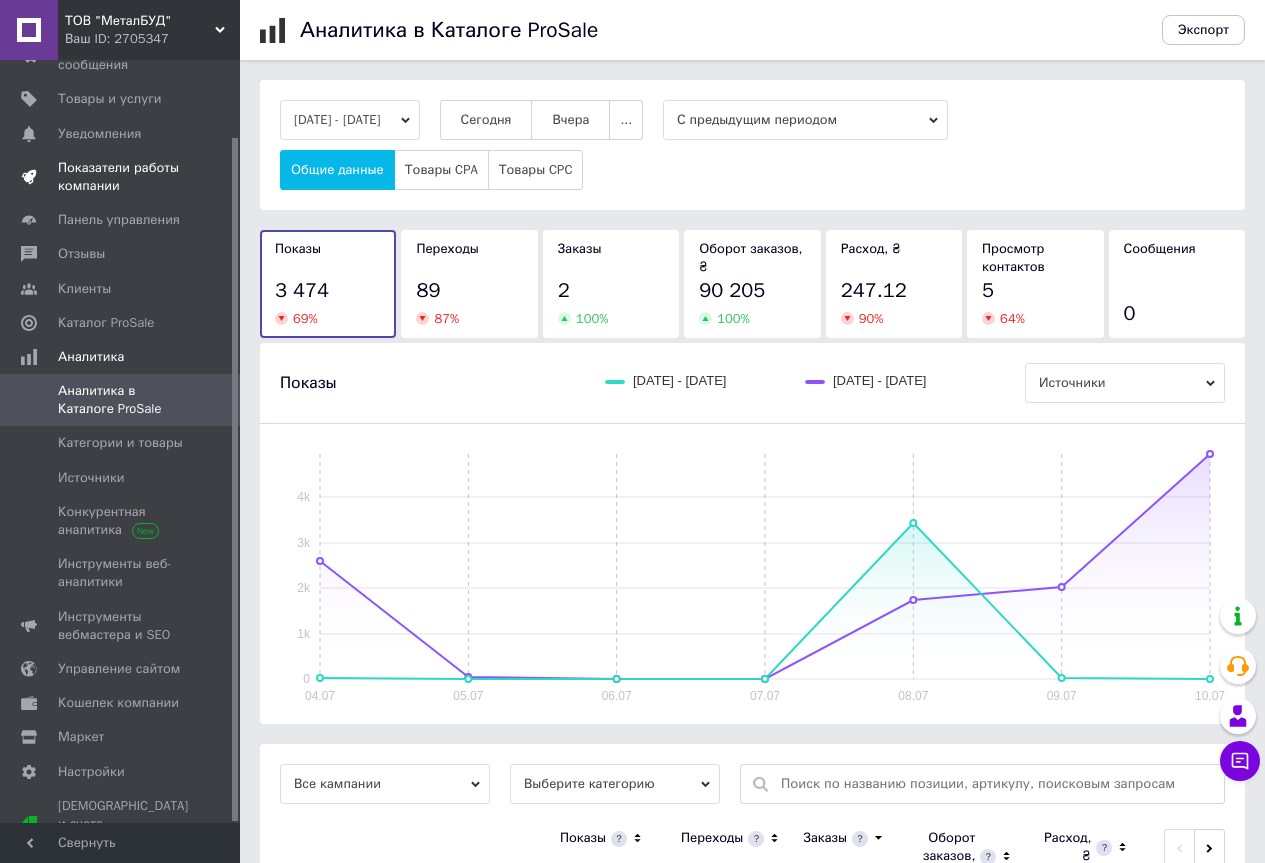 click on "Показатели работы компании" at bounding box center [121, 177] 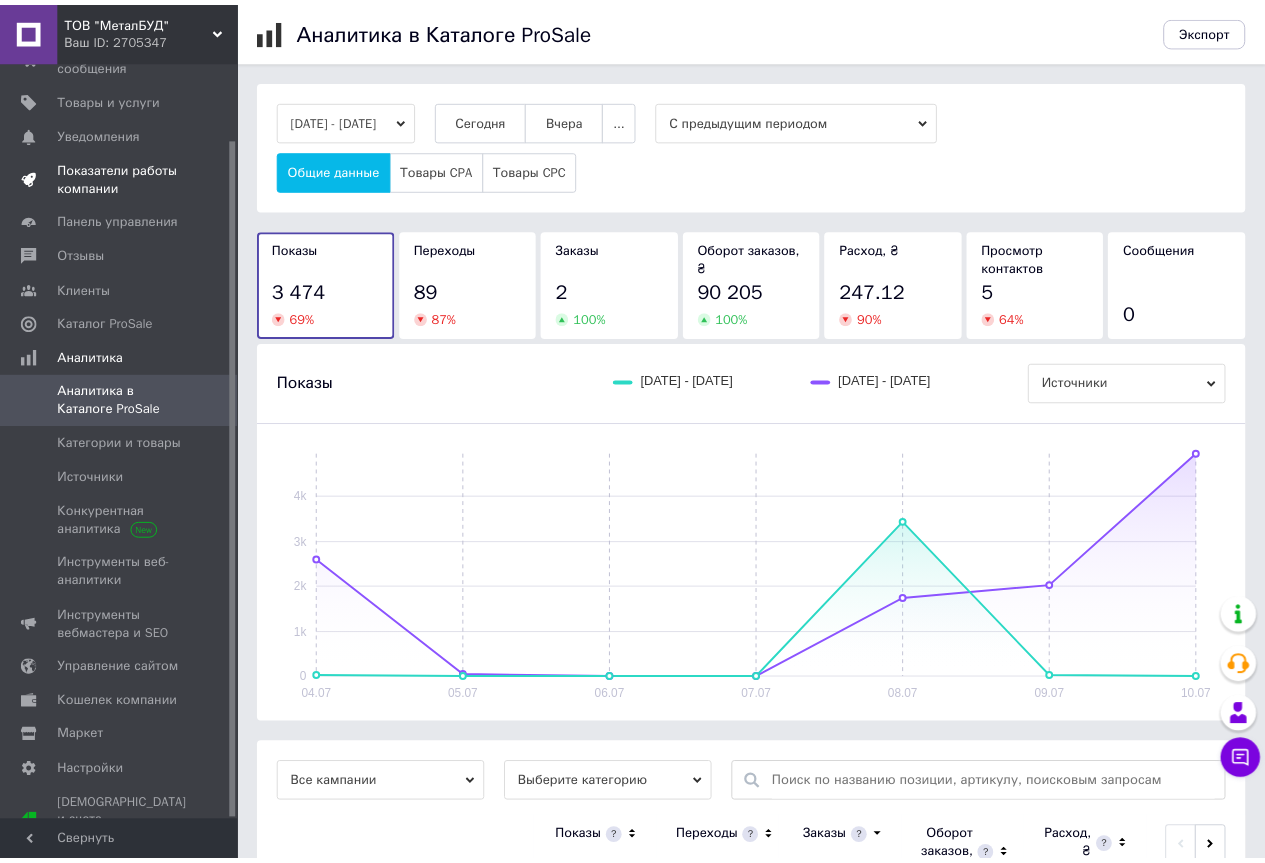 scroll, scrollTop: 0, scrollLeft: 0, axis: both 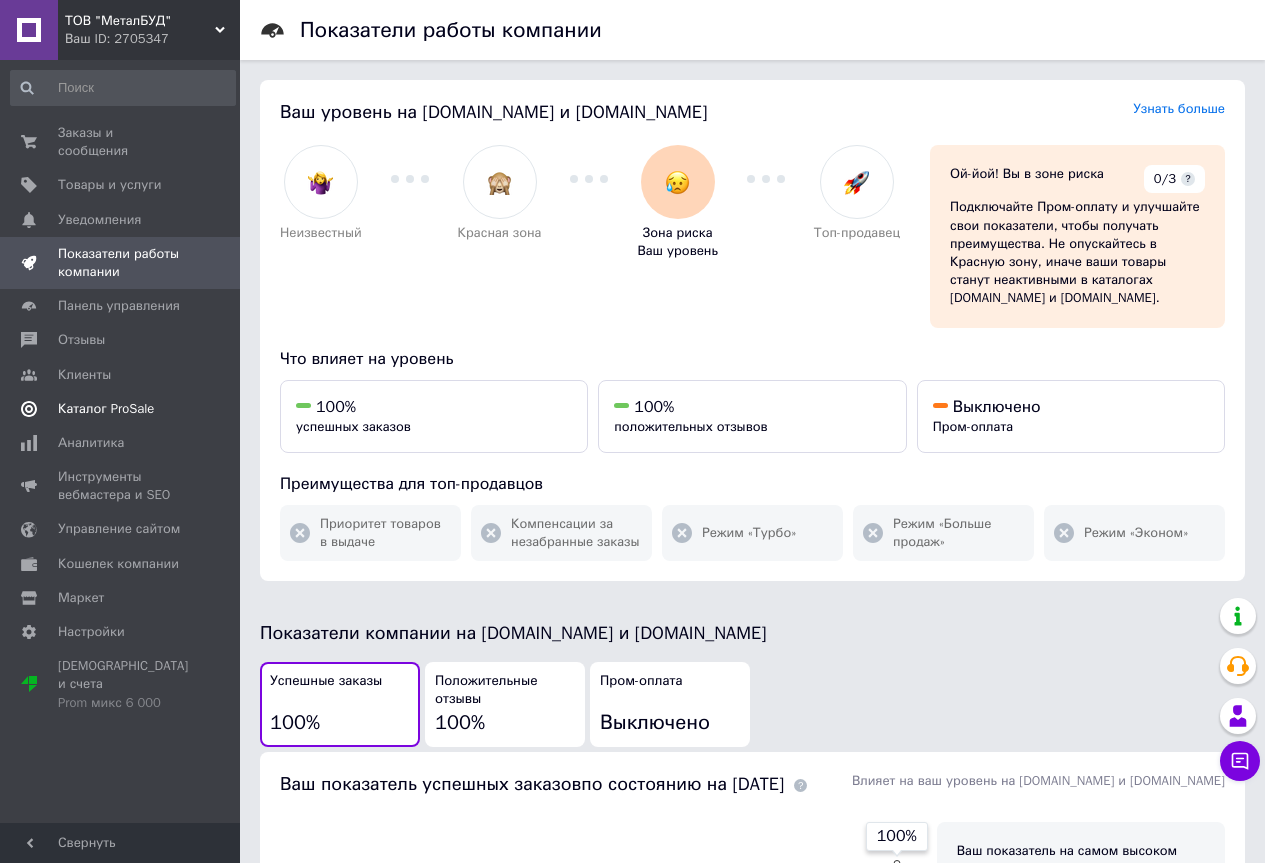 click on "Каталог ProSale" at bounding box center [106, 409] 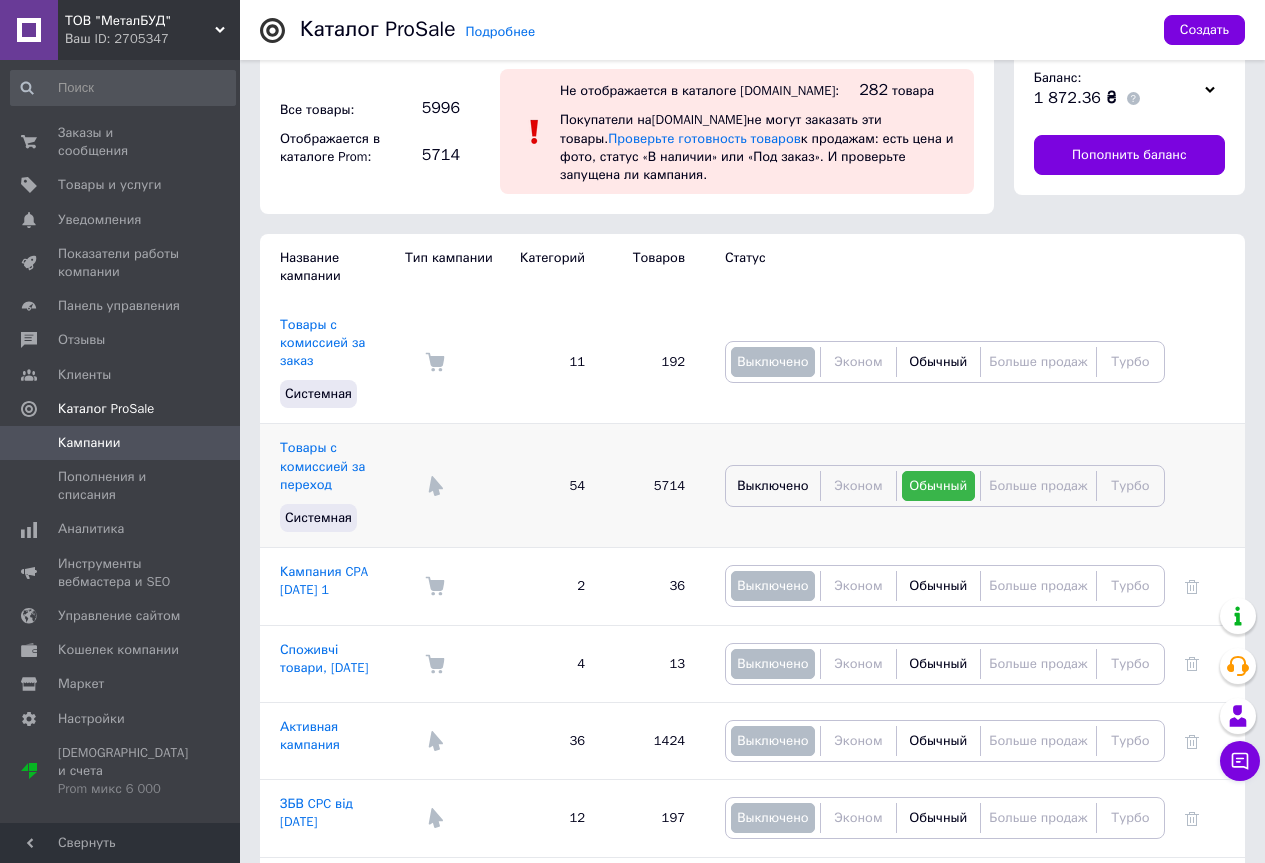 scroll, scrollTop: 0, scrollLeft: 0, axis: both 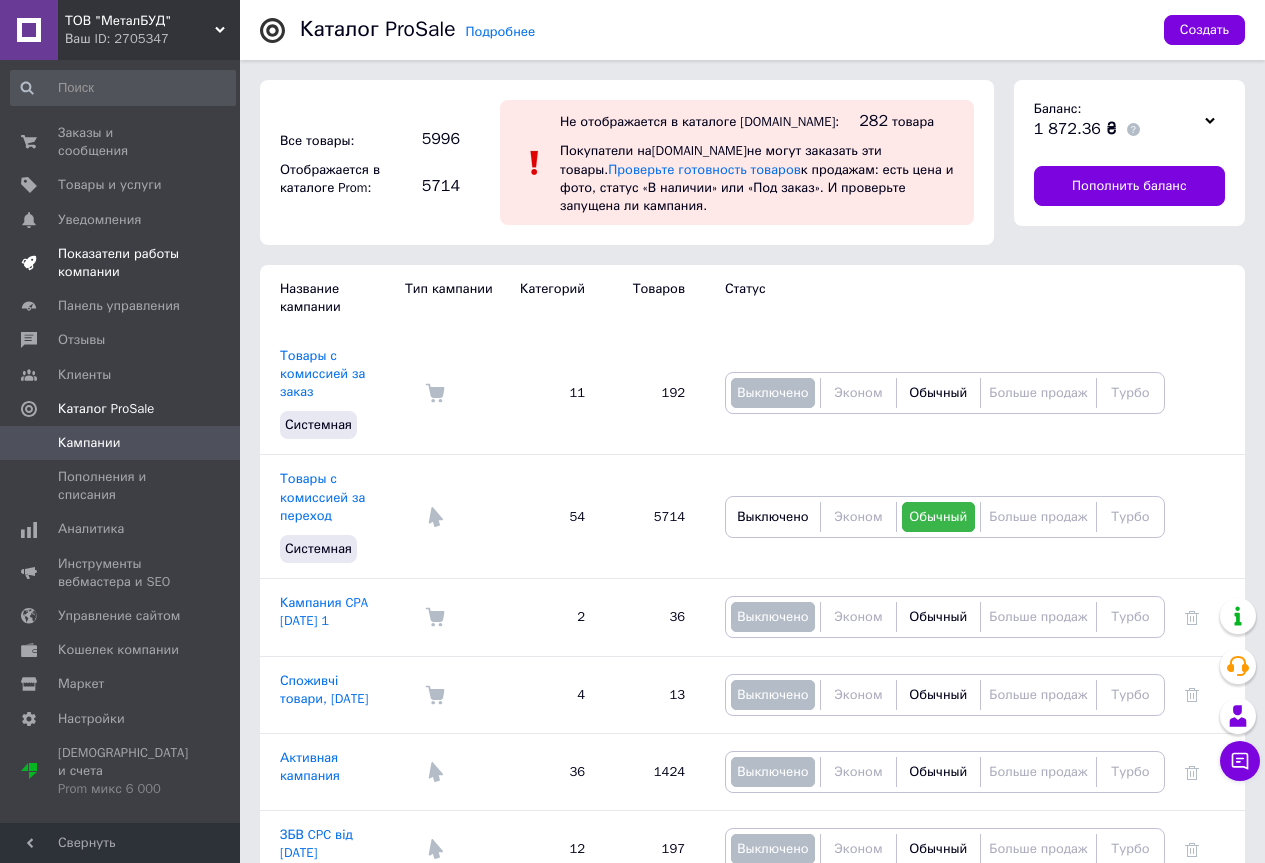 click on "Показатели работы компании" at bounding box center (121, 263) 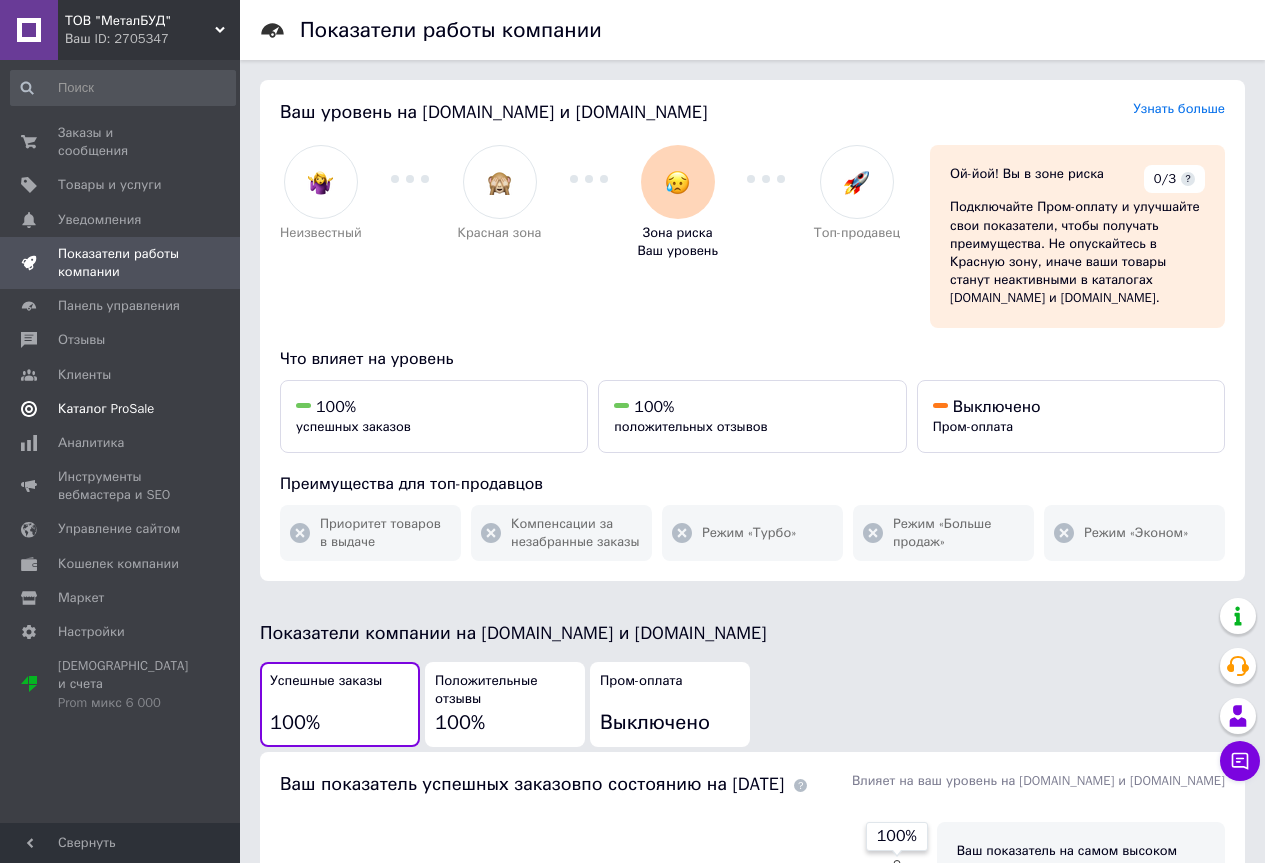 click on "Каталог ProSale" at bounding box center (106, 409) 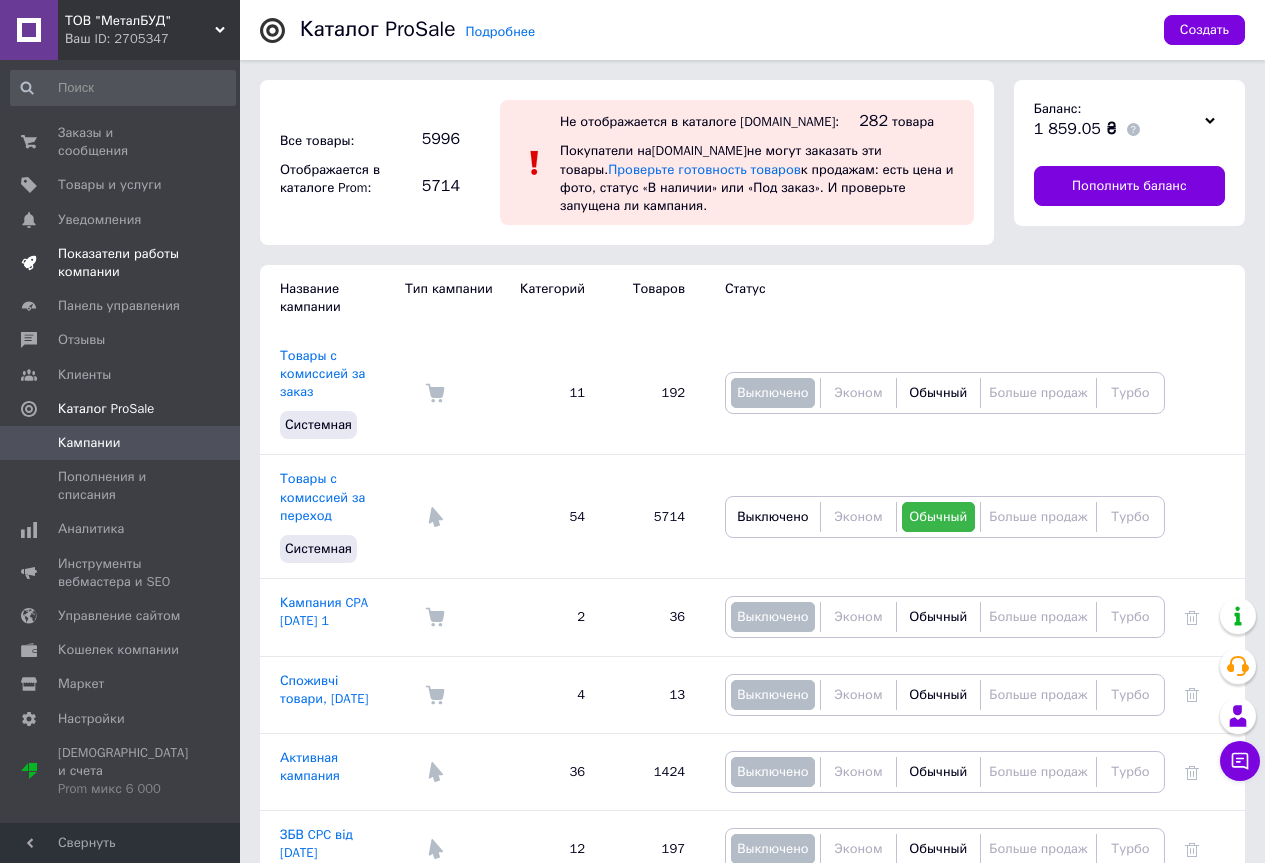 click on "Показатели работы компании" at bounding box center (121, 263) 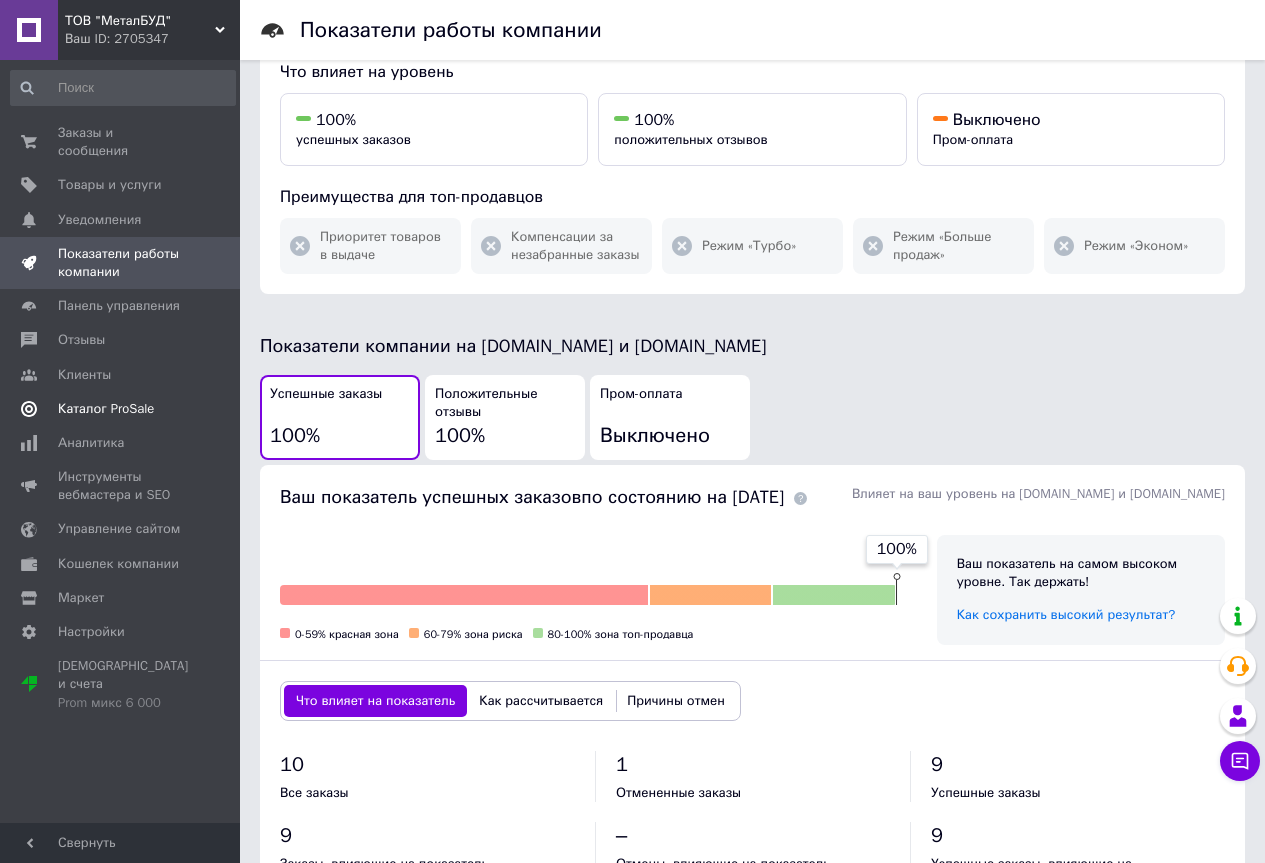 scroll, scrollTop: 400, scrollLeft: 0, axis: vertical 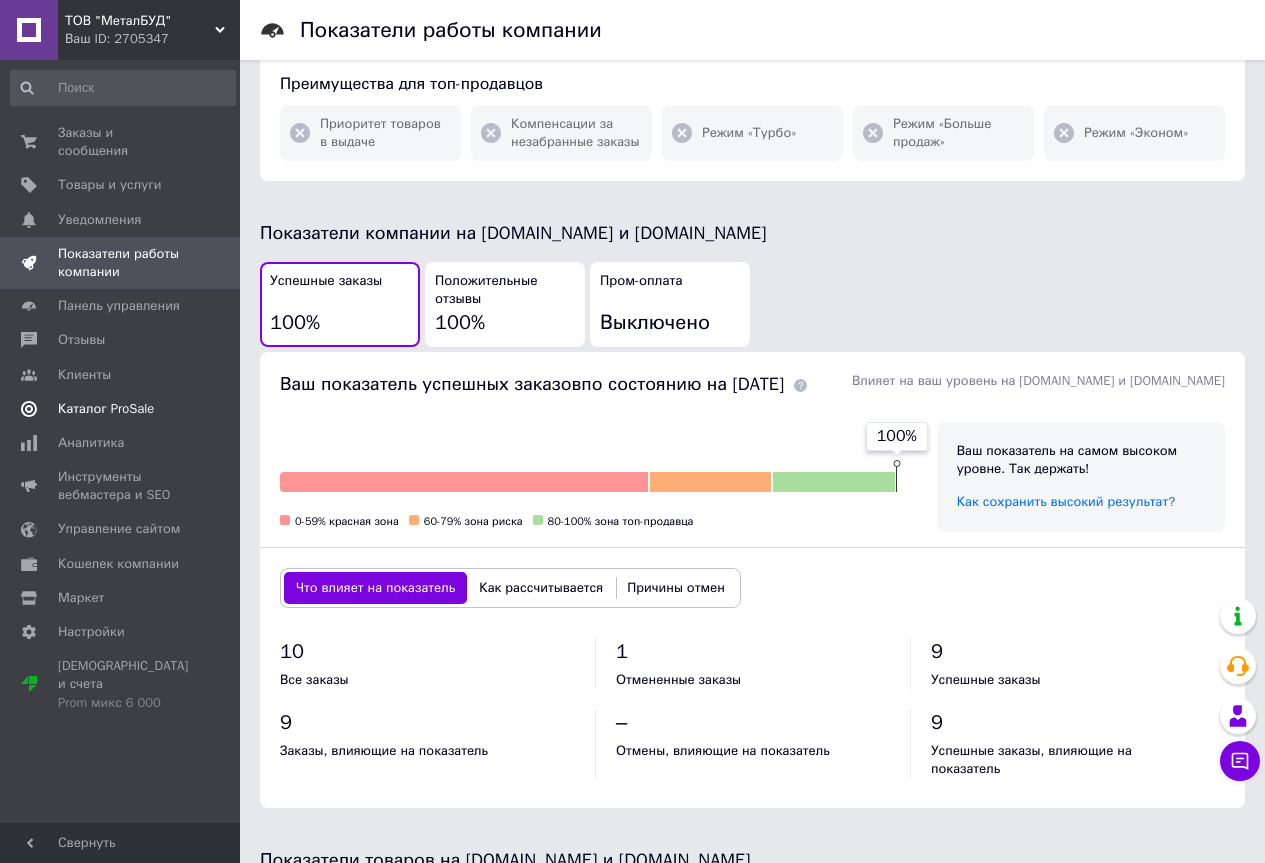 click on "Каталог ProSale" at bounding box center (106, 409) 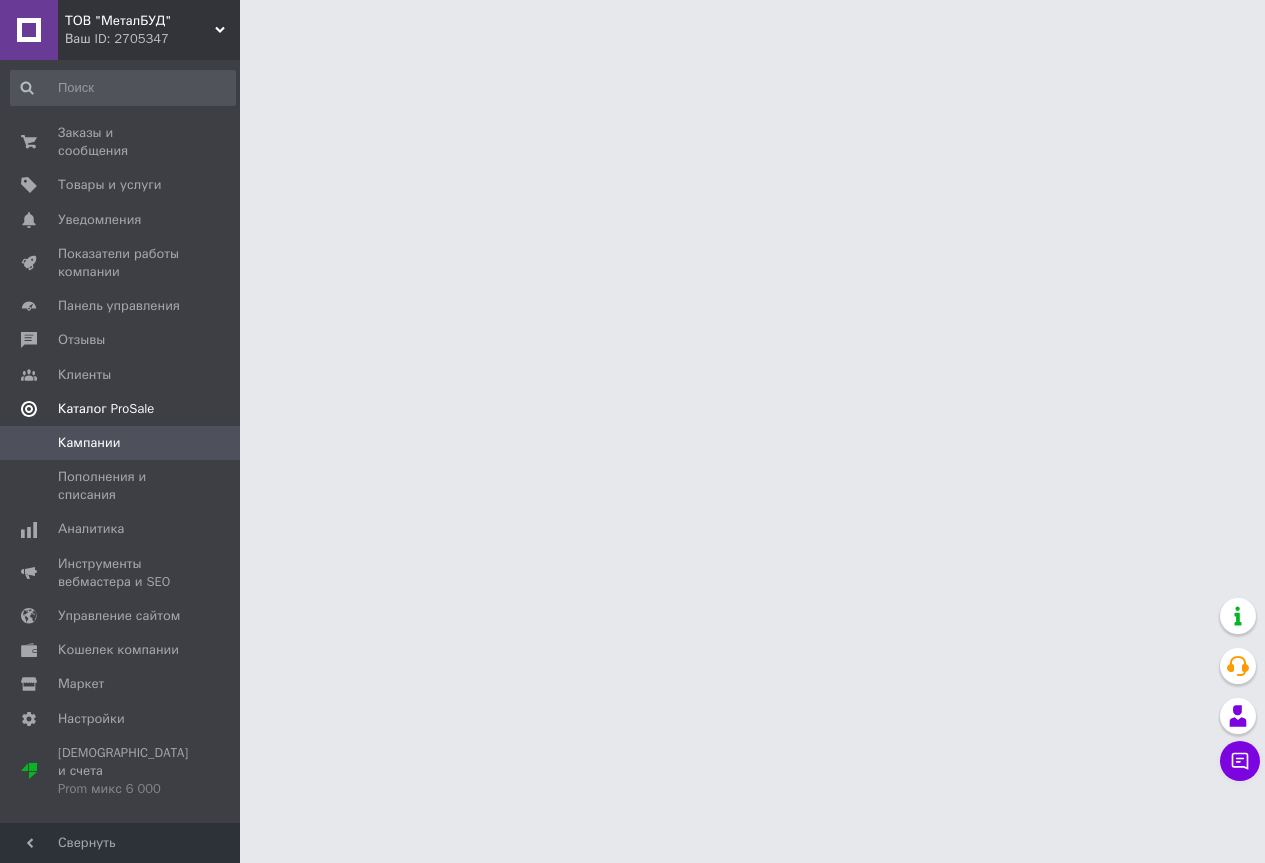 scroll, scrollTop: 0, scrollLeft: 0, axis: both 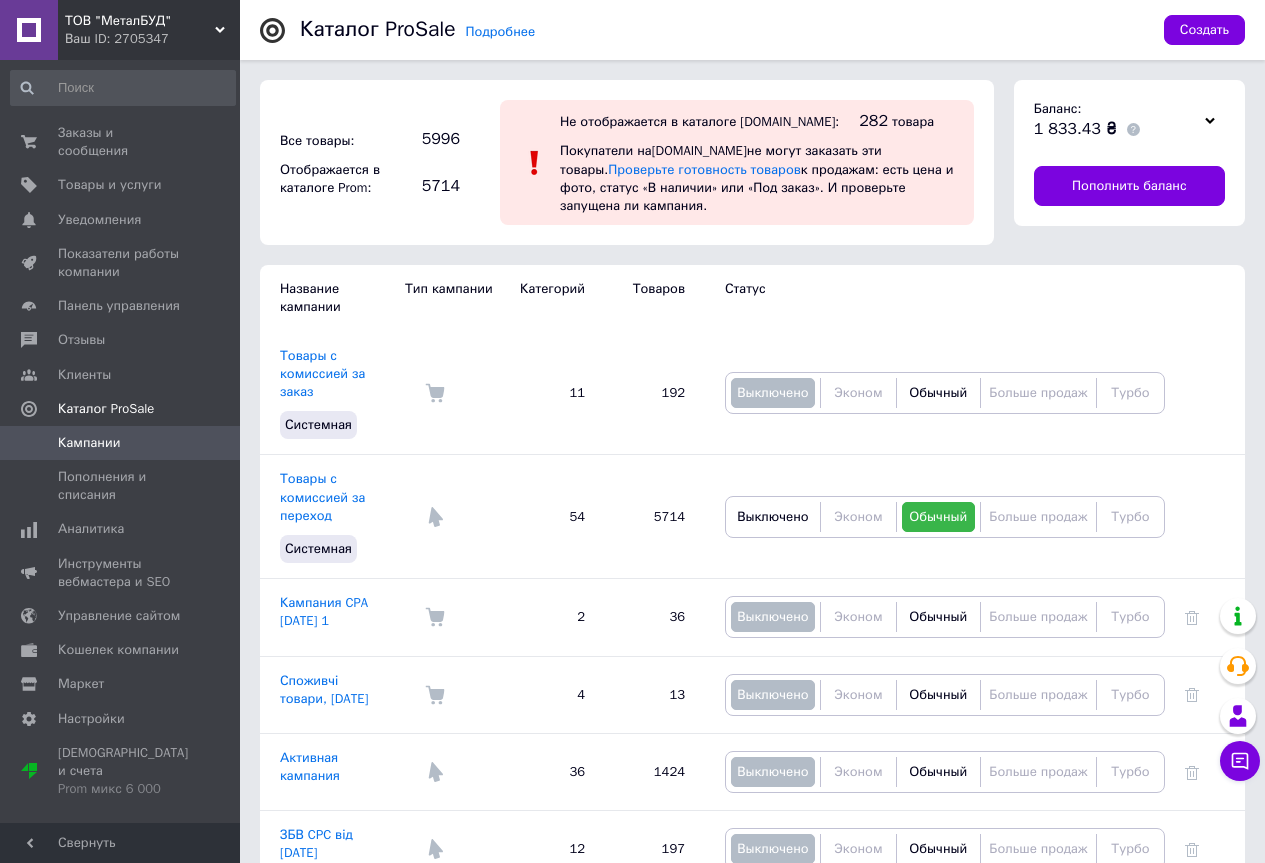 click on "Кампании" at bounding box center (89, 443) 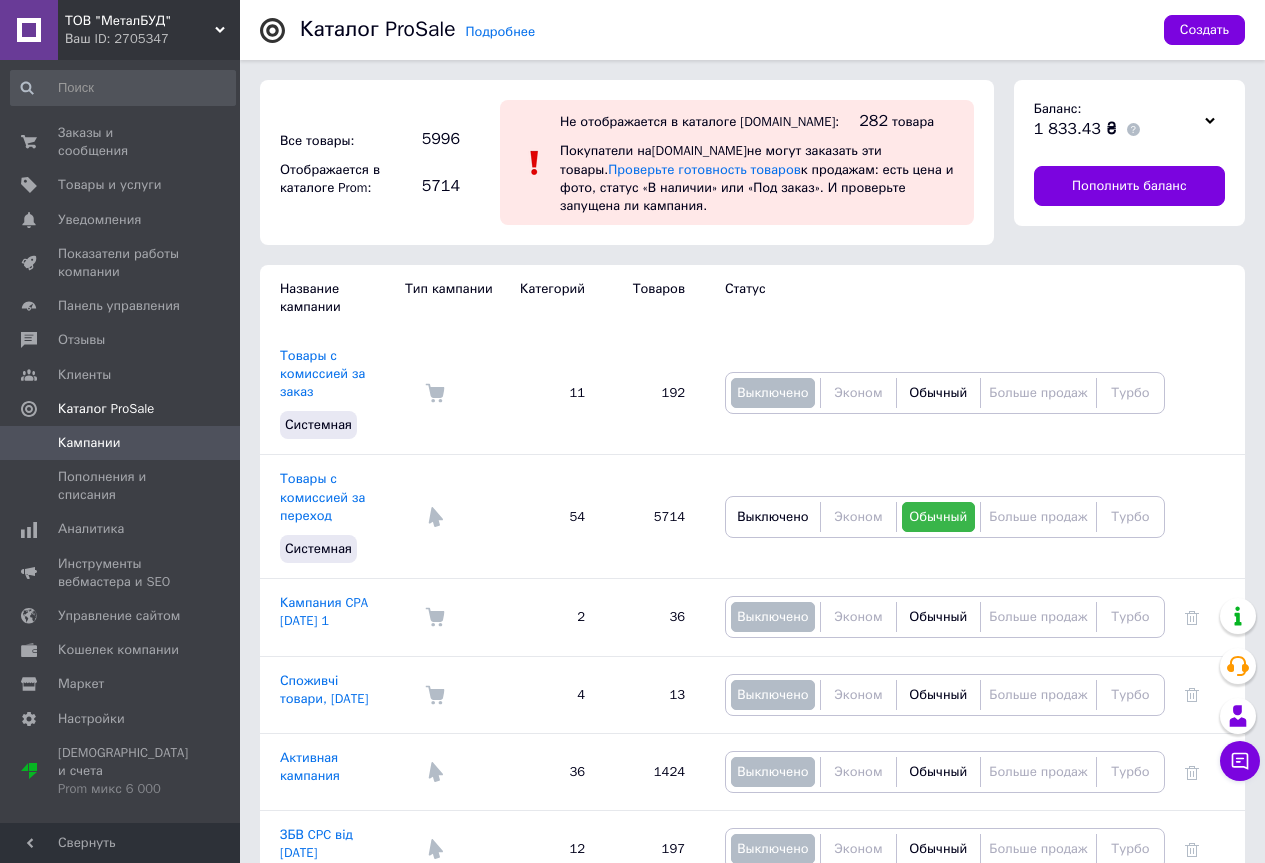 click on "Кампании" at bounding box center (89, 443) 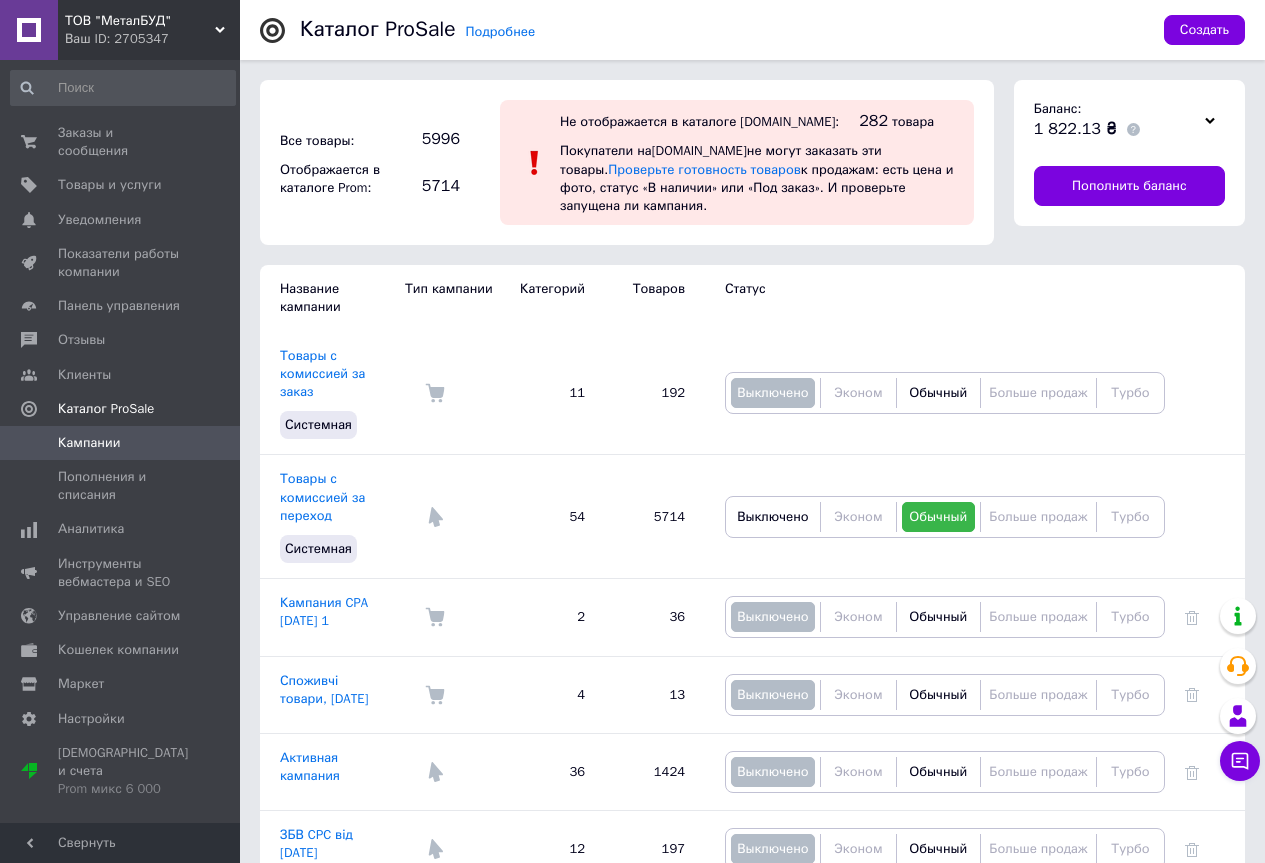 click on "ТОВ "МеталБУД"" at bounding box center (140, 21) 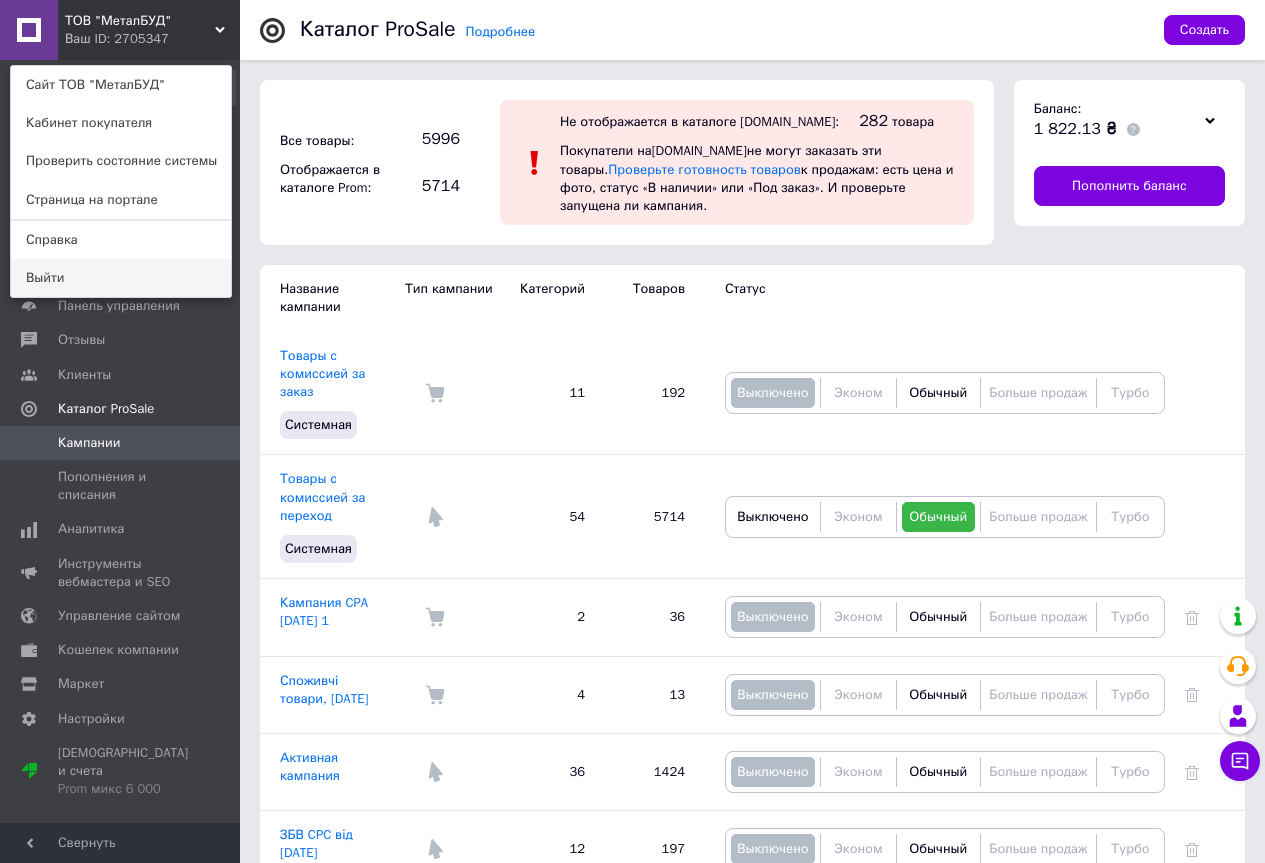 click on "Выйти" at bounding box center [121, 278] 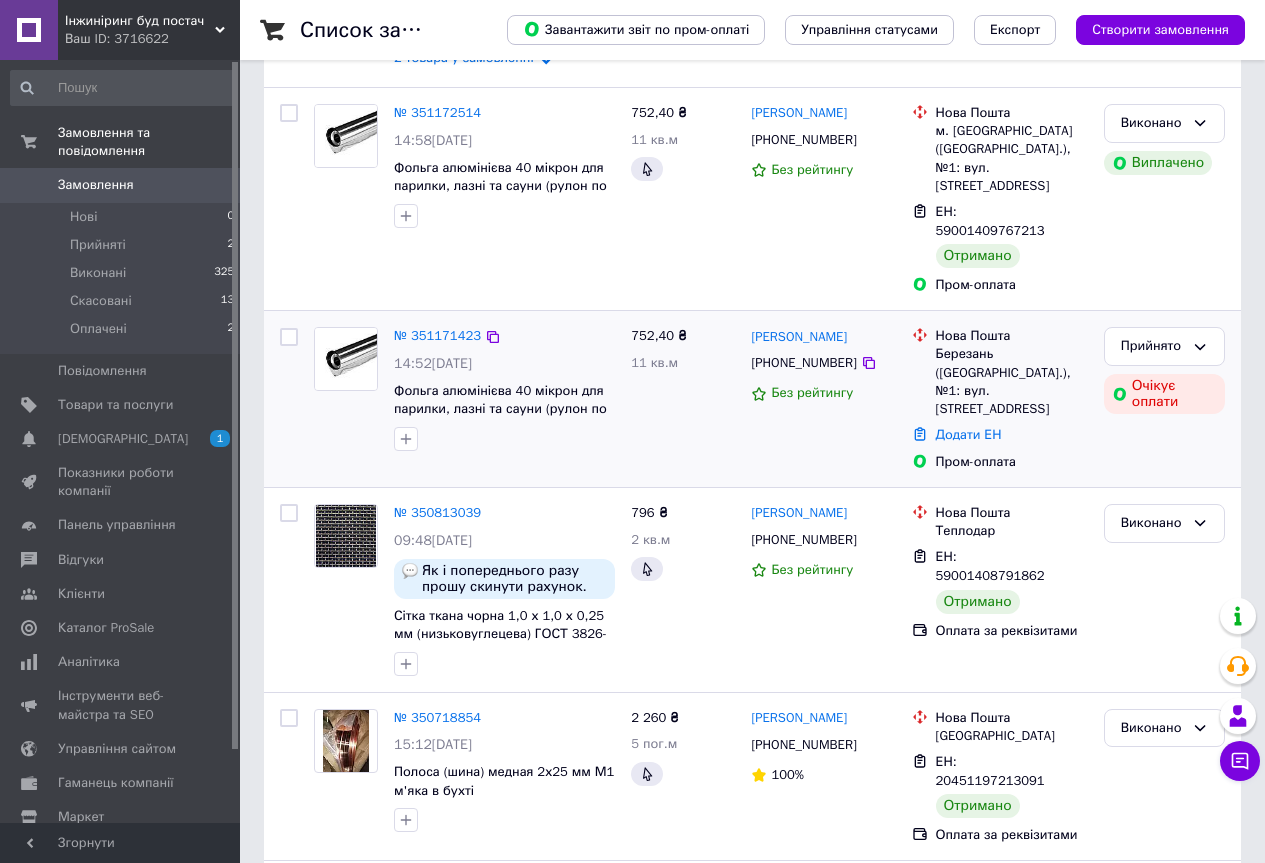 scroll, scrollTop: 700, scrollLeft: 0, axis: vertical 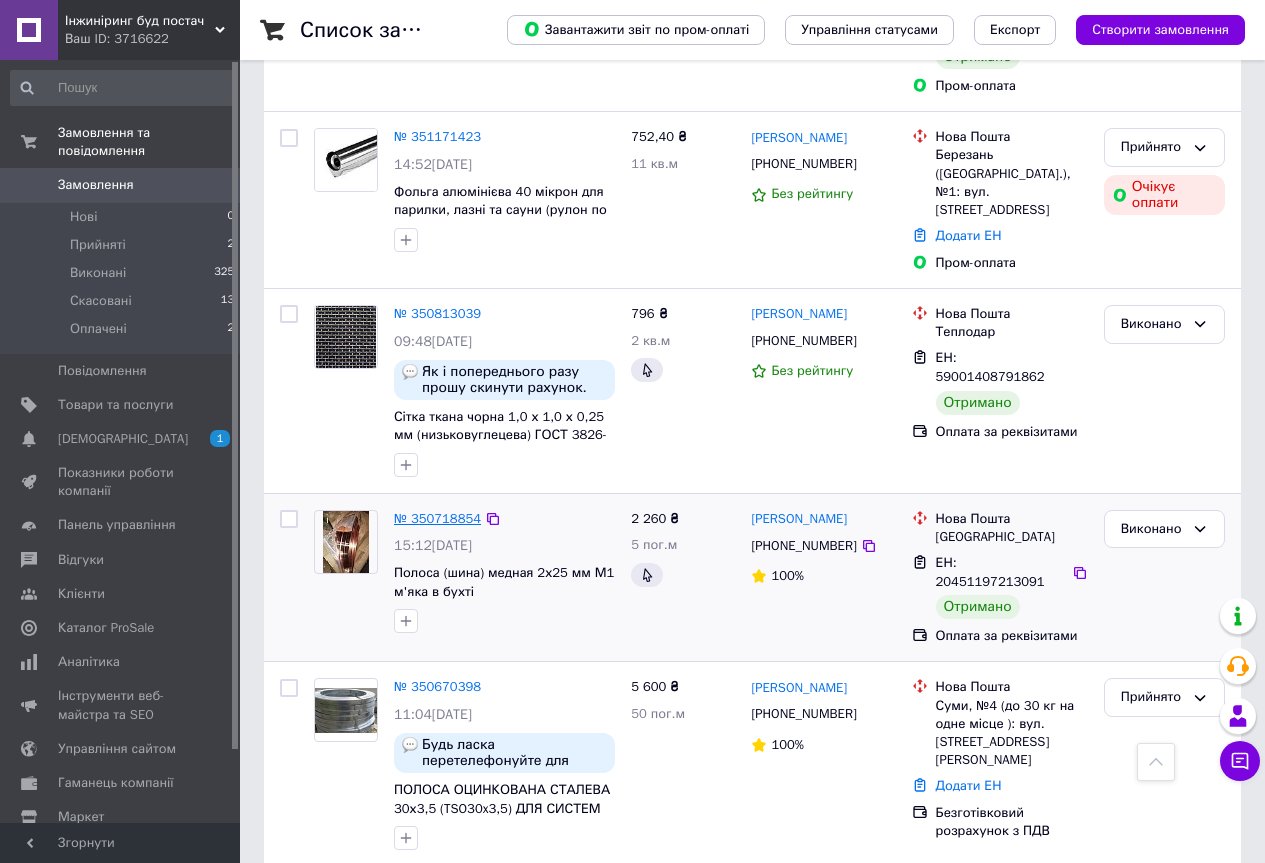click on "№ 350718854" at bounding box center (437, 518) 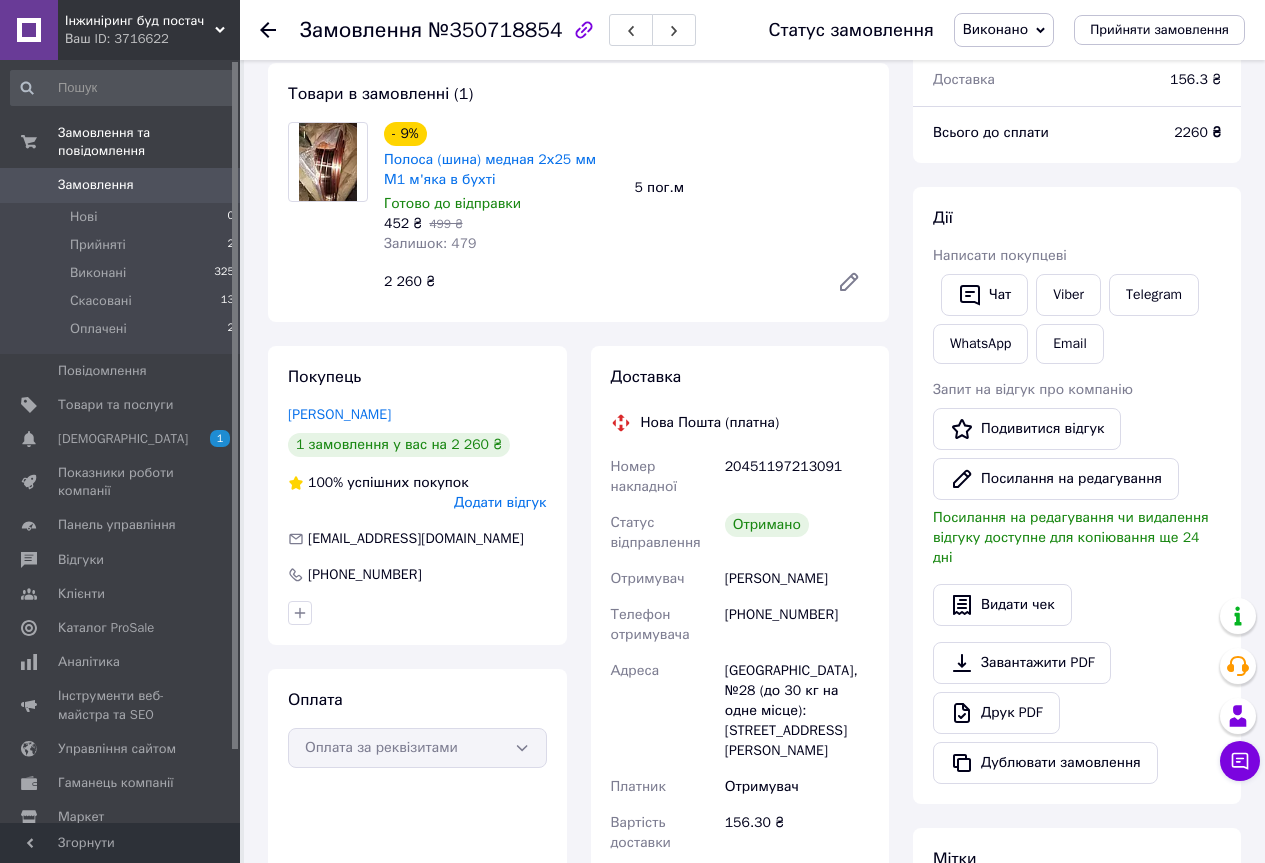 scroll, scrollTop: 0, scrollLeft: 0, axis: both 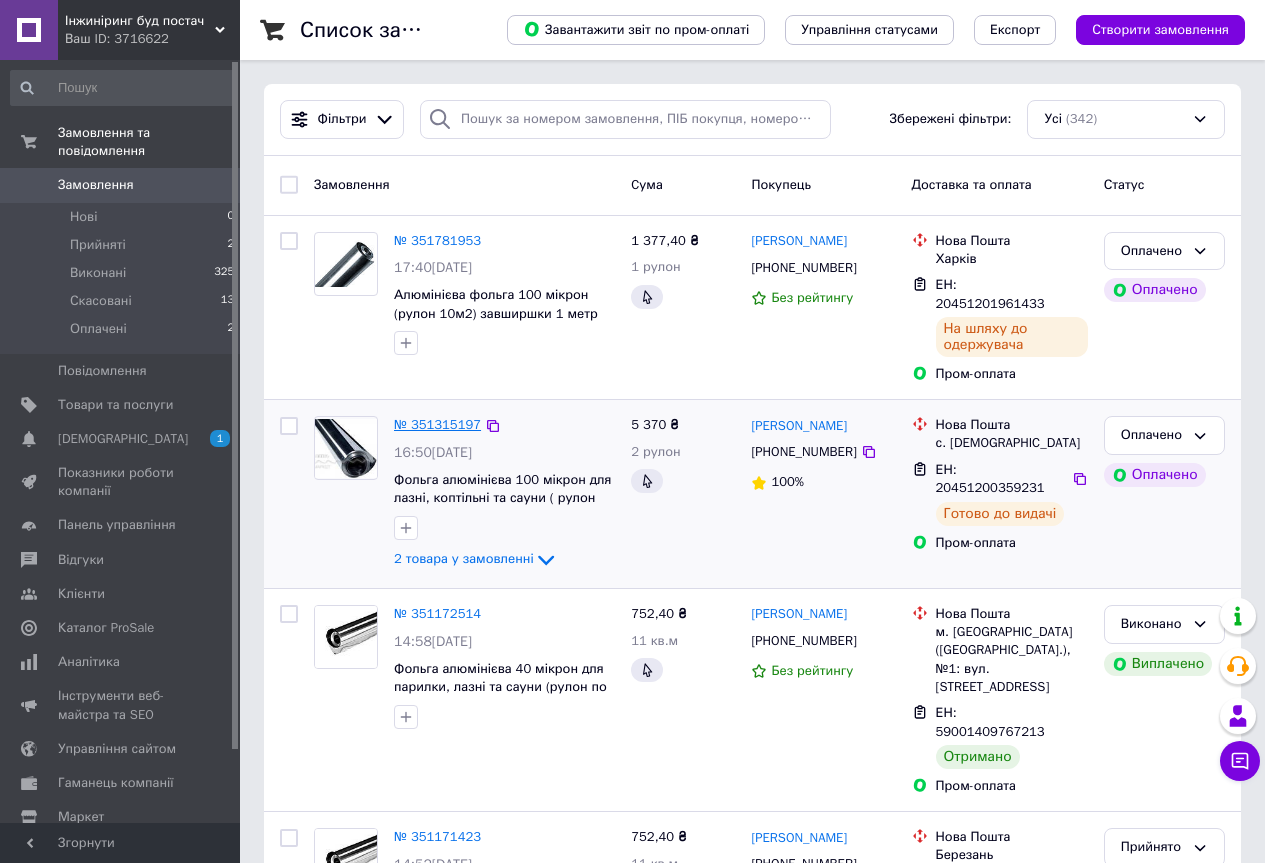 click on "№ 351315197" at bounding box center [437, 424] 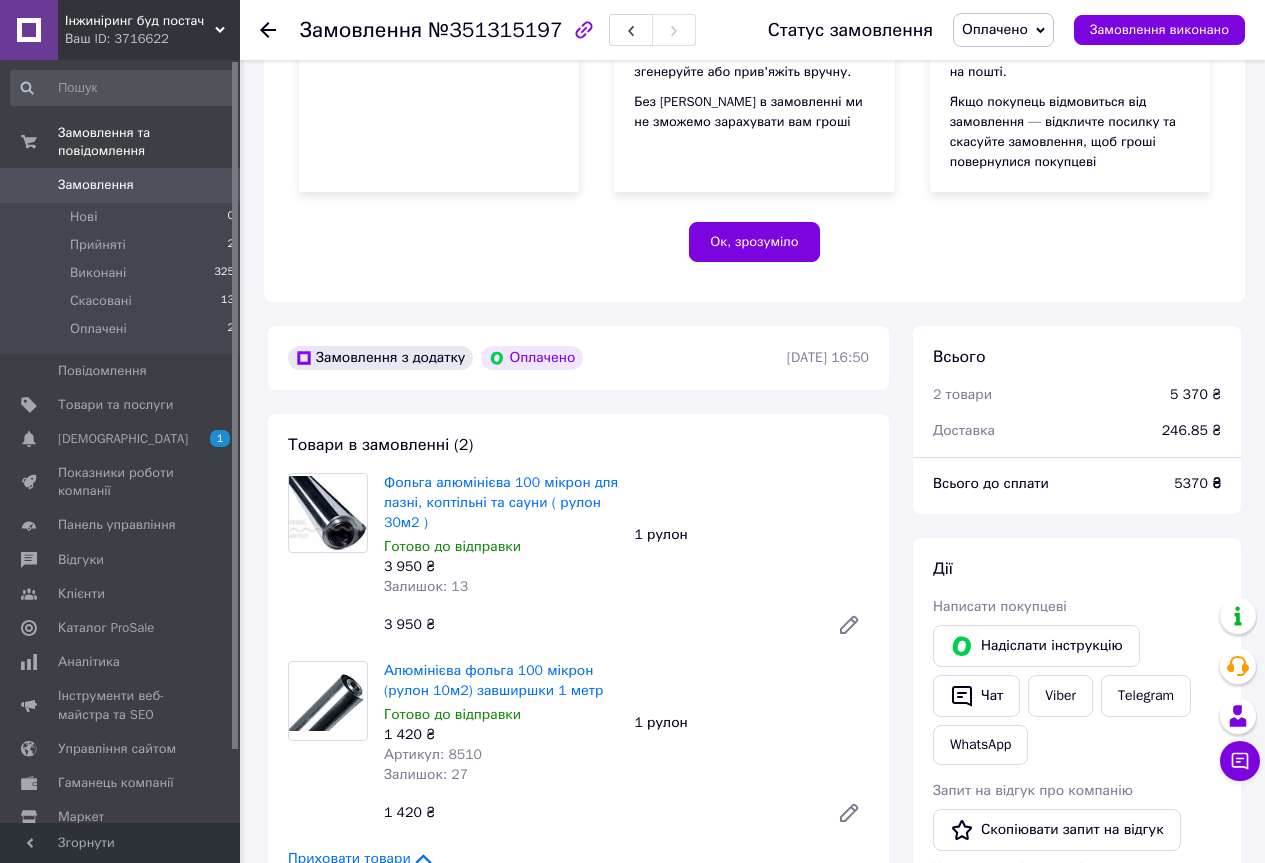 scroll, scrollTop: 600, scrollLeft: 0, axis: vertical 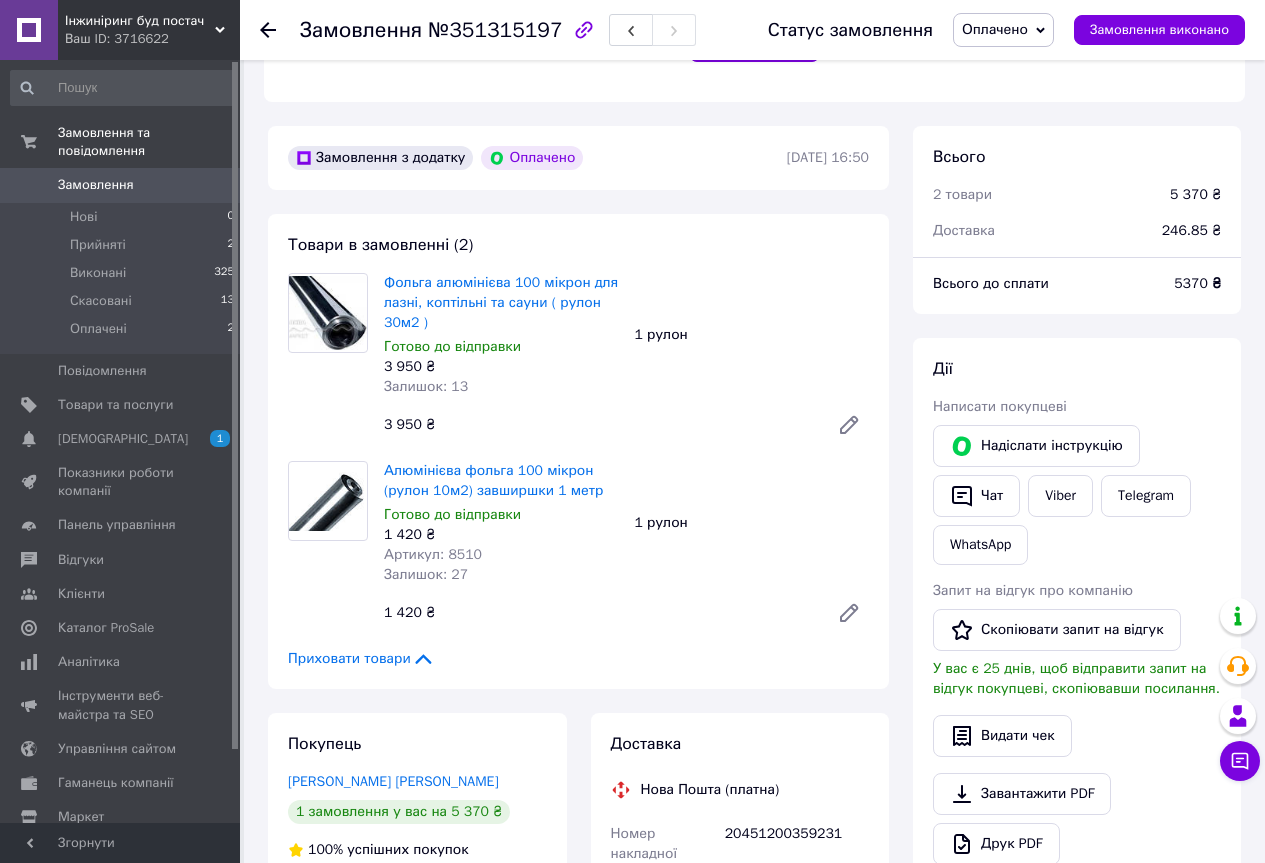 click on "Замовлення" at bounding box center (96, 185) 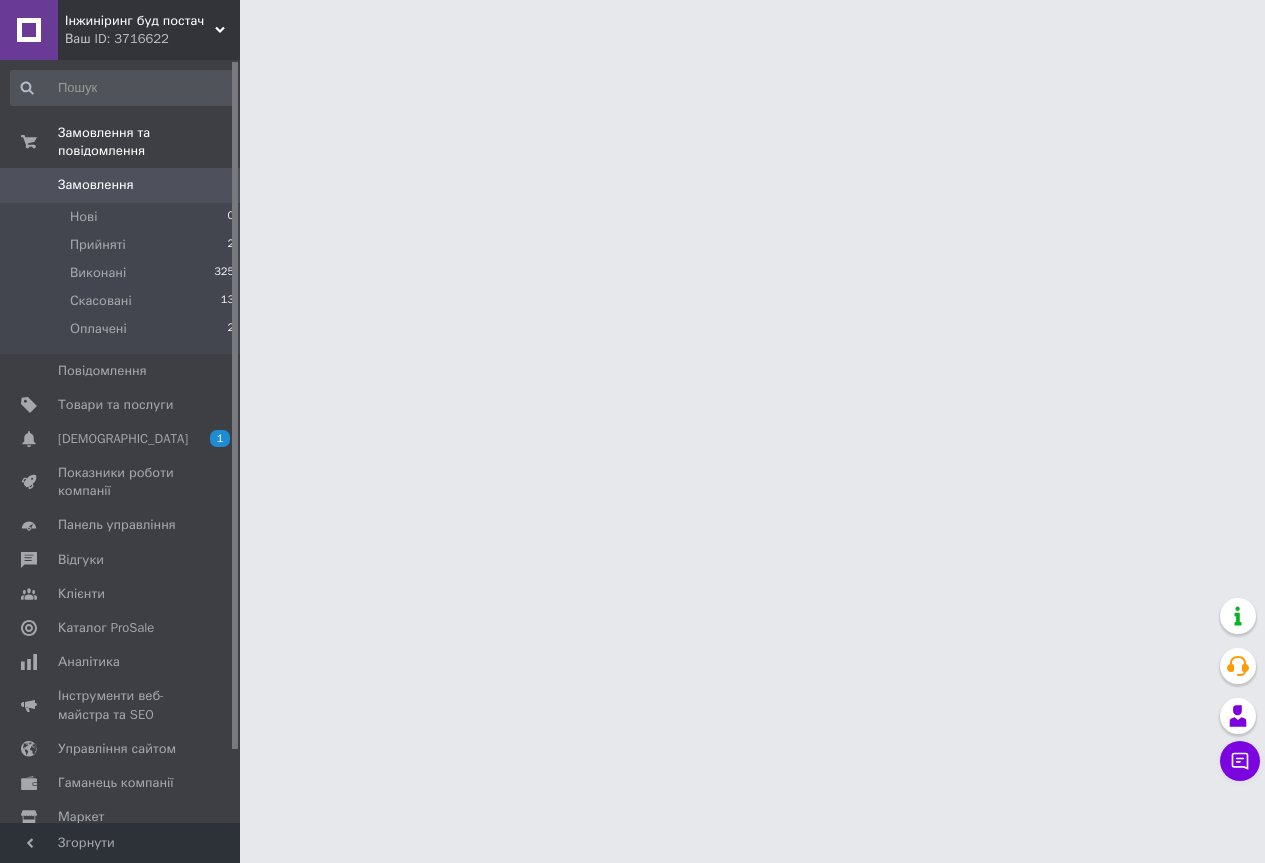 scroll, scrollTop: 0, scrollLeft: 0, axis: both 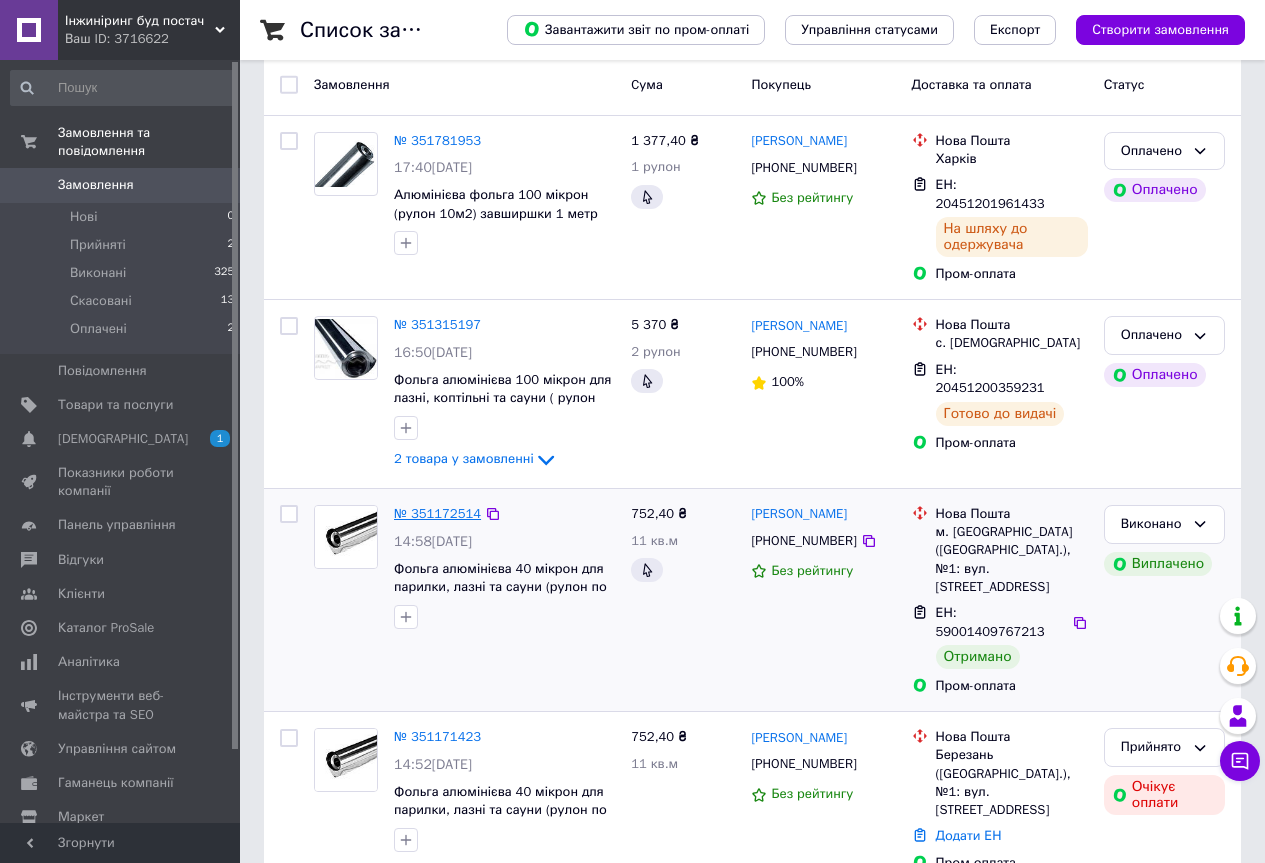 click on "№ 351172514" at bounding box center (437, 513) 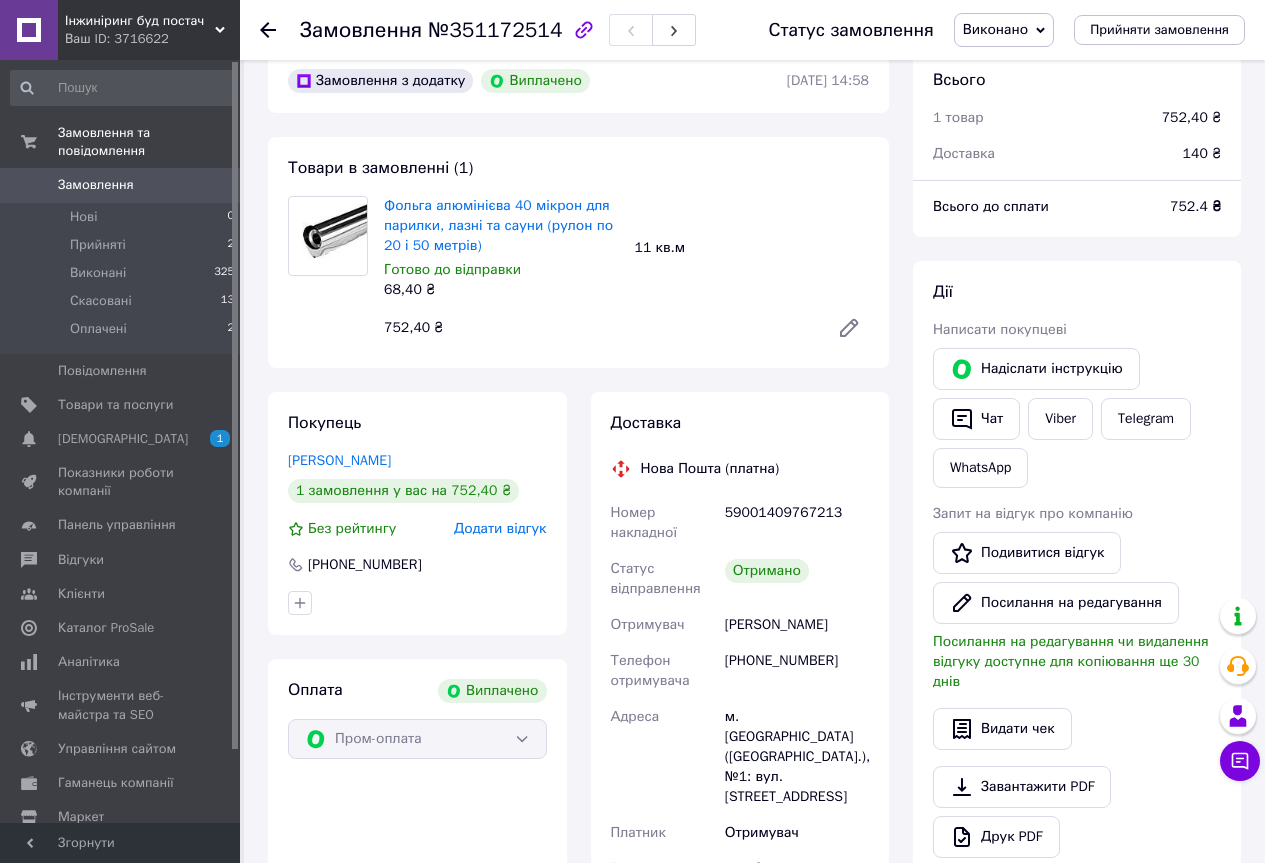 scroll, scrollTop: 0, scrollLeft: 0, axis: both 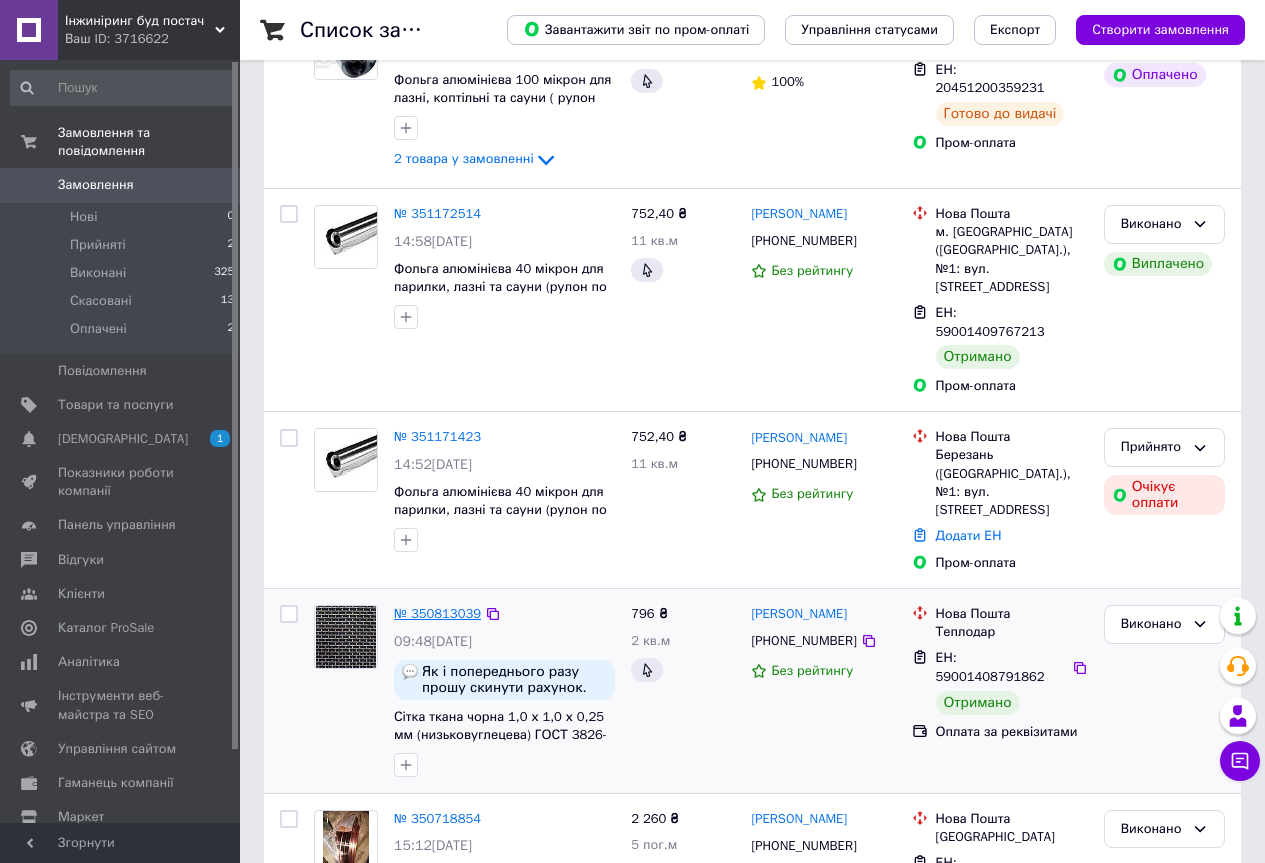 click on "№ 350813039" at bounding box center [437, 613] 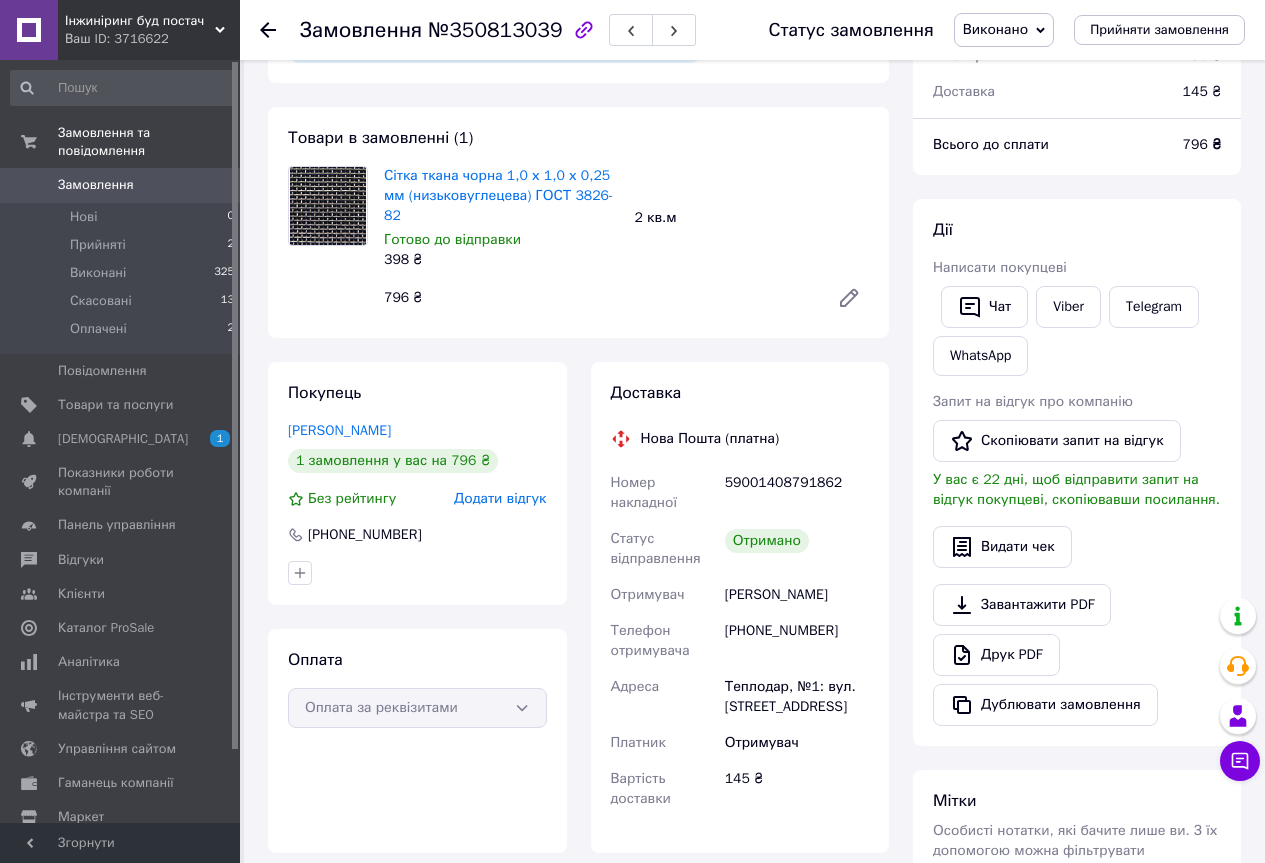 scroll, scrollTop: 0, scrollLeft: 0, axis: both 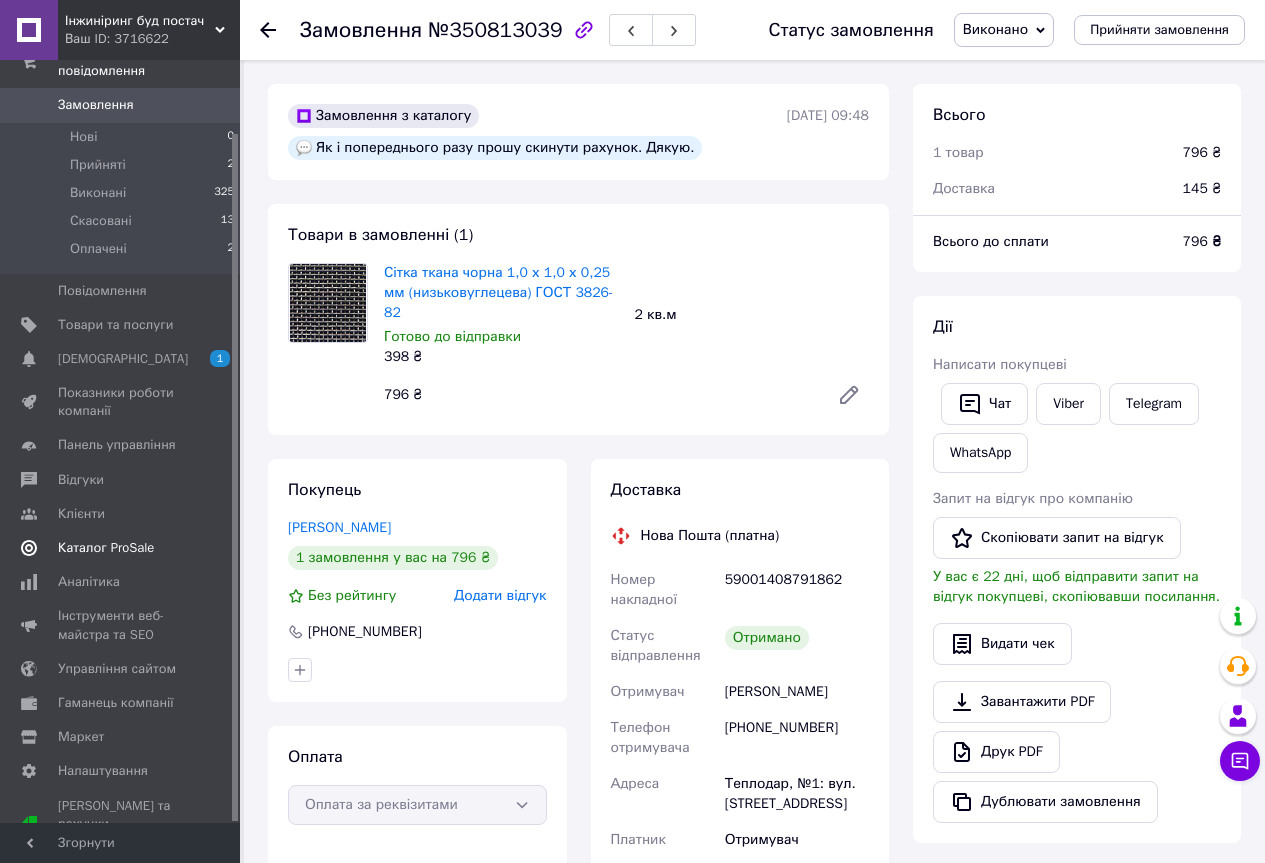 click on "Каталог ProSale" at bounding box center (106, 548) 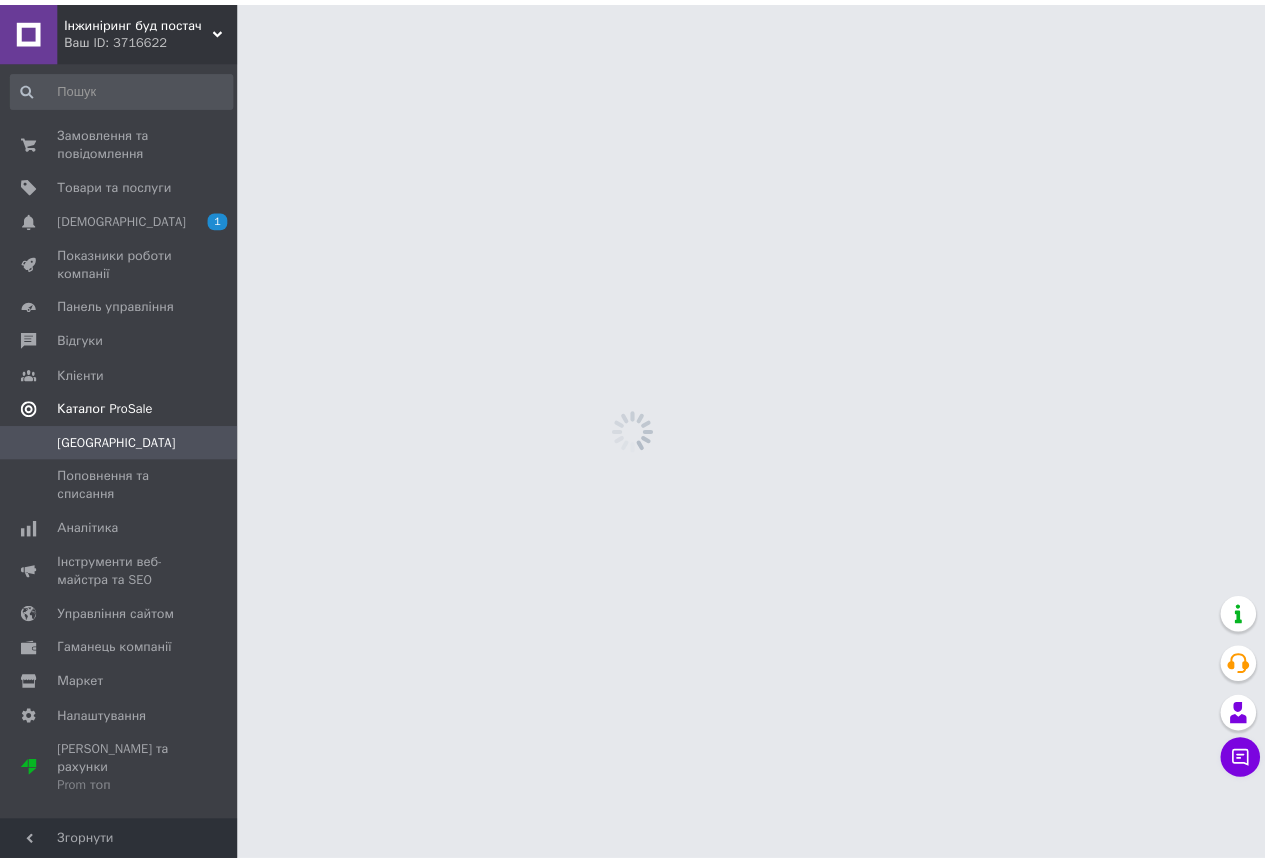 scroll, scrollTop: 0, scrollLeft: 0, axis: both 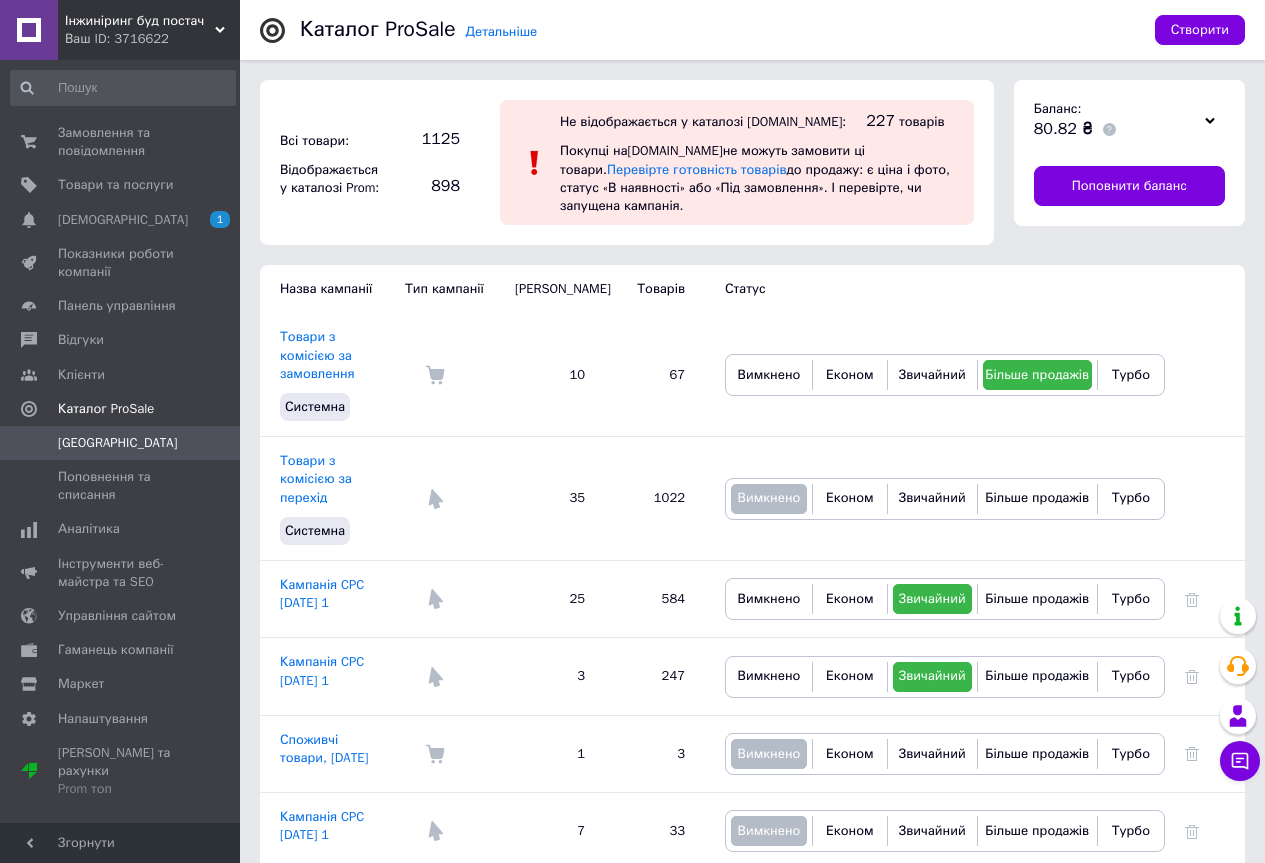 click on "[GEOGRAPHIC_DATA]" at bounding box center [118, 443] 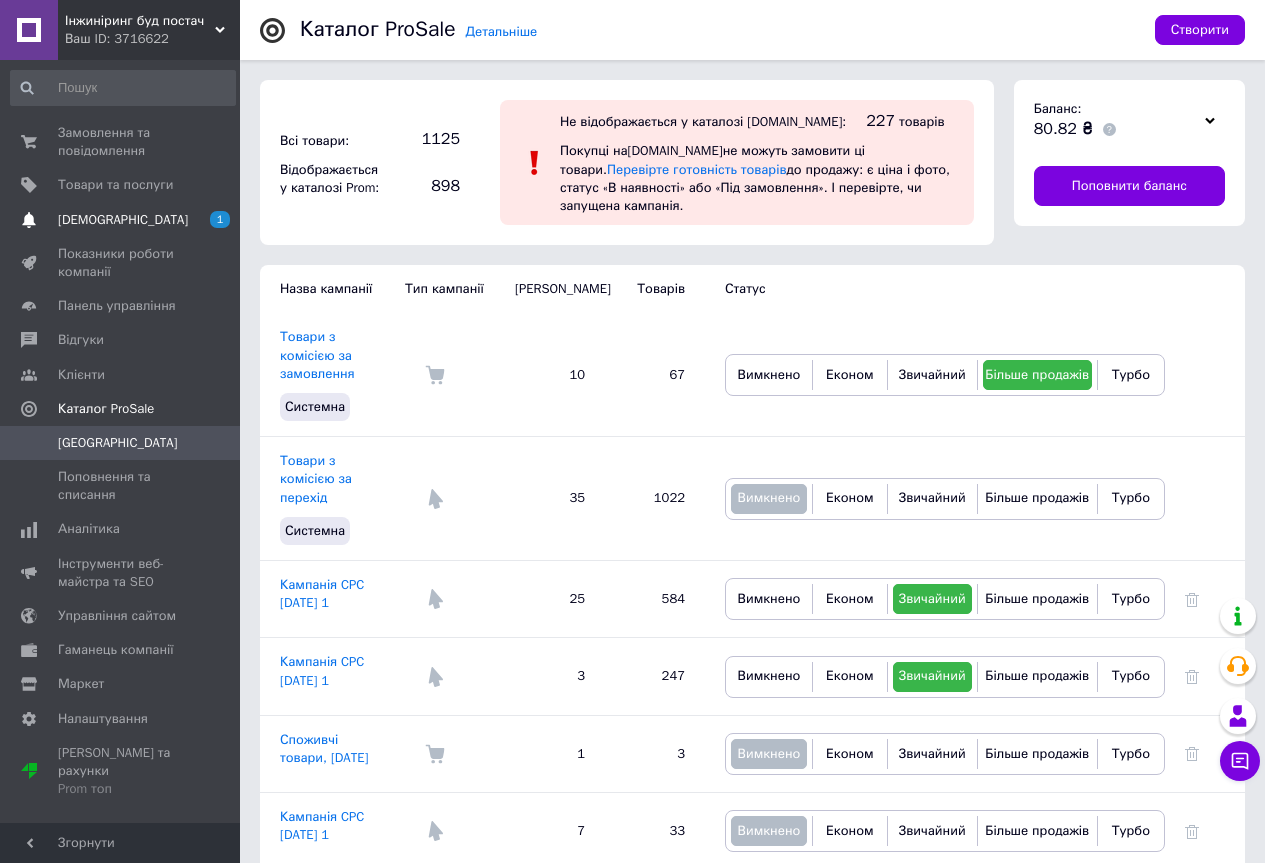click on "[DEMOGRAPHIC_DATA]" at bounding box center [123, 220] 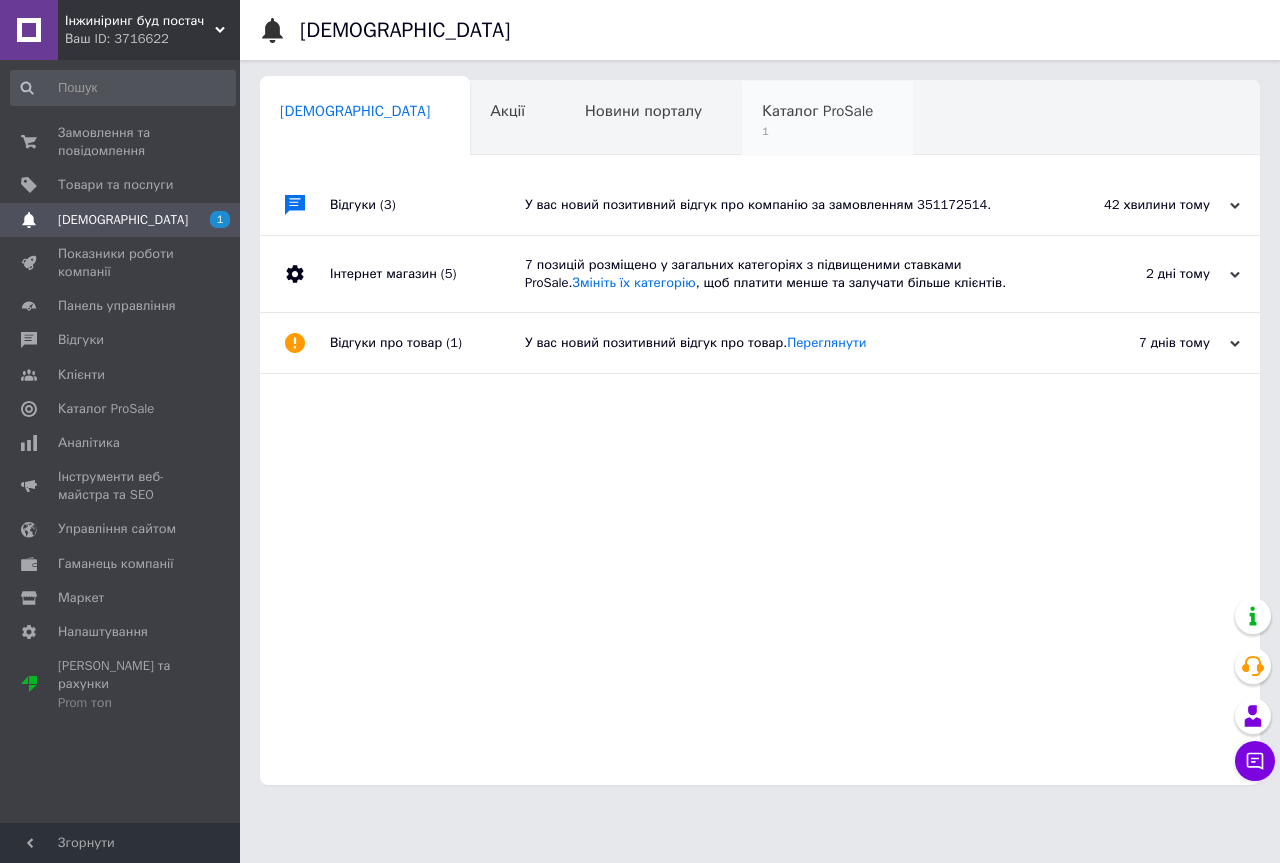 click on "Каталог ProSale" at bounding box center (817, 111) 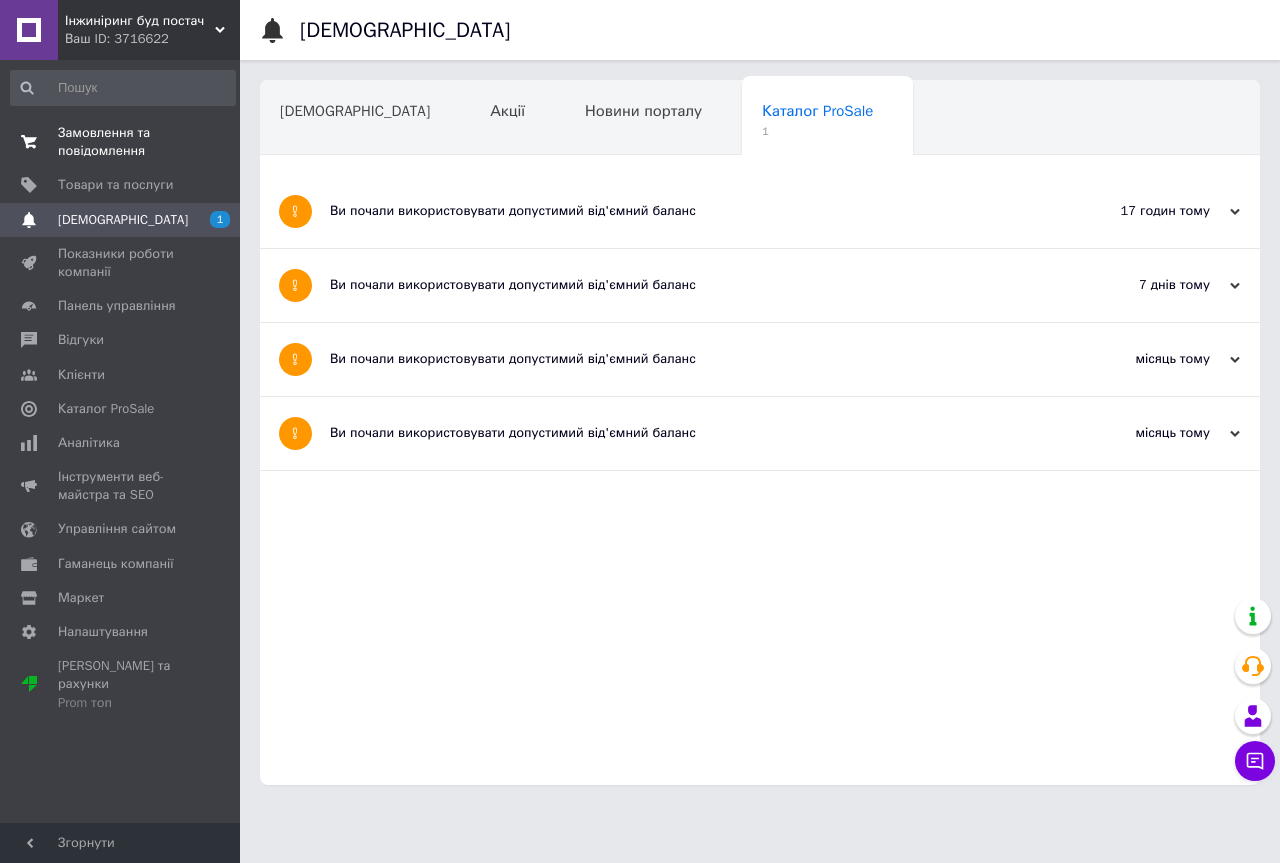 click on "Замовлення та повідомлення" at bounding box center (121, 142) 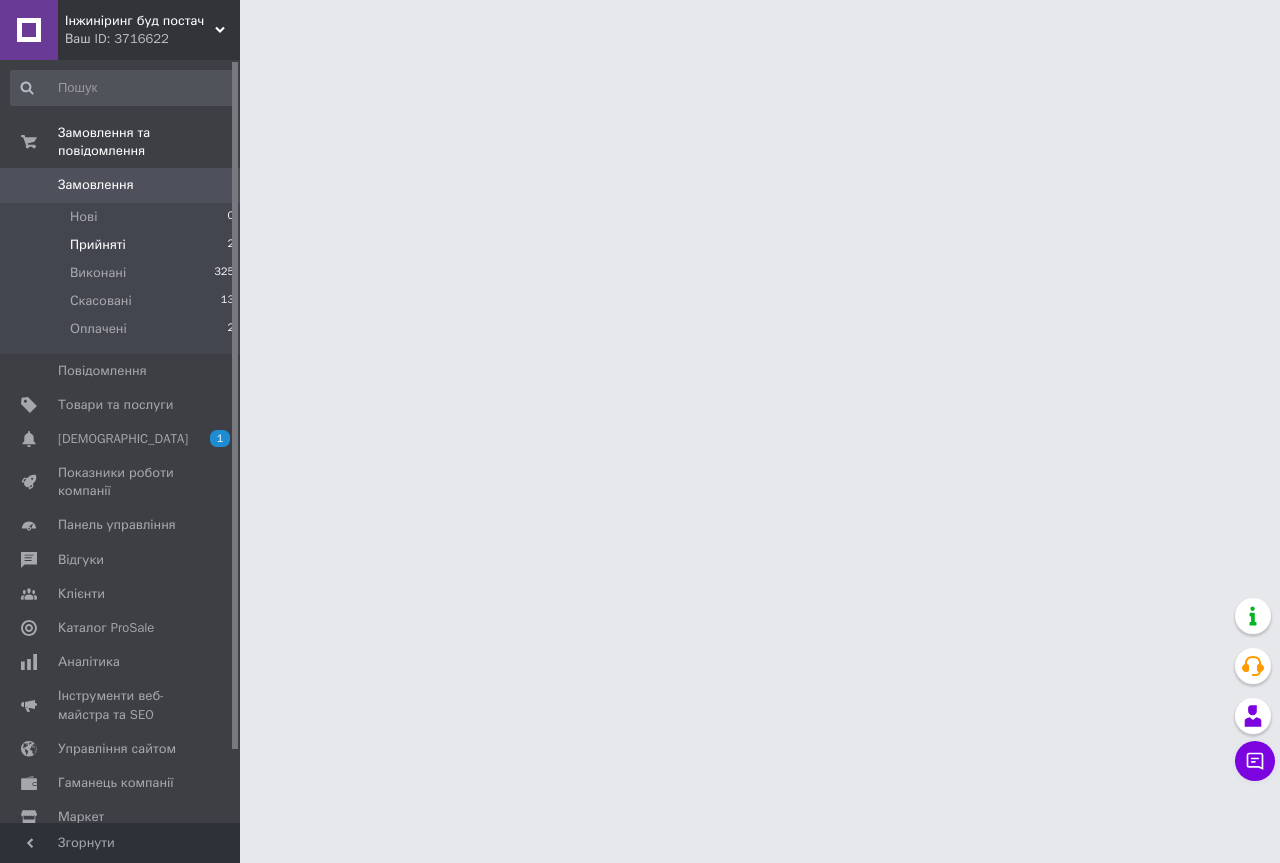 click on "Прийняті" at bounding box center [98, 245] 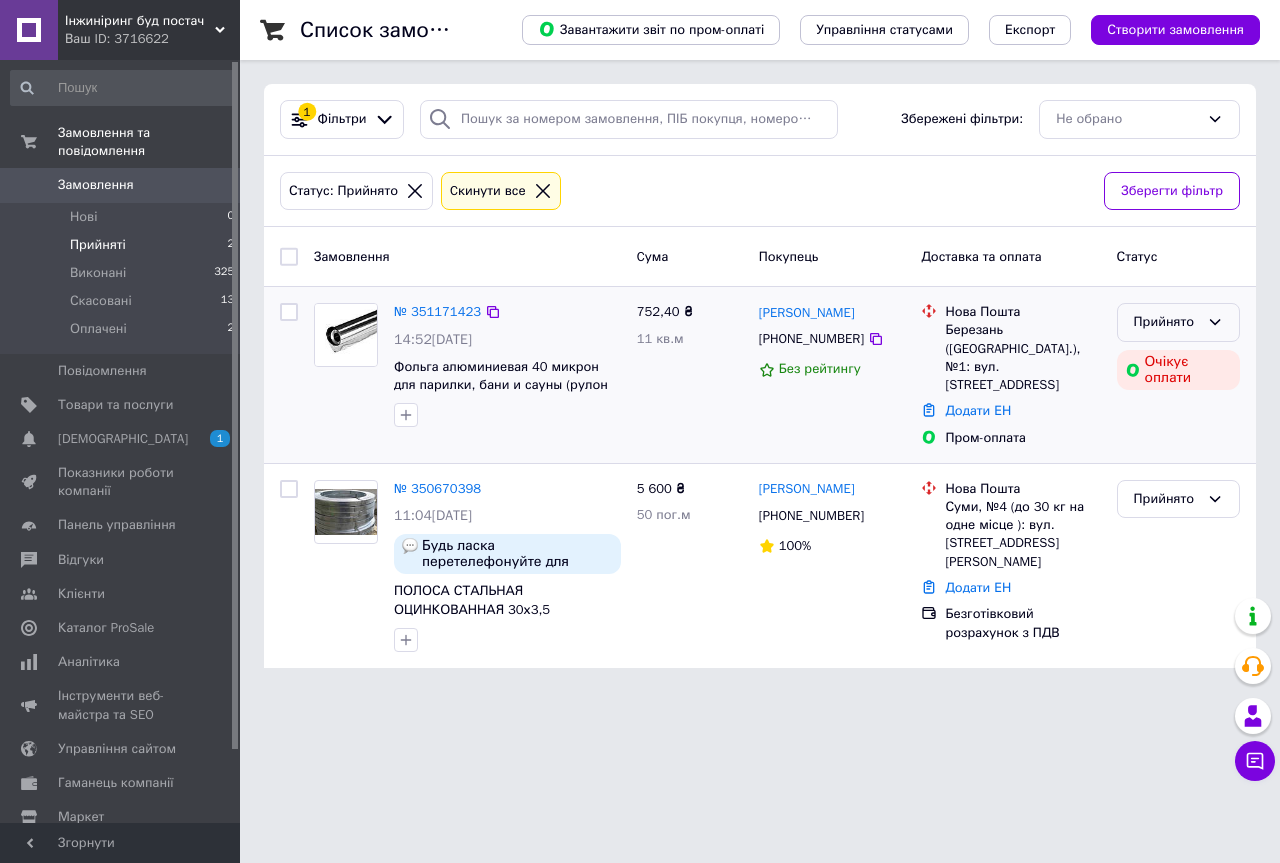 click 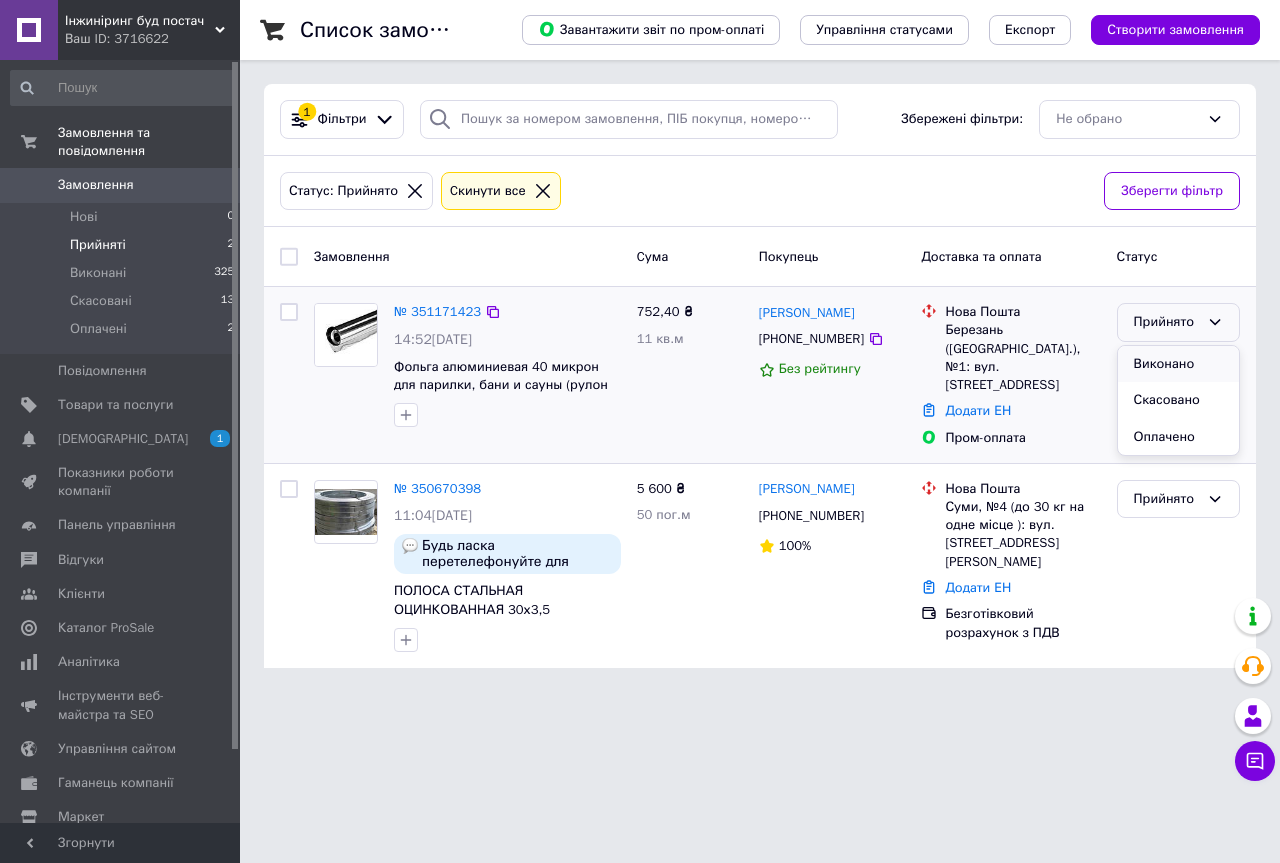 click on "Виконано" at bounding box center (1178, 364) 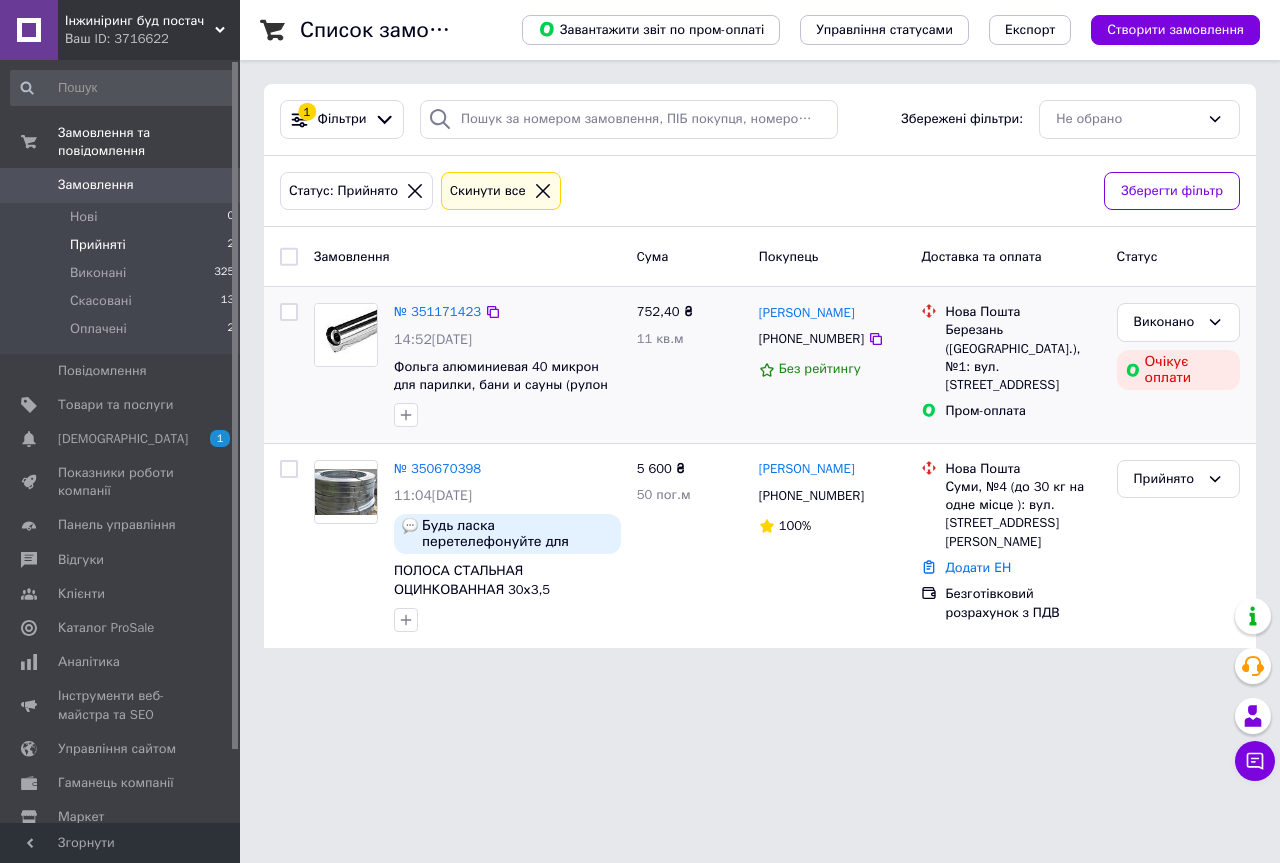 click on "Прийняті" at bounding box center [98, 245] 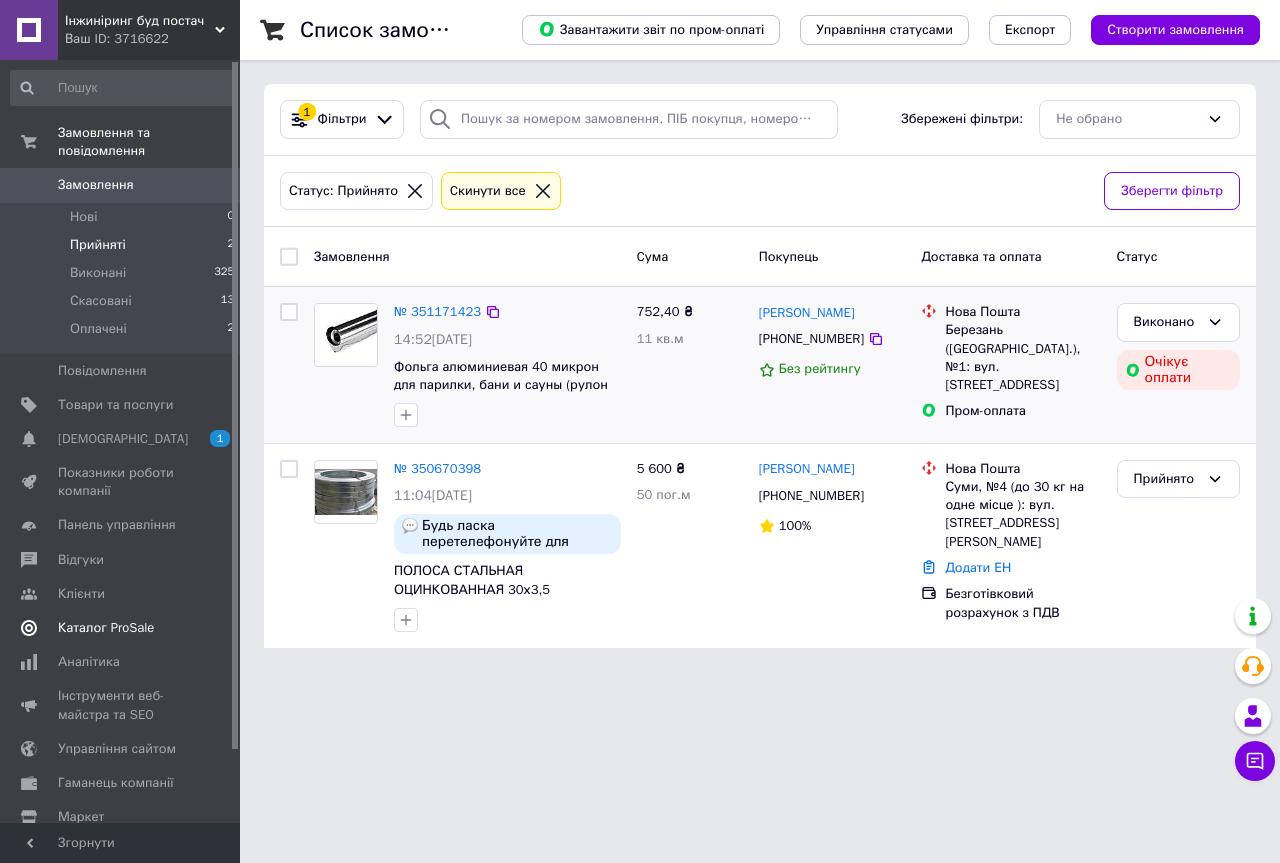 click on "Каталог ProSale" at bounding box center [123, 628] 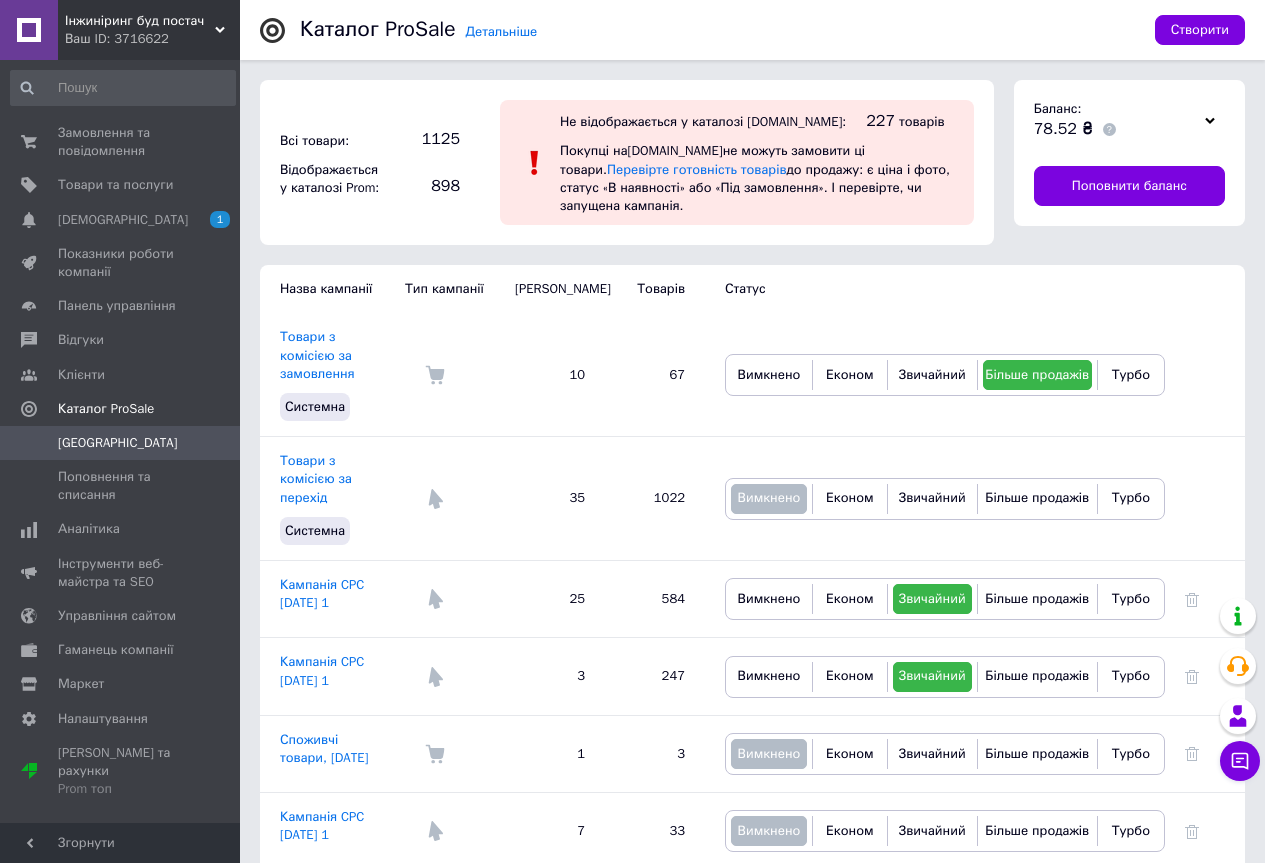 scroll, scrollTop: 200, scrollLeft: 0, axis: vertical 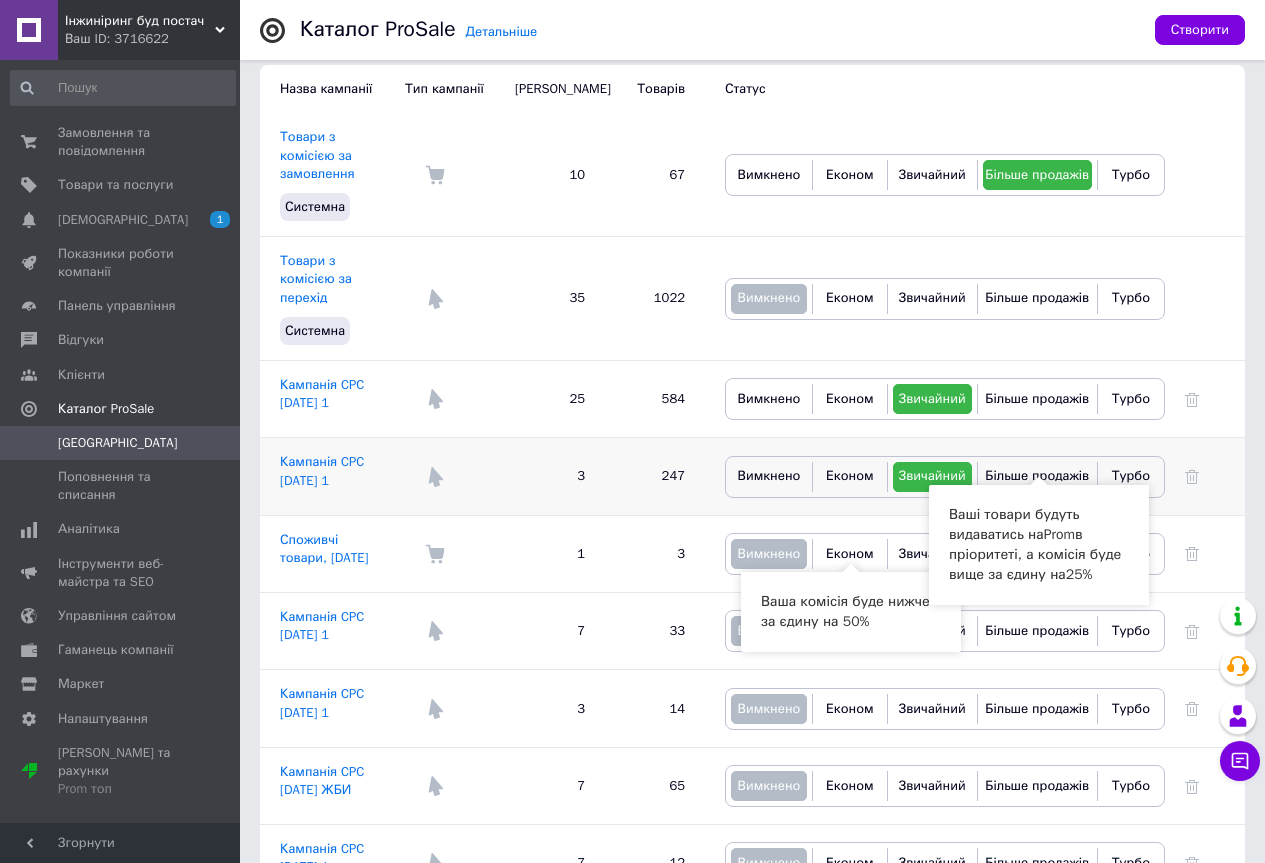 click on "Вимкнено Економ Звичайний Більше продажів Турбо" at bounding box center (945, 477) 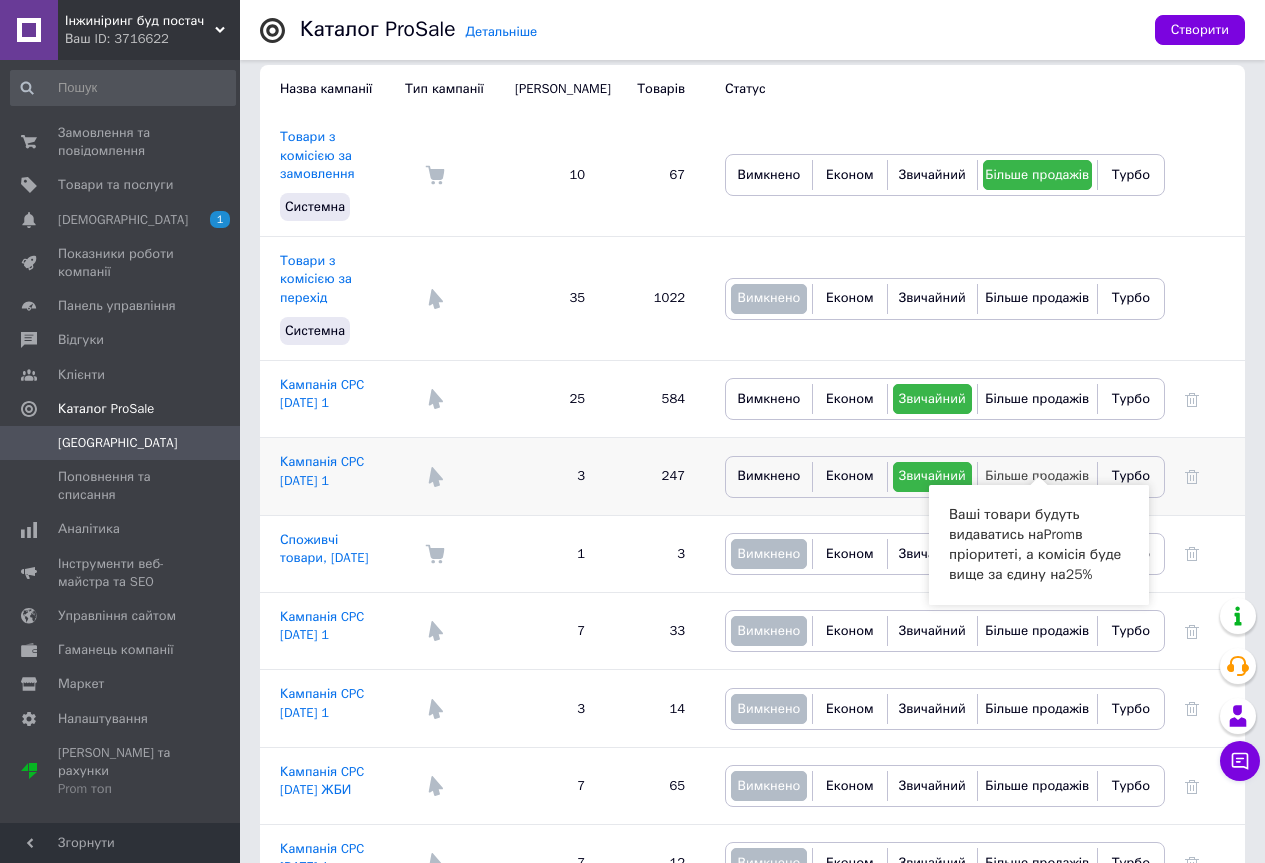 click on "Більше продажів" at bounding box center [1037, 475] 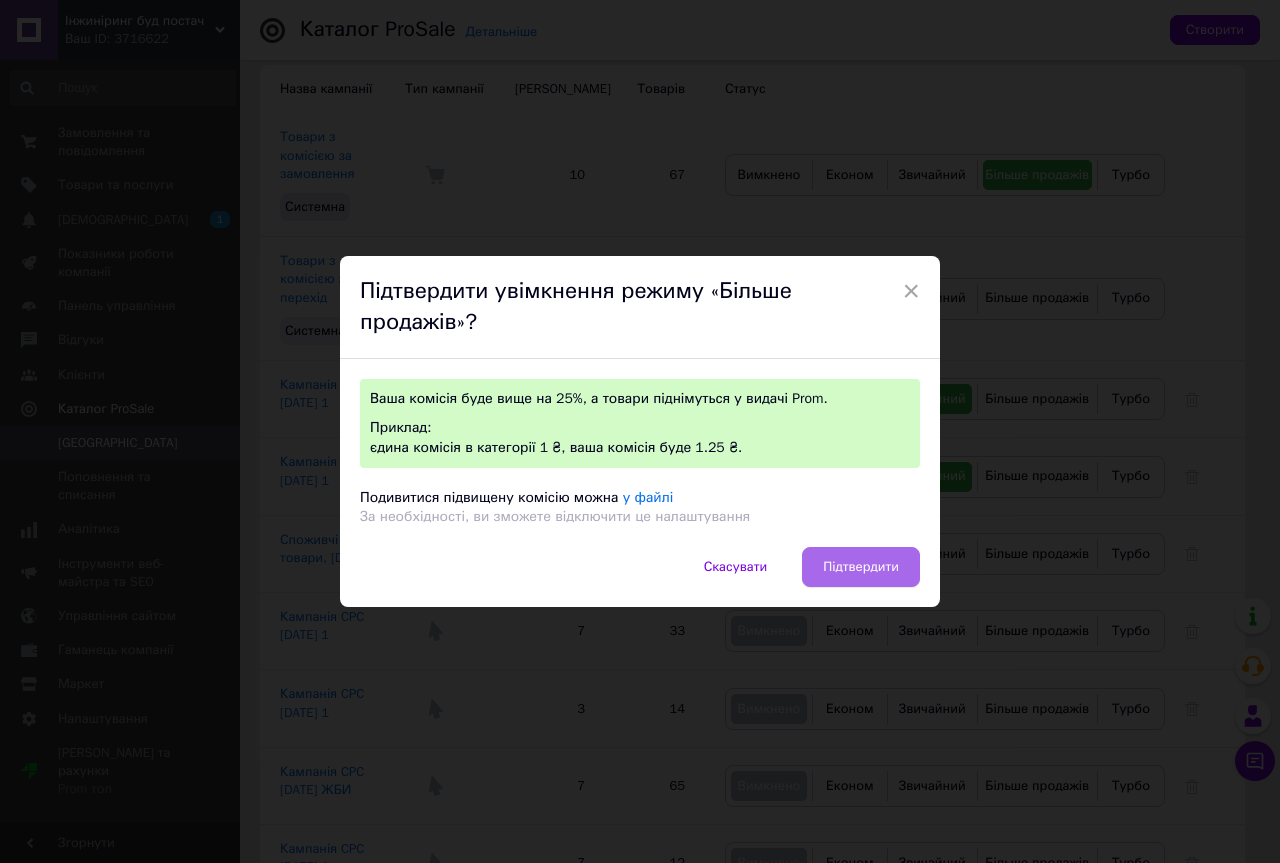 click on "Підтвердити" at bounding box center [861, 567] 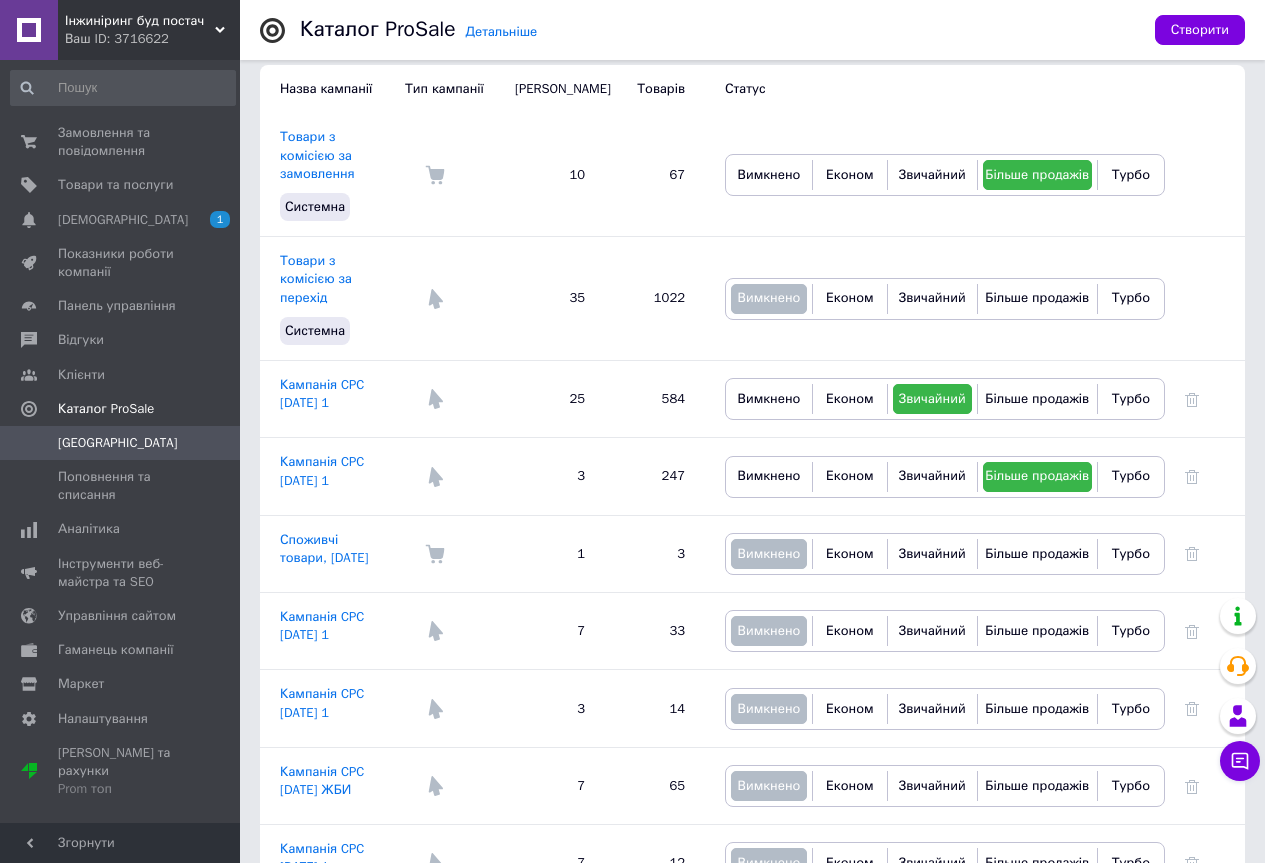 click on "[GEOGRAPHIC_DATA]" at bounding box center [118, 443] 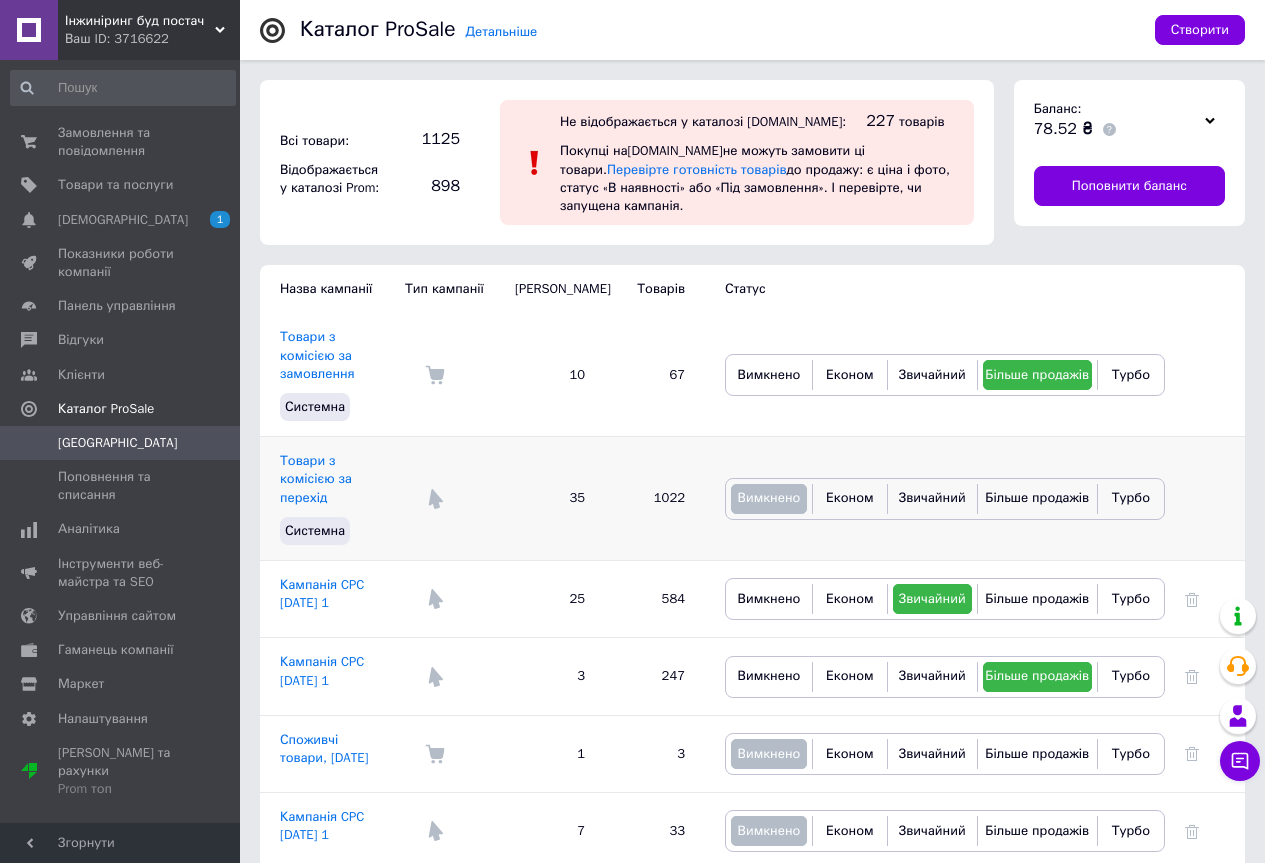 scroll, scrollTop: 200, scrollLeft: 0, axis: vertical 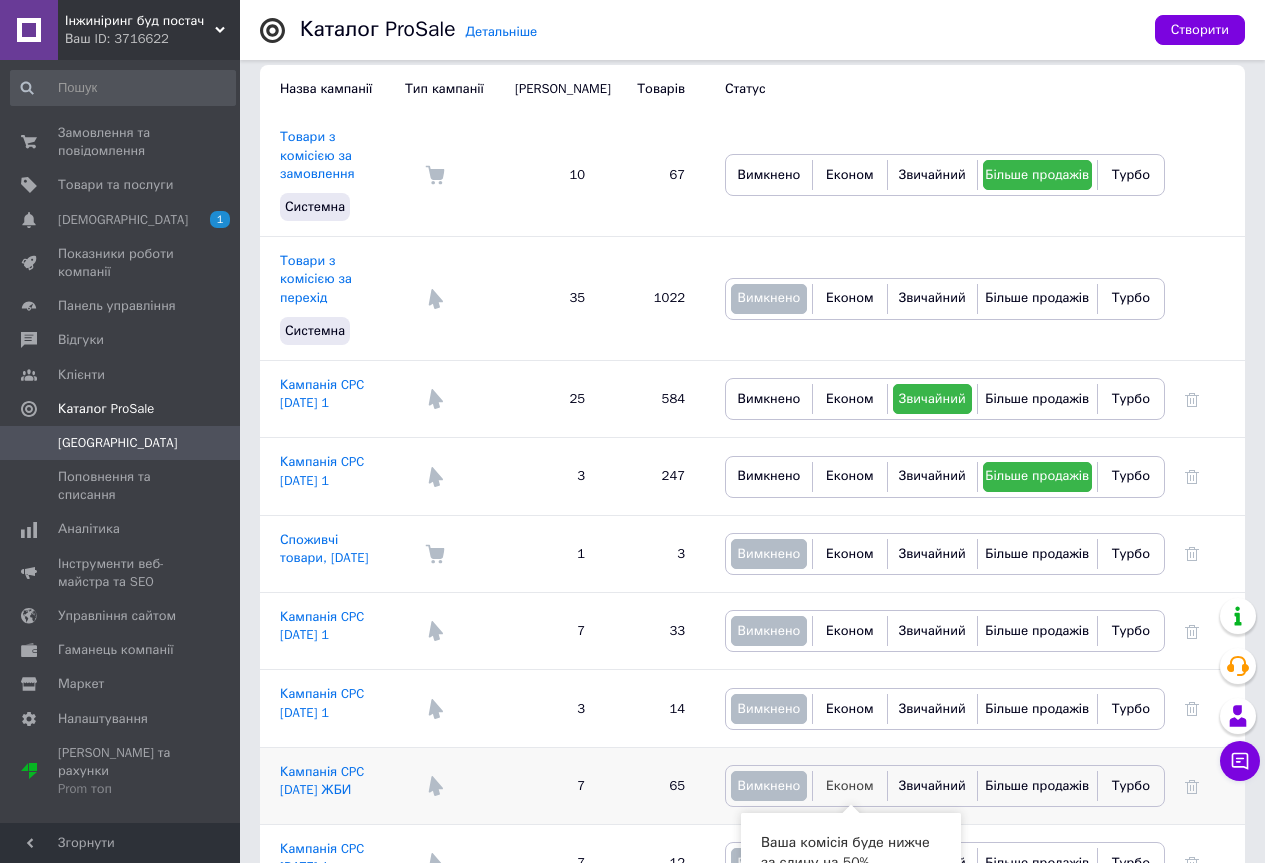 click on "Економ" at bounding box center (850, 785) 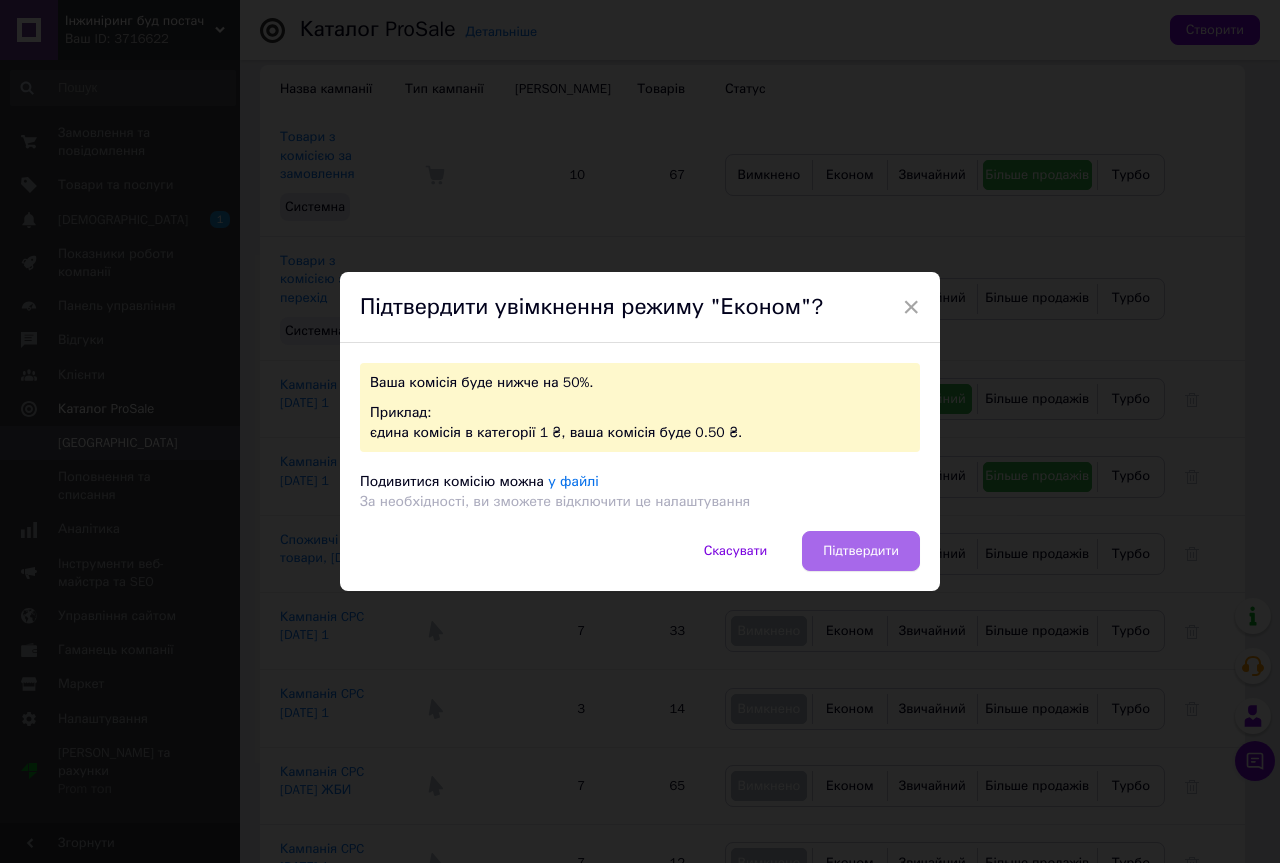 click on "Підтвердити" at bounding box center [861, 551] 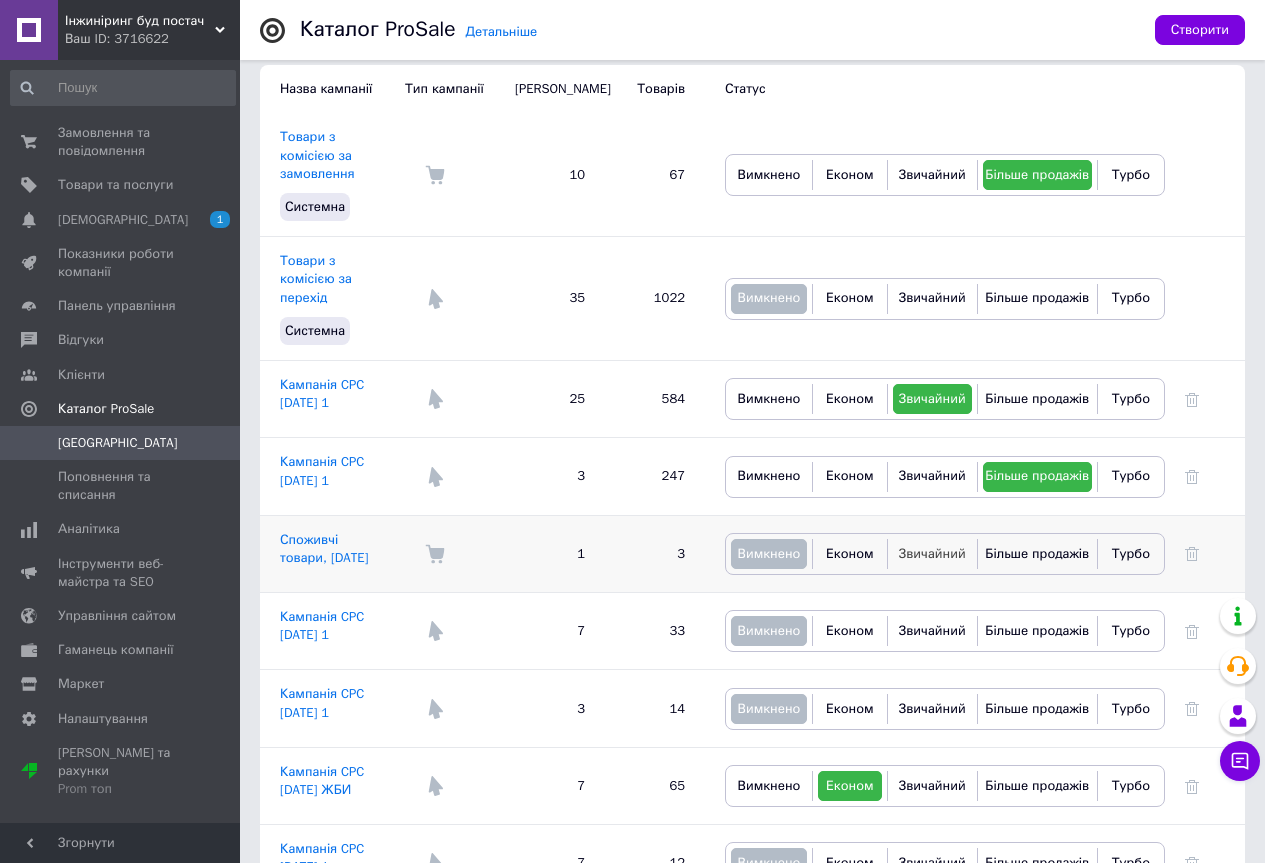 scroll, scrollTop: 0, scrollLeft: 0, axis: both 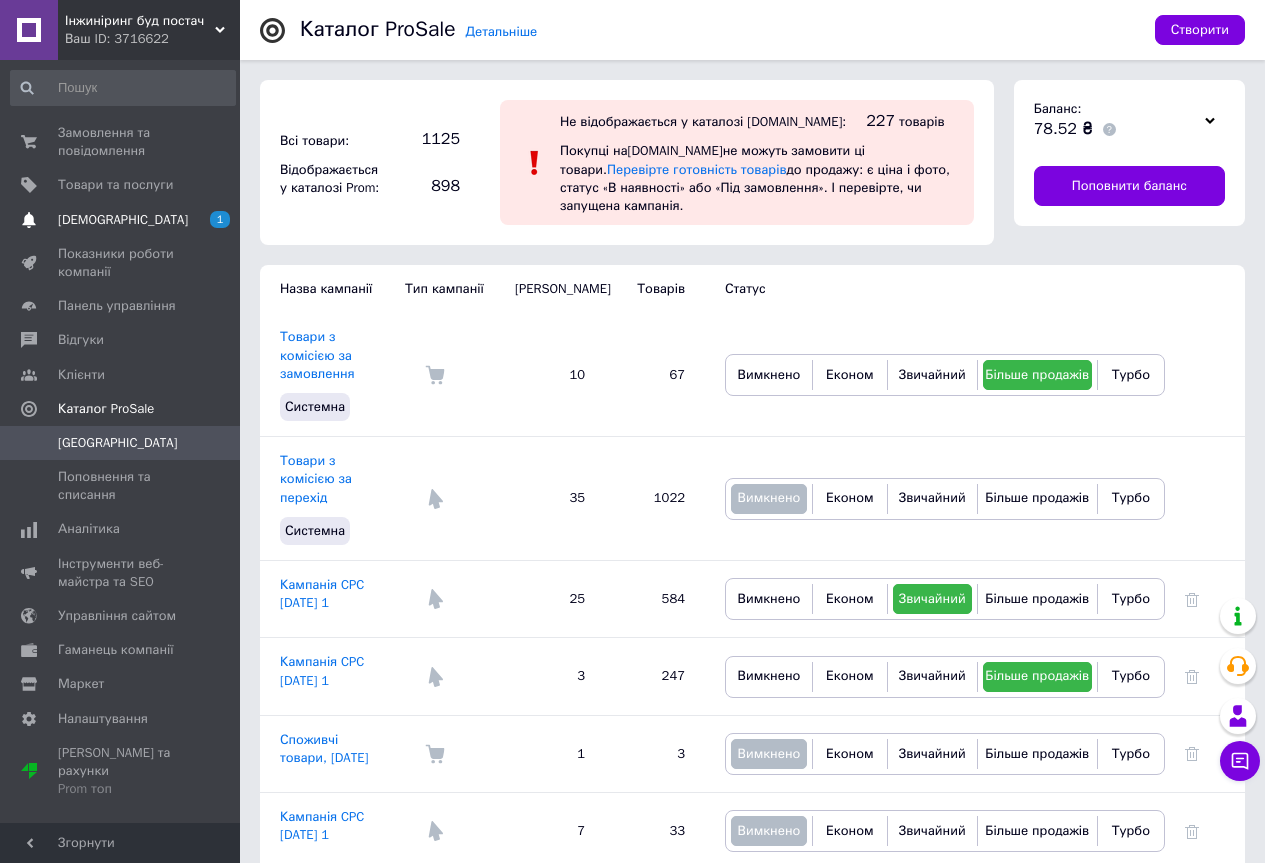 click on "[DEMOGRAPHIC_DATA]" at bounding box center [123, 220] 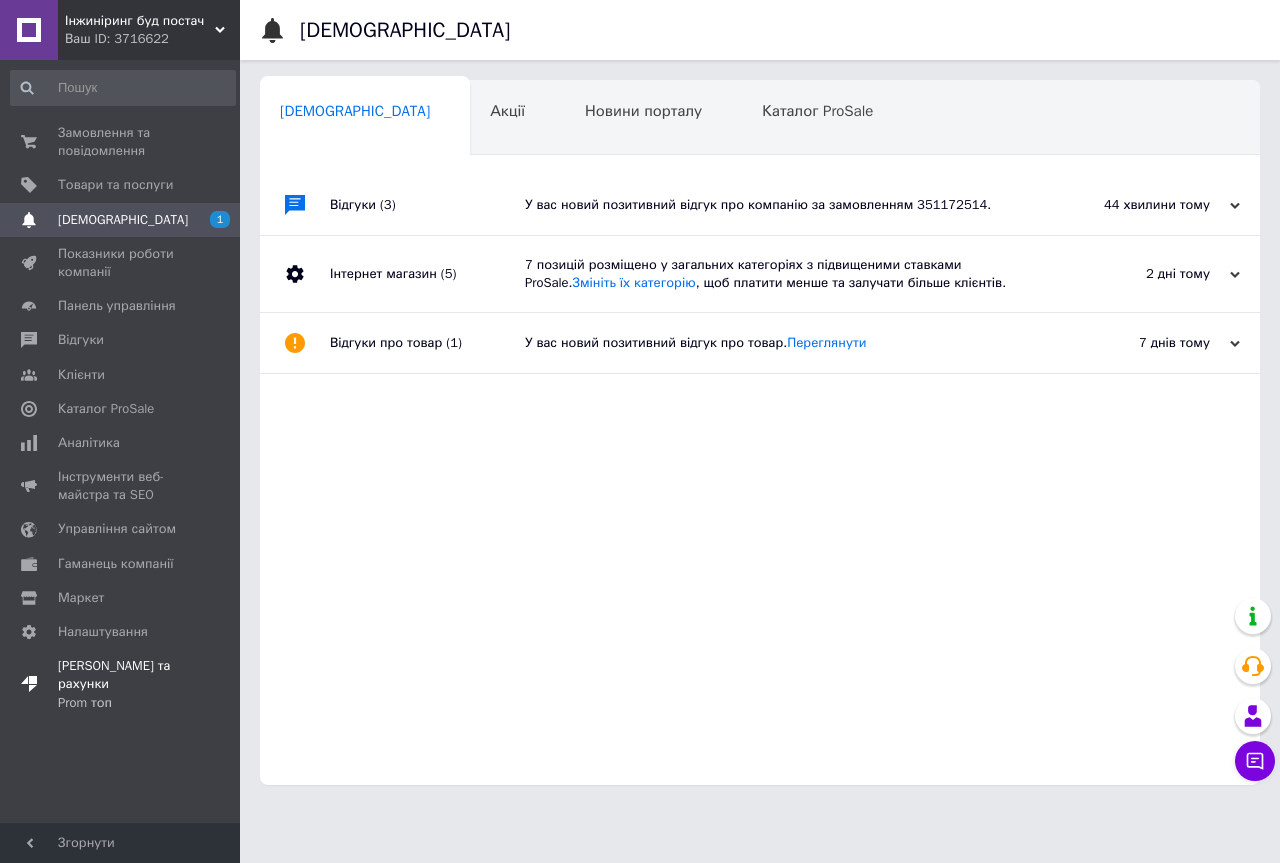 click on "Prom топ" at bounding box center (121, 703) 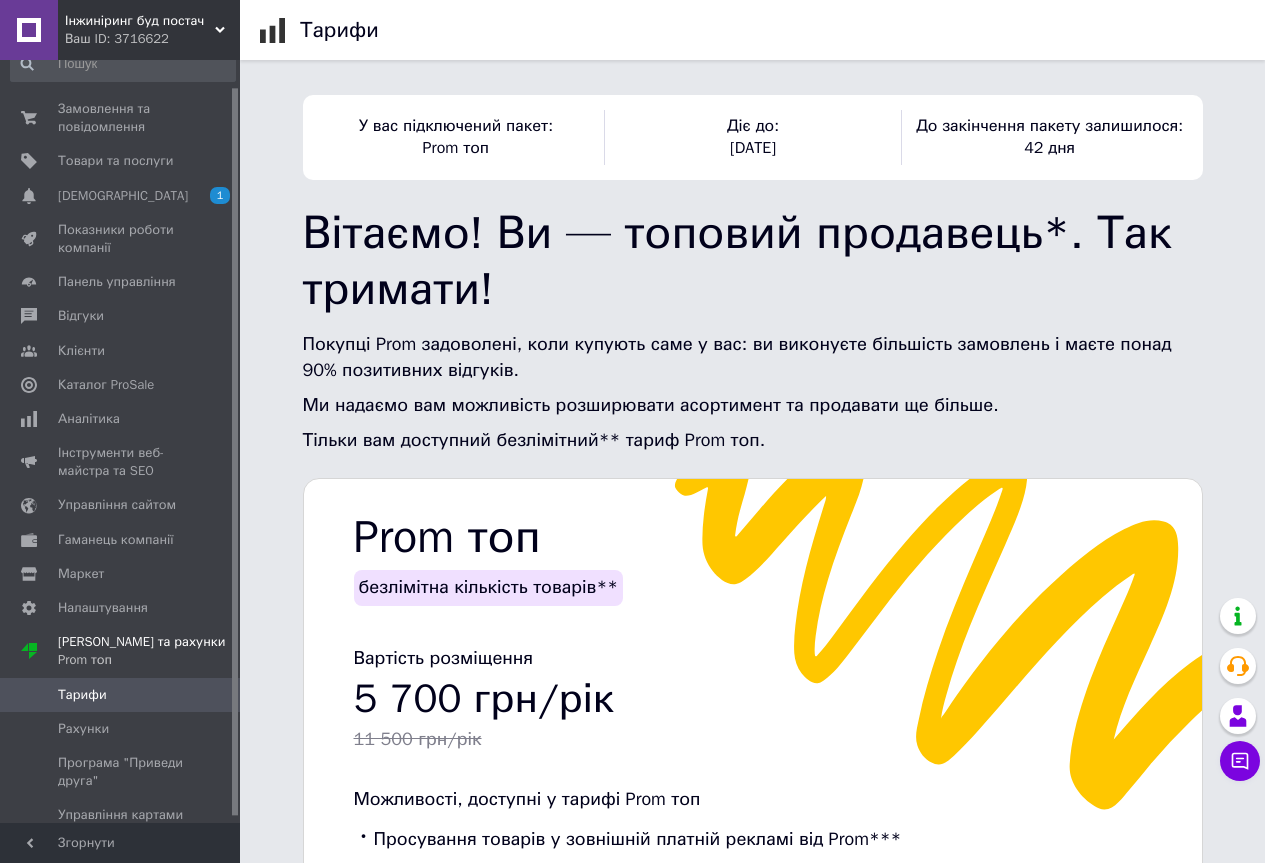 scroll, scrollTop: 34, scrollLeft: 0, axis: vertical 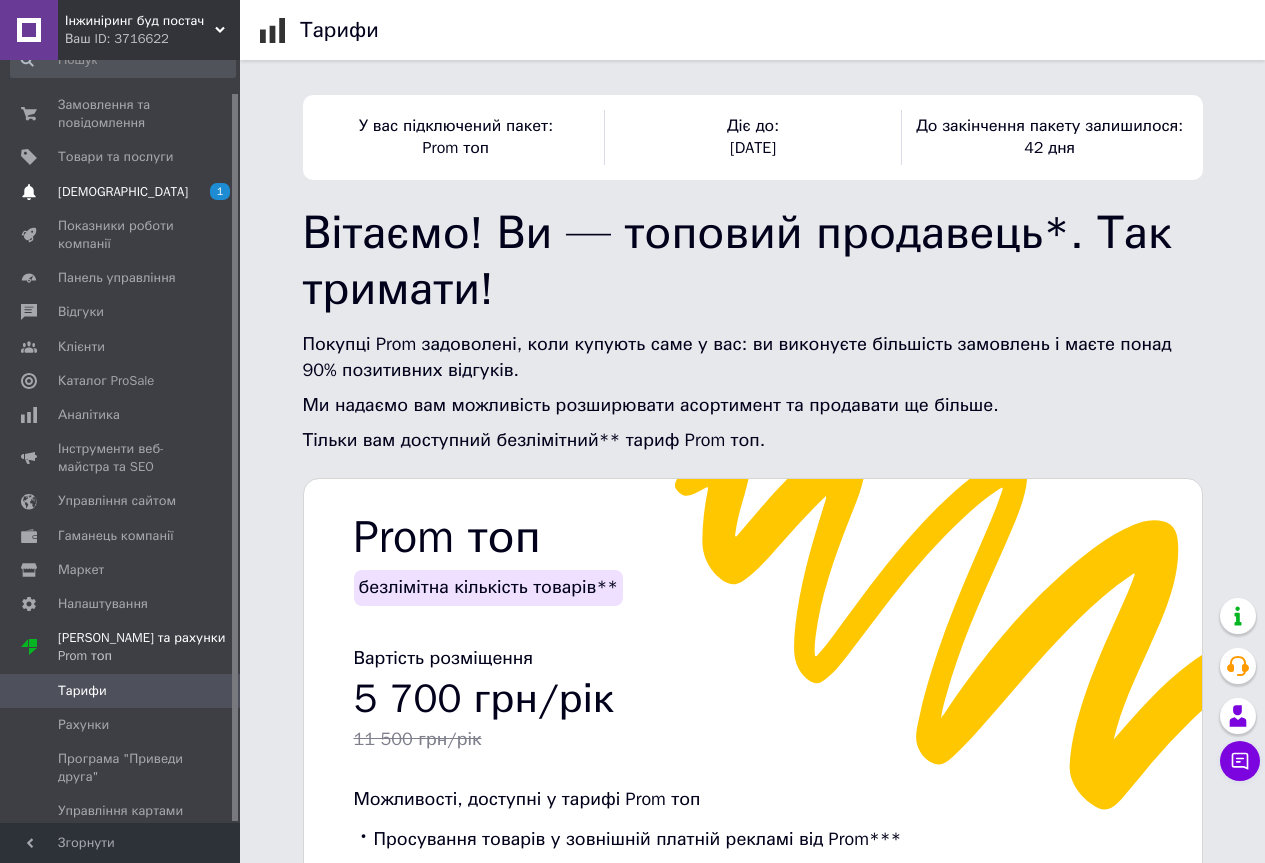 click on "[DEMOGRAPHIC_DATA]" at bounding box center [123, 192] 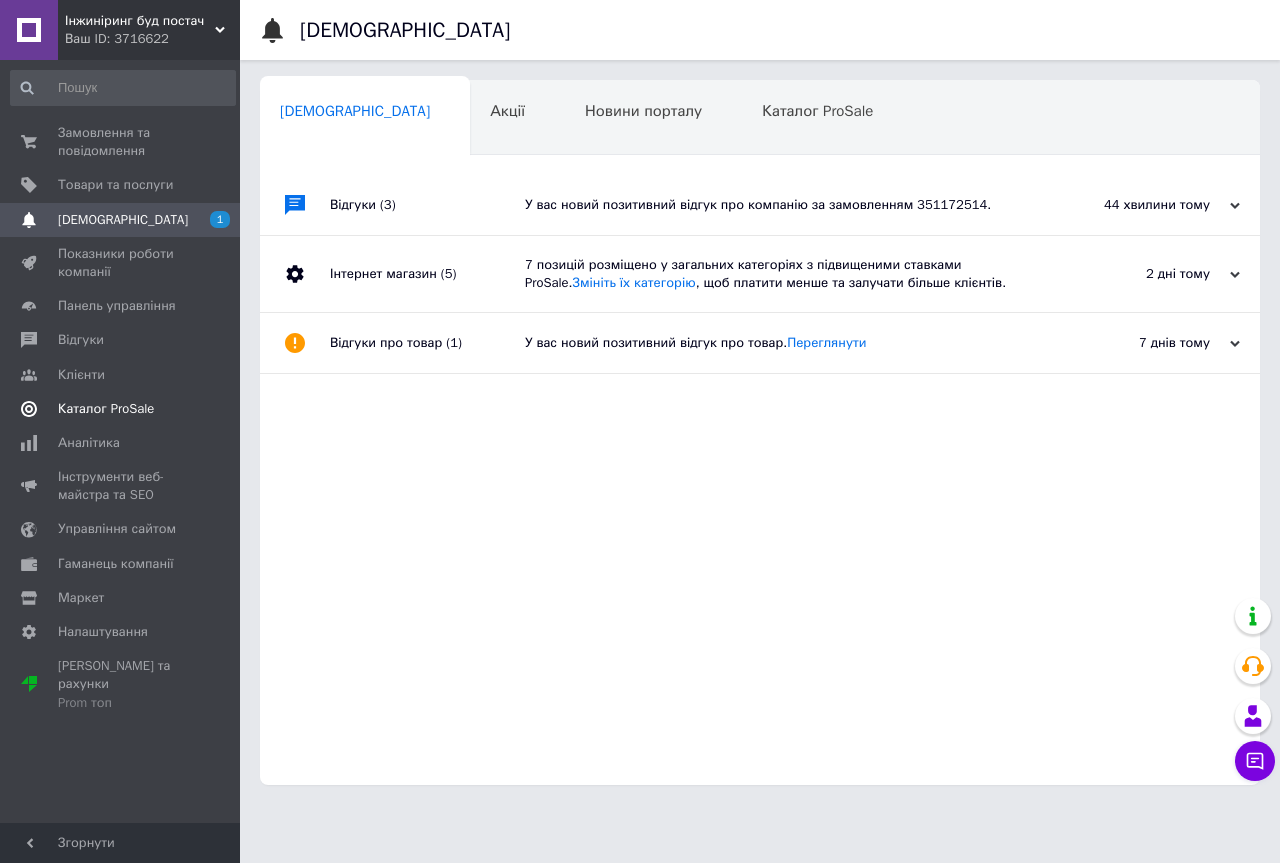click on "Каталог ProSale" at bounding box center [106, 409] 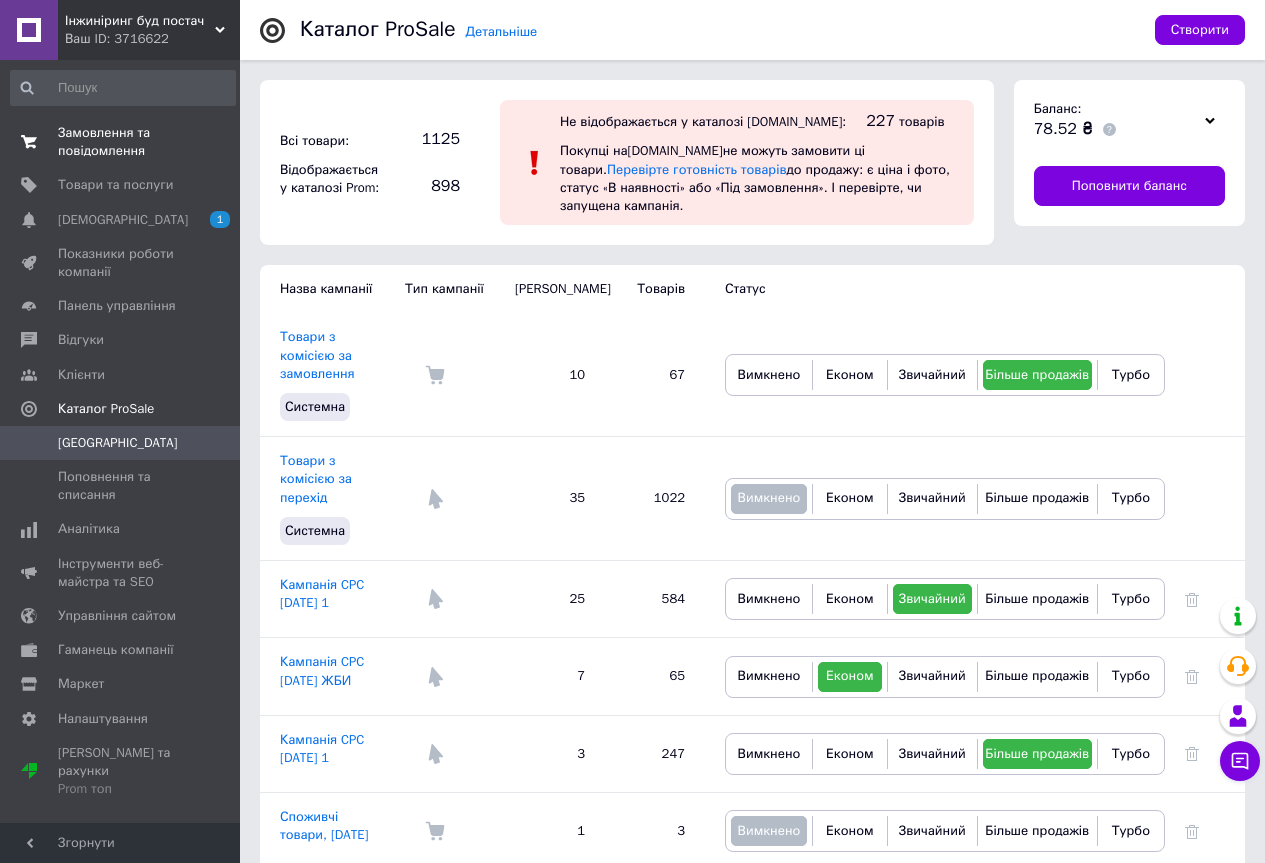 click on "Замовлення та повідомлення" at bounding box center [121, 142] 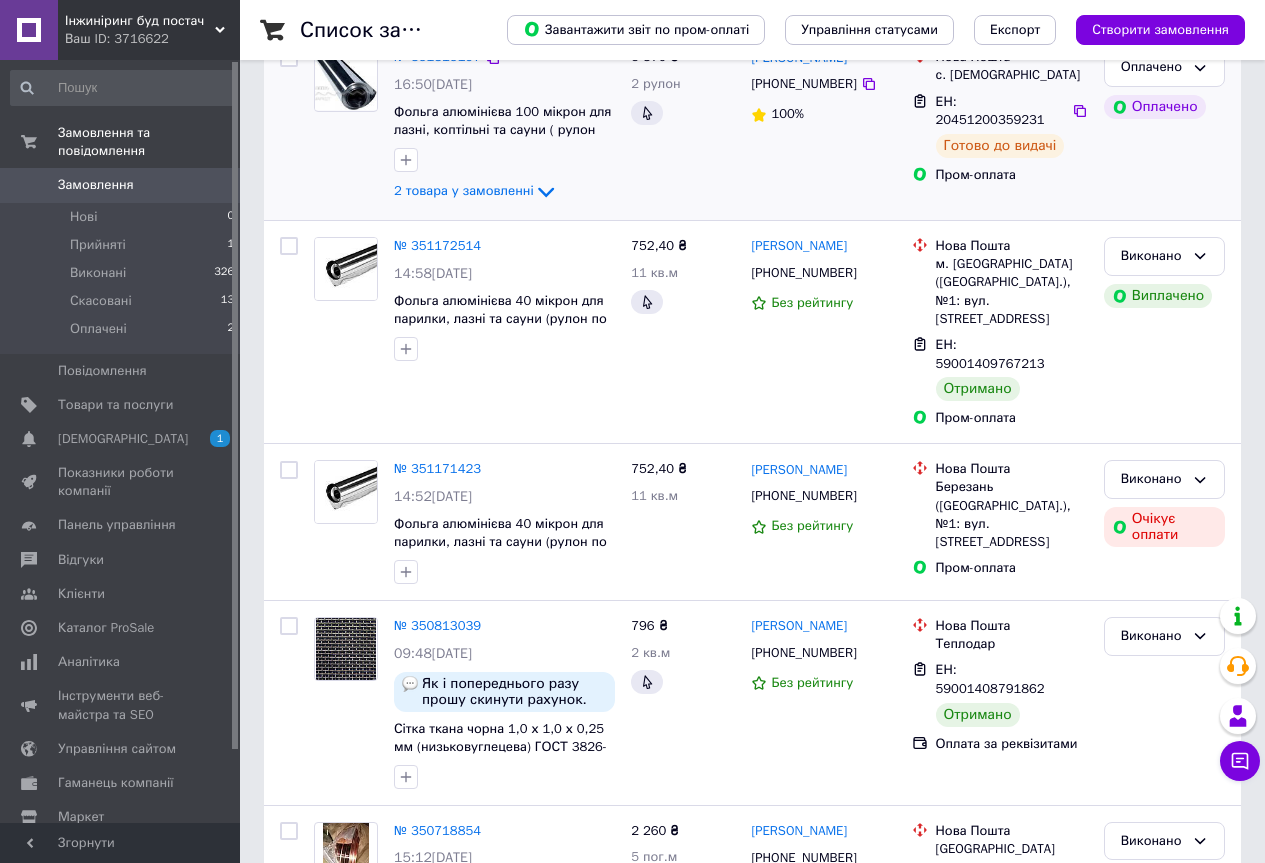 scroll, scrollTop: 400, scrollLeft: 0, axis: vertical 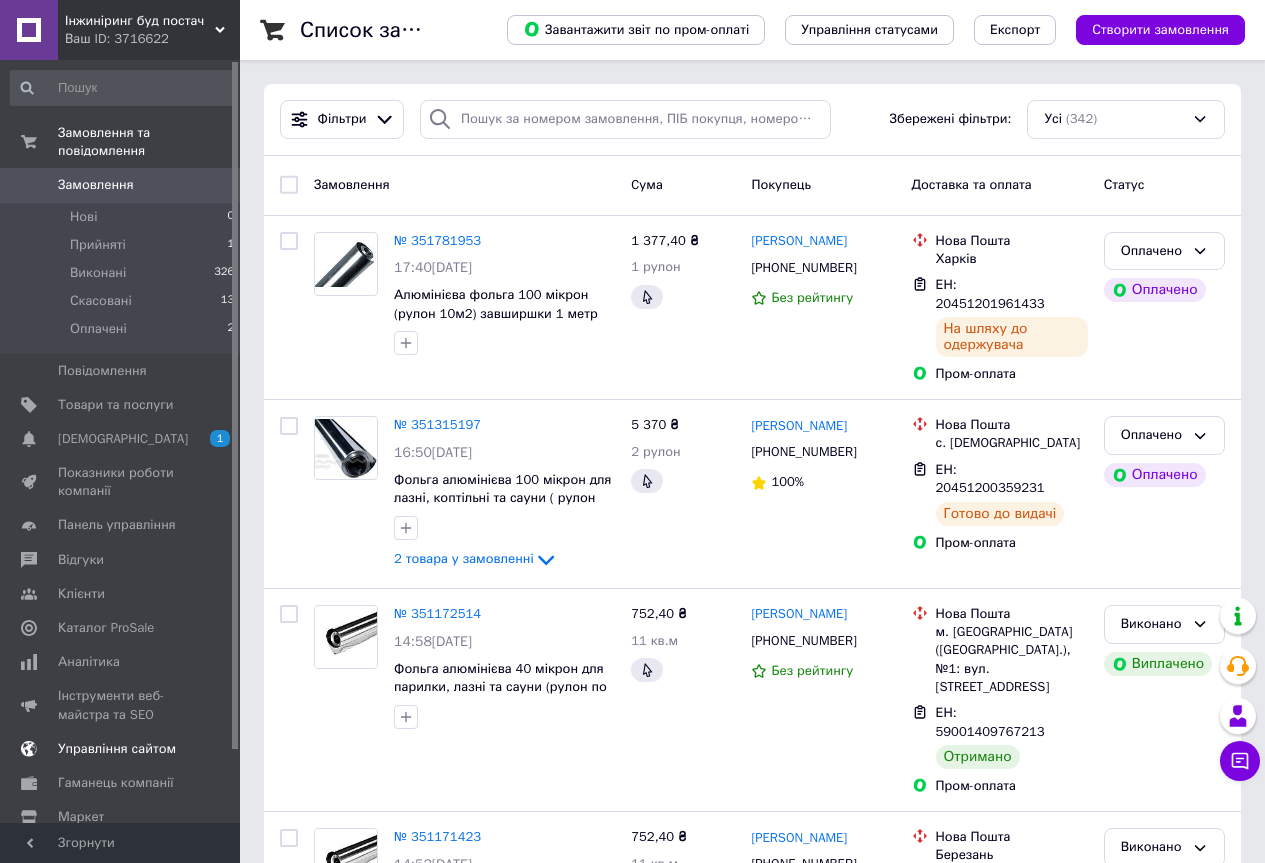 drag, startPoint x: 98, startPoint y: 601, endPoint x: 110, endPoint y: 614, distance: 17.691807 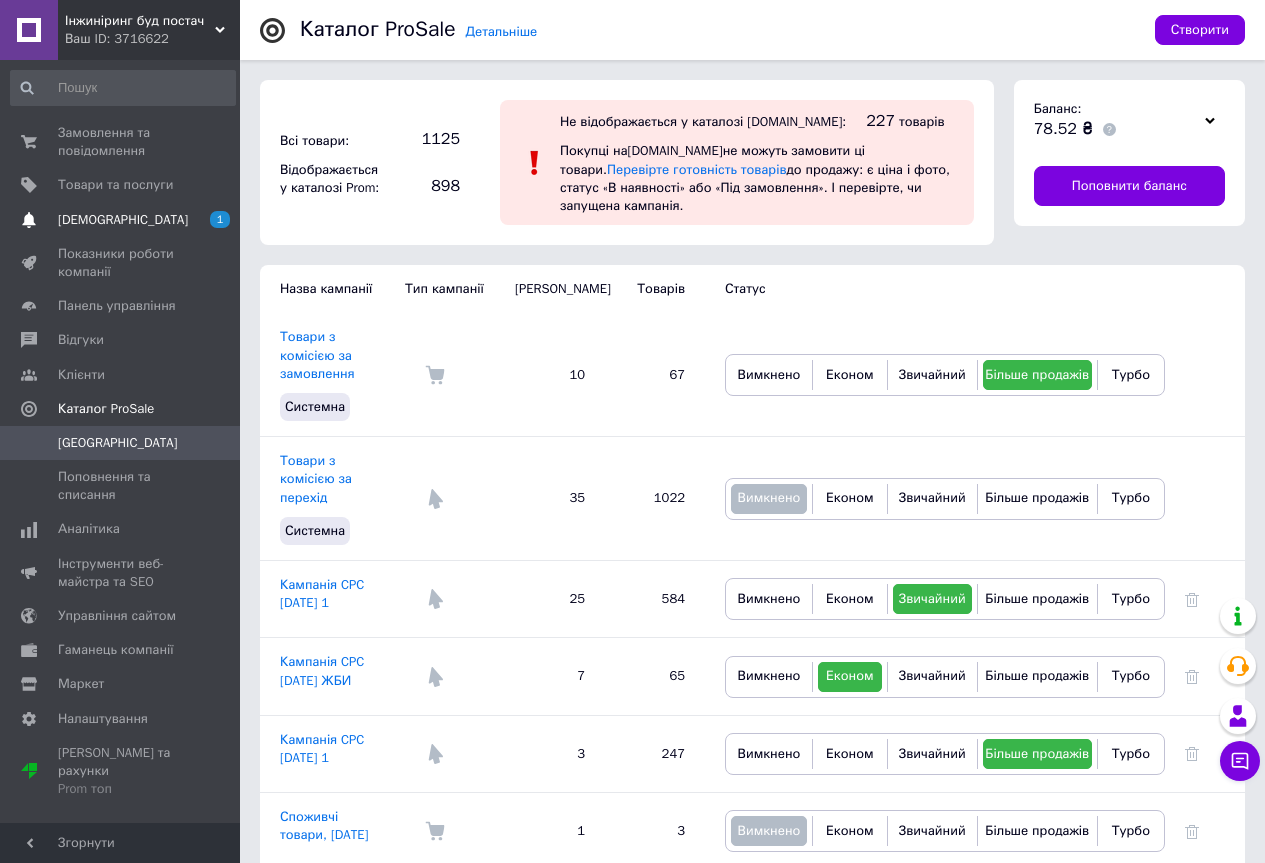 click on "[DEMOGRAPHIC_DATA]" at bounding box center [123, 220] 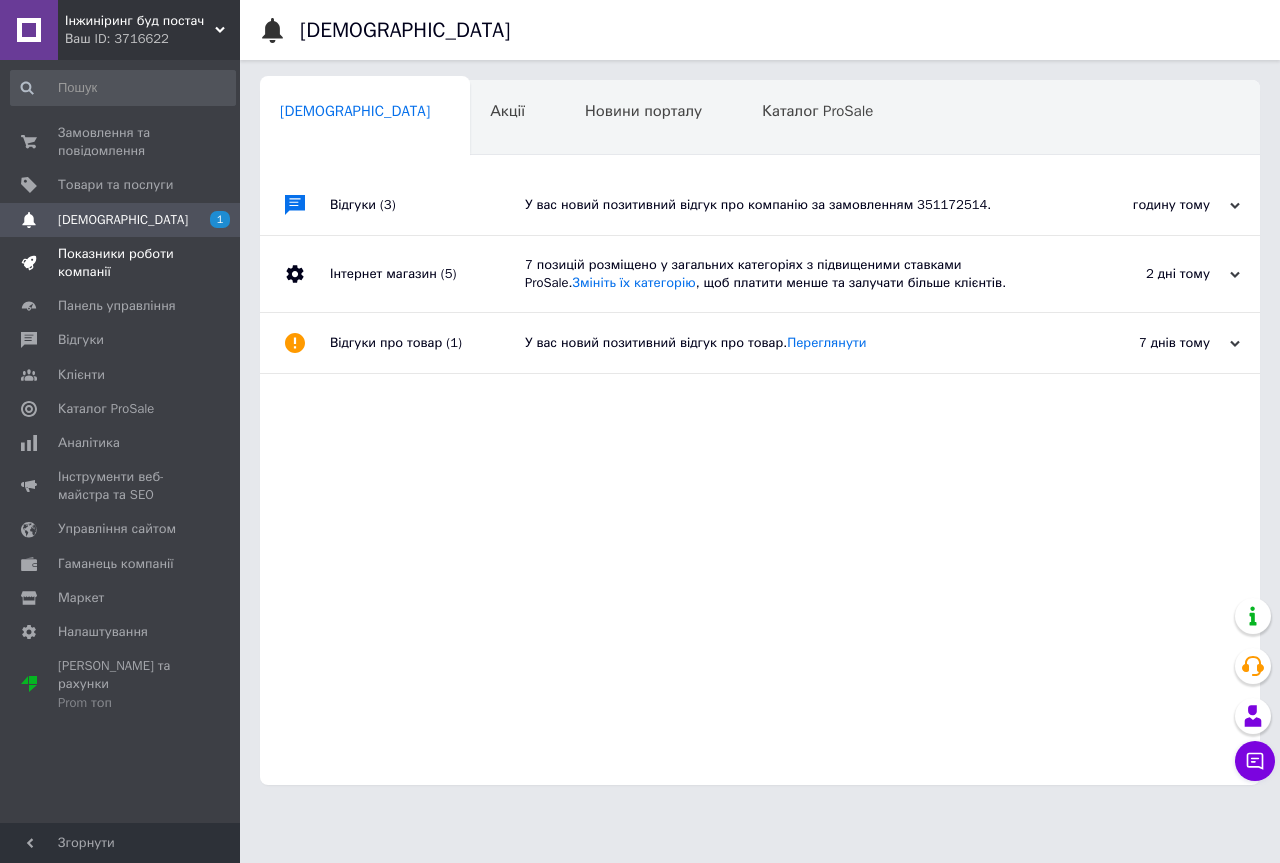click on "Показники роботи компанії" at bounding box center (121, 263) 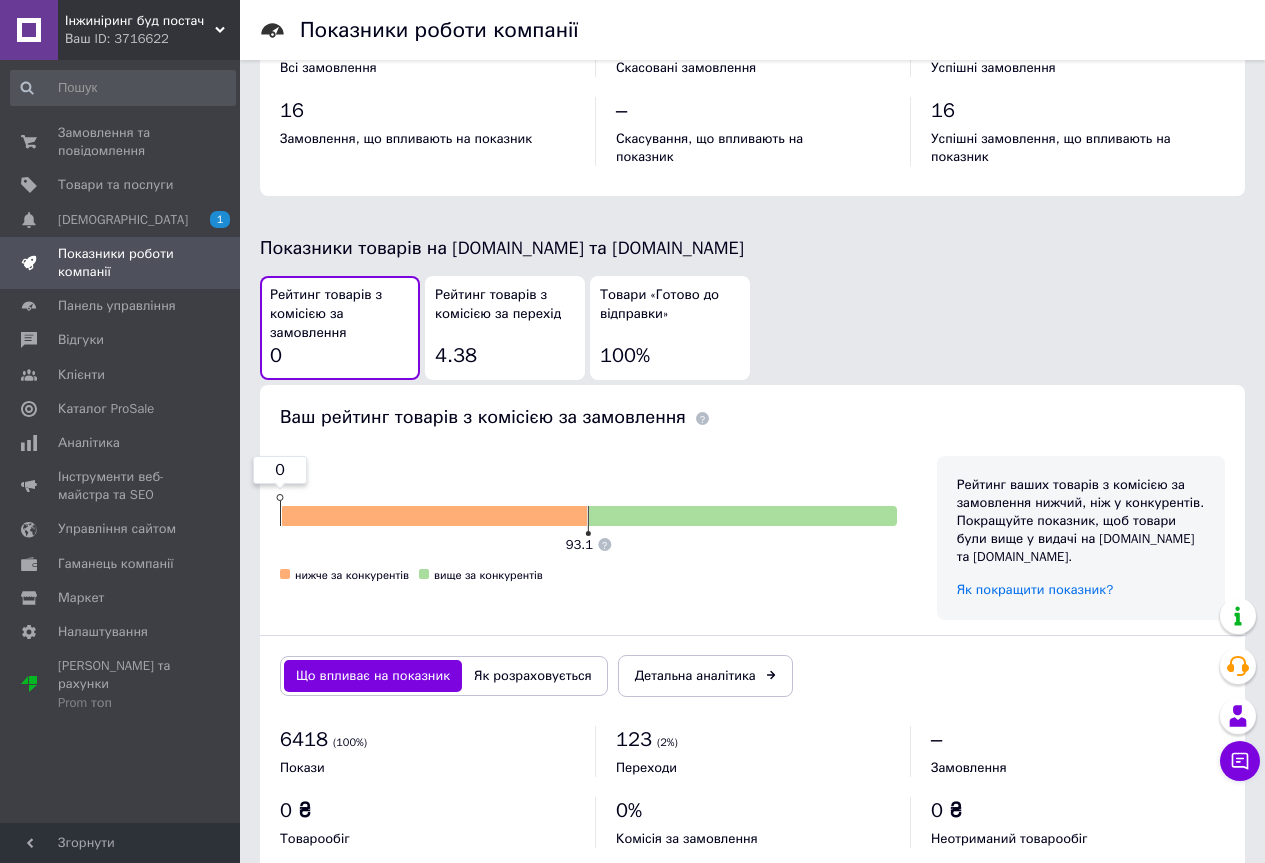 scroll, scrollTop: 982, scrollLeft: 0, axis: vertical 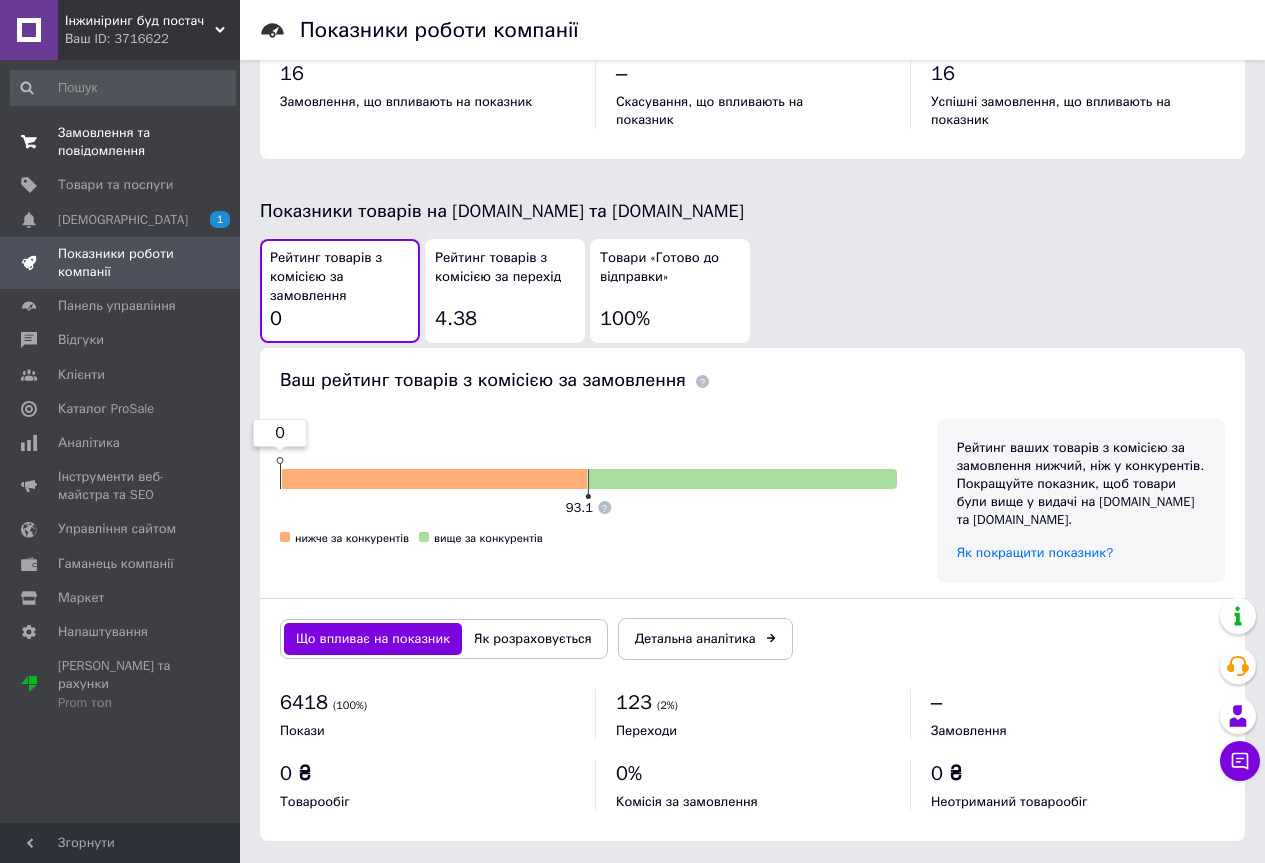 click on "Замовлення та повідомлення" at bounding box center (121, 142) 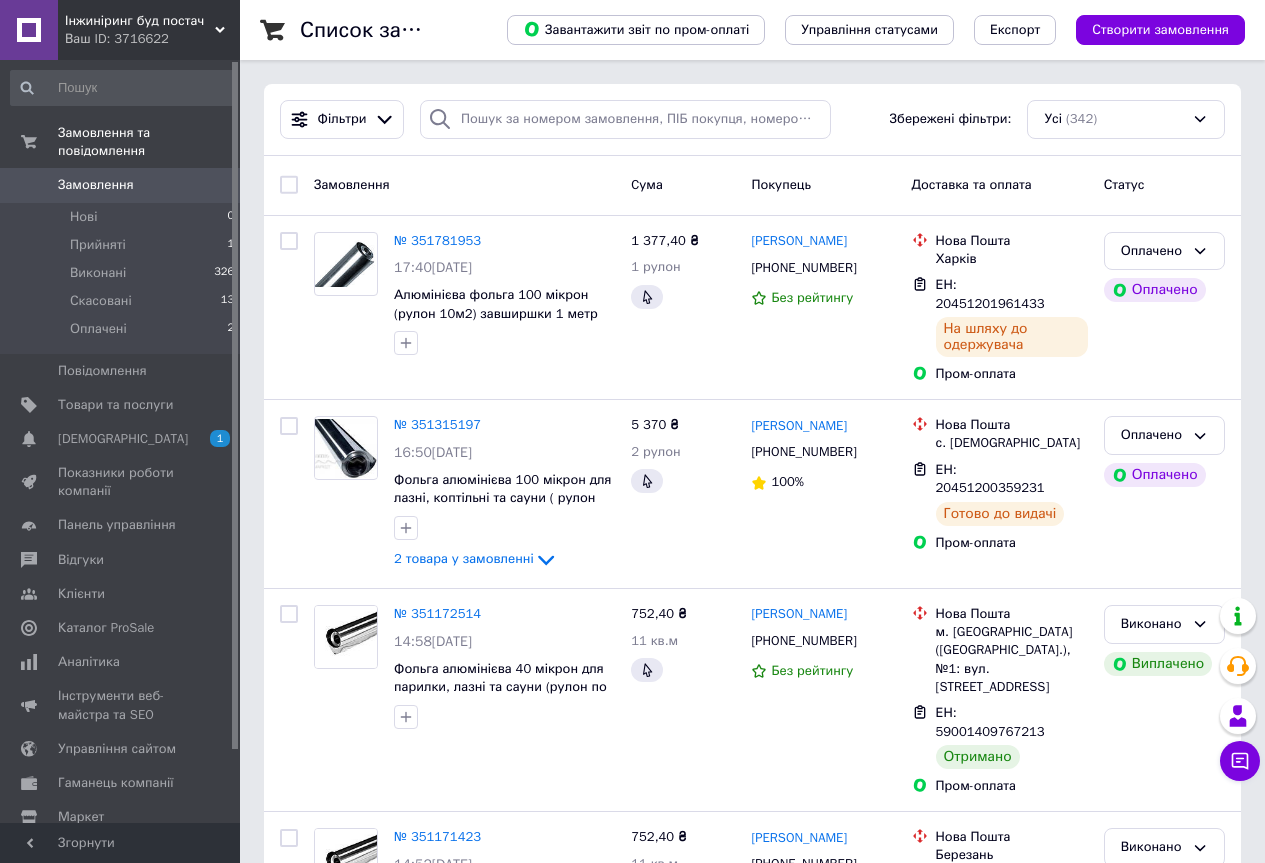 click on "Замовлення" at bounding box center (96, 185) 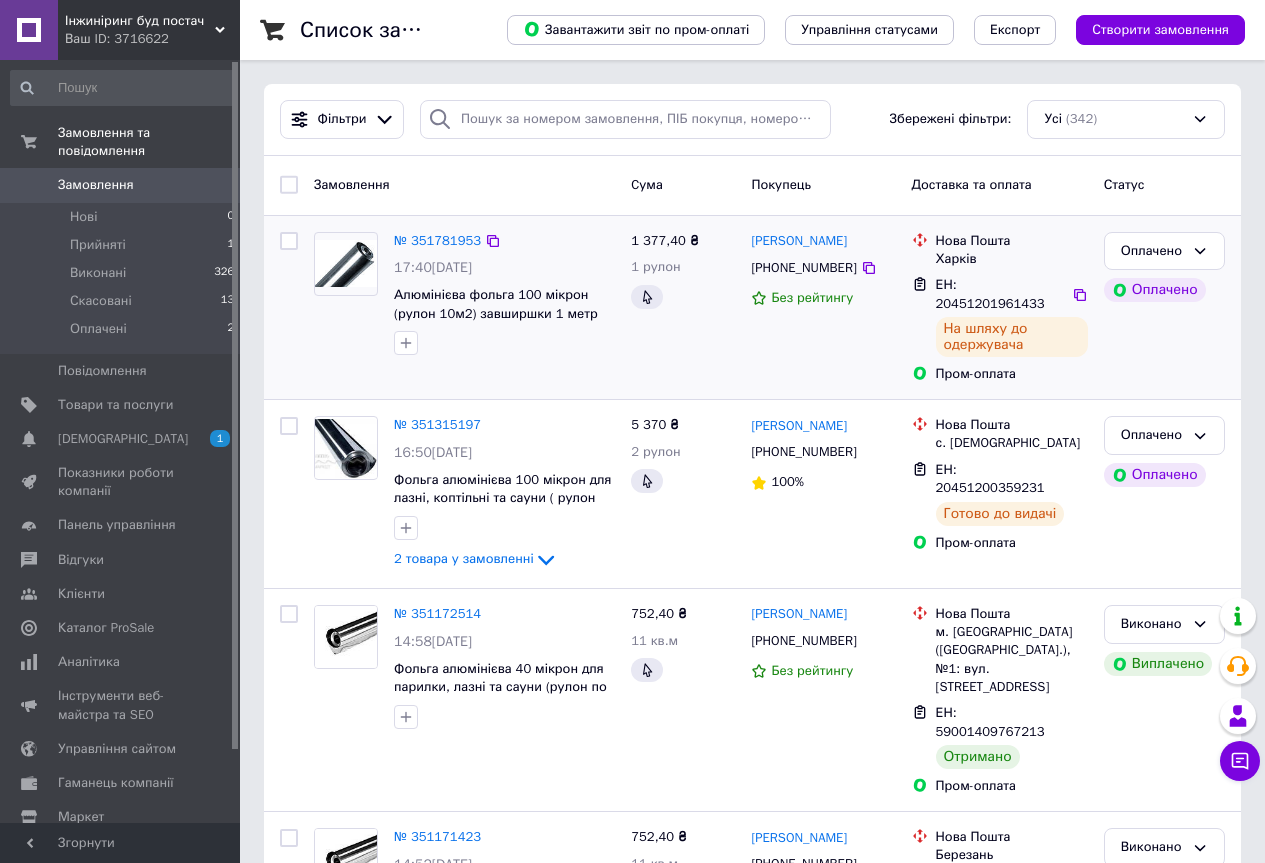 scroll, scrollTop: 100, scrollLeft: 0, axis: vertical 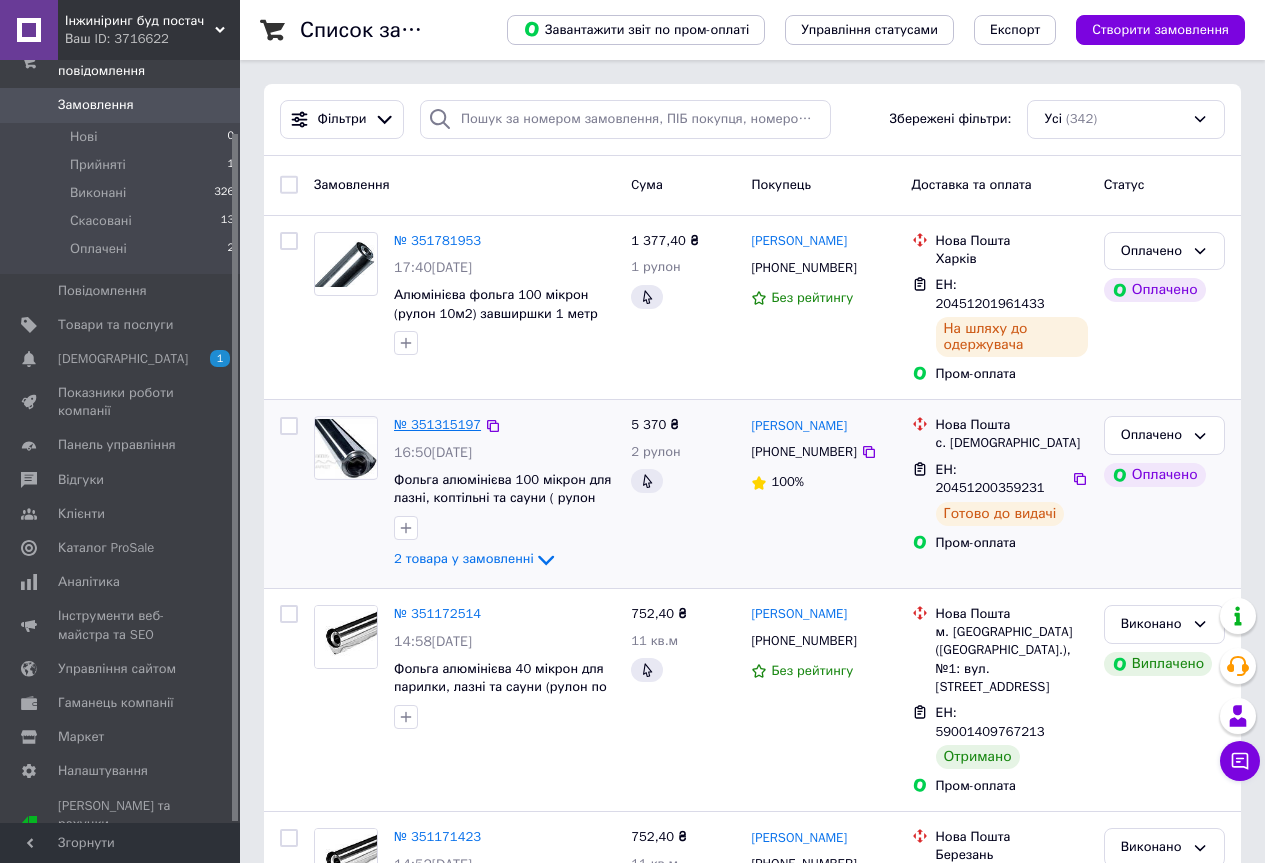 click on "№ 351315197" at bounding box center (437, 424) 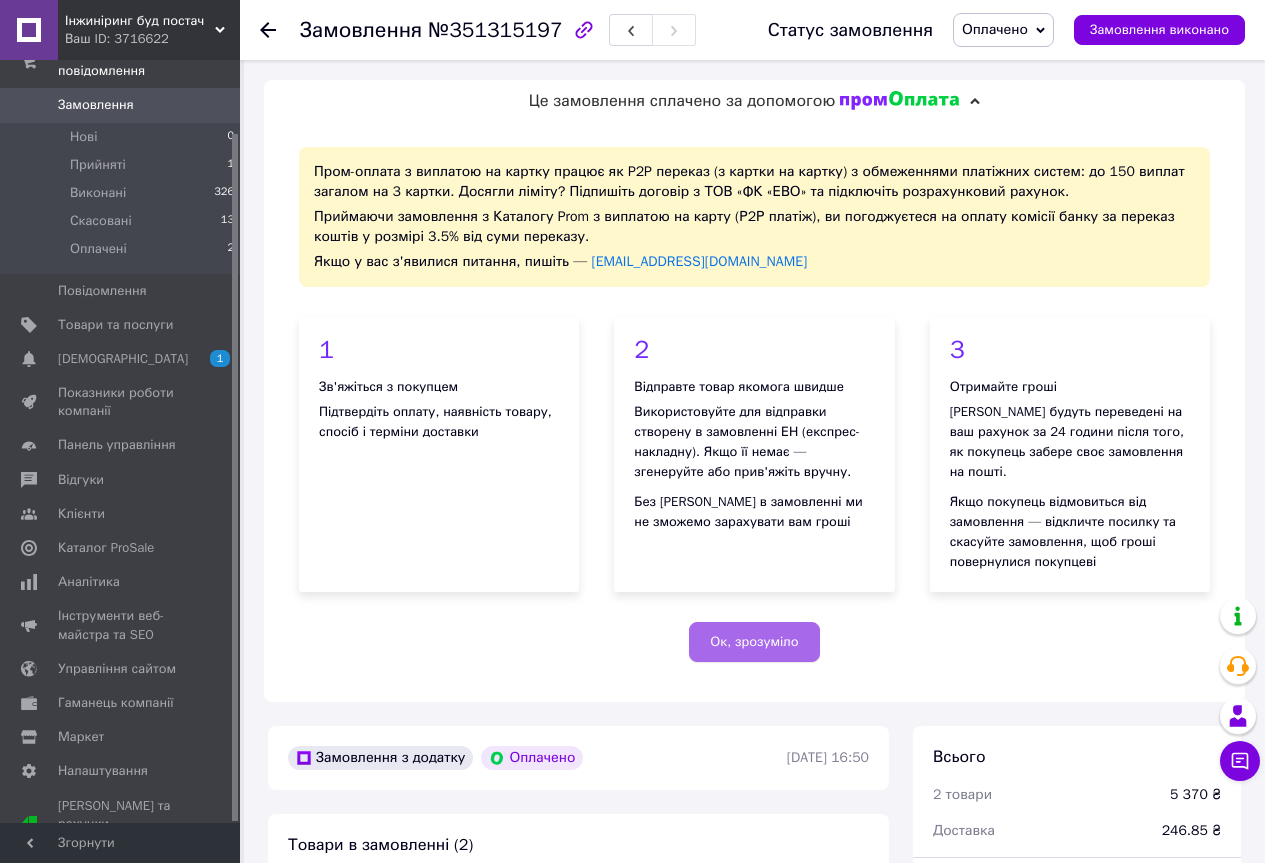 click on "Ок, зрозуміло" at bounding box center [754, 642] 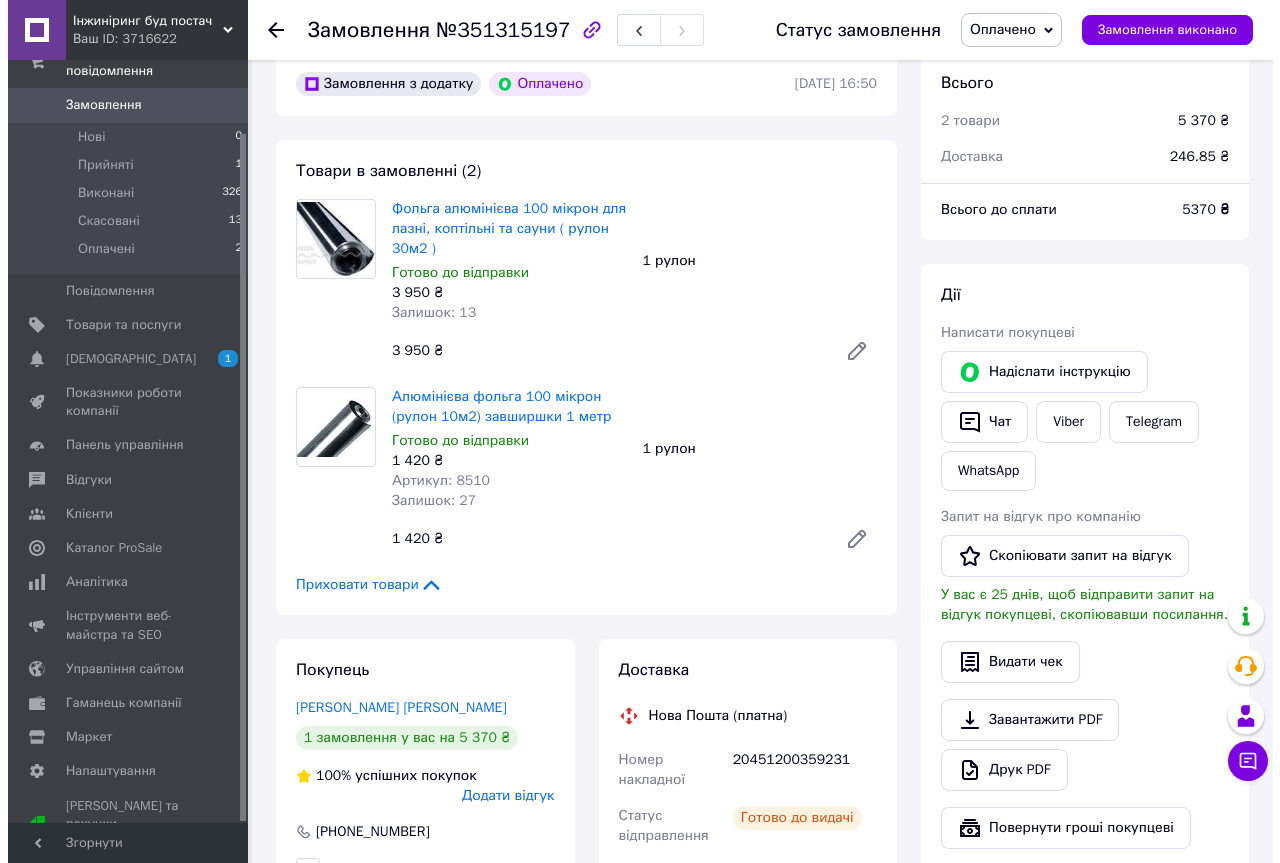 scroll, scrollTop: 0, scrollLeft: 0, axis: both 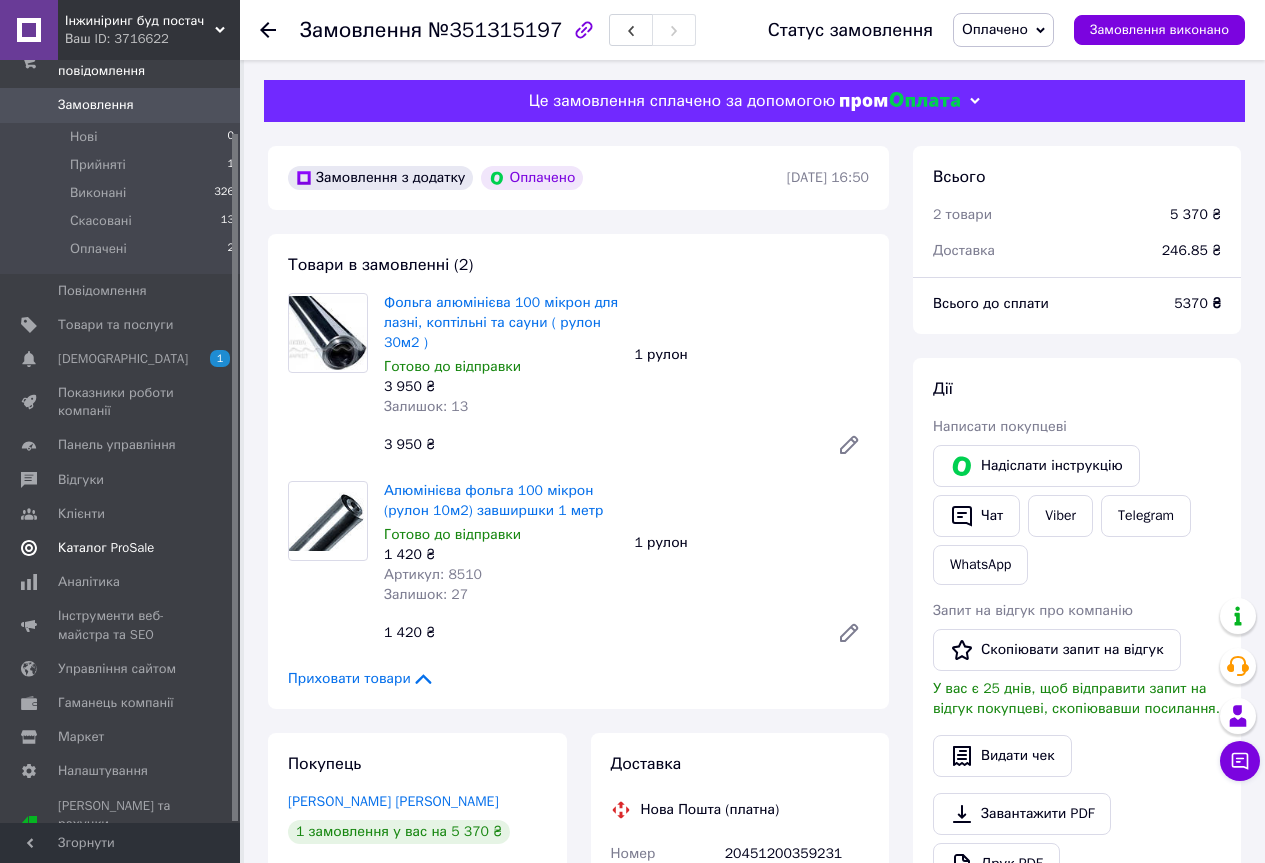 click on "Каталог ProSale" at bounding box center [106, 548] 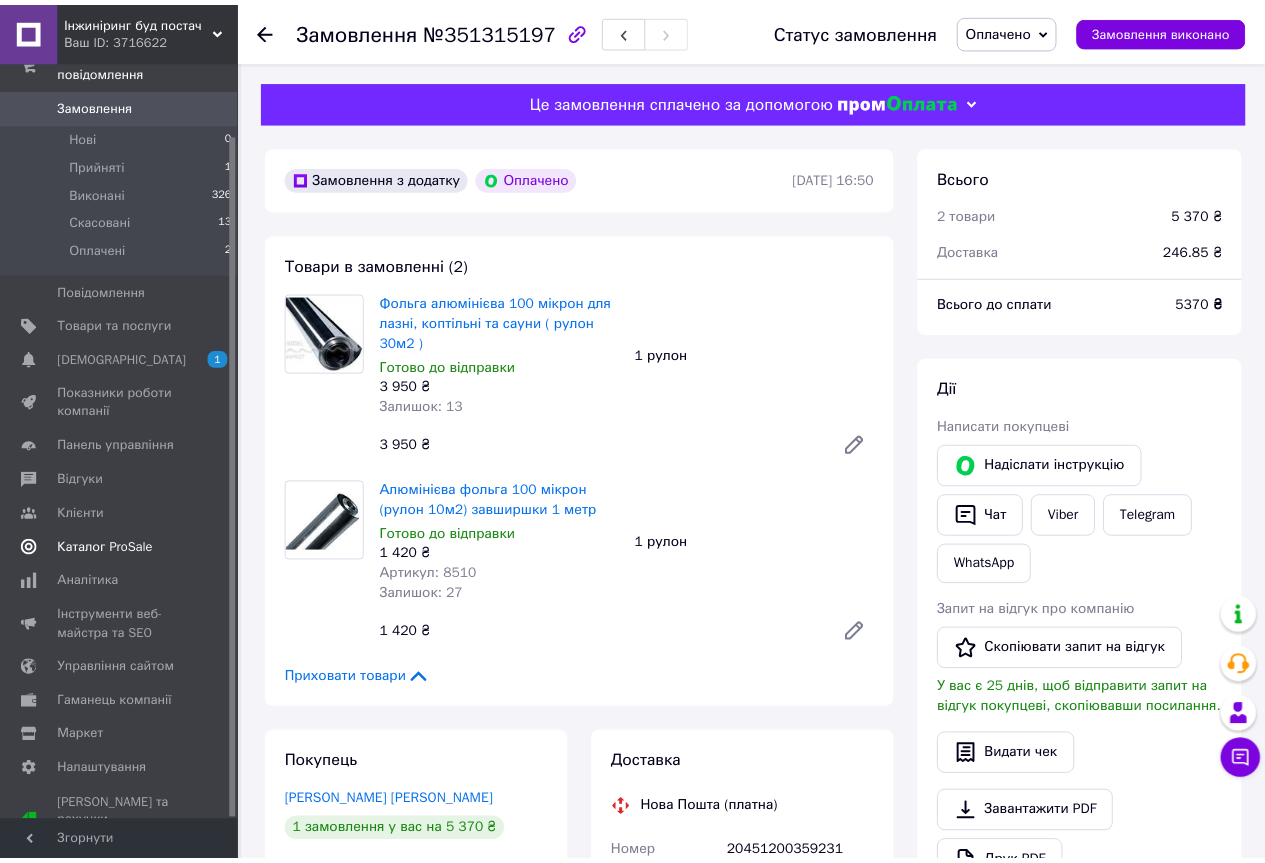scroll, scrollTop: 0, scrollLeft: 0, axis: both 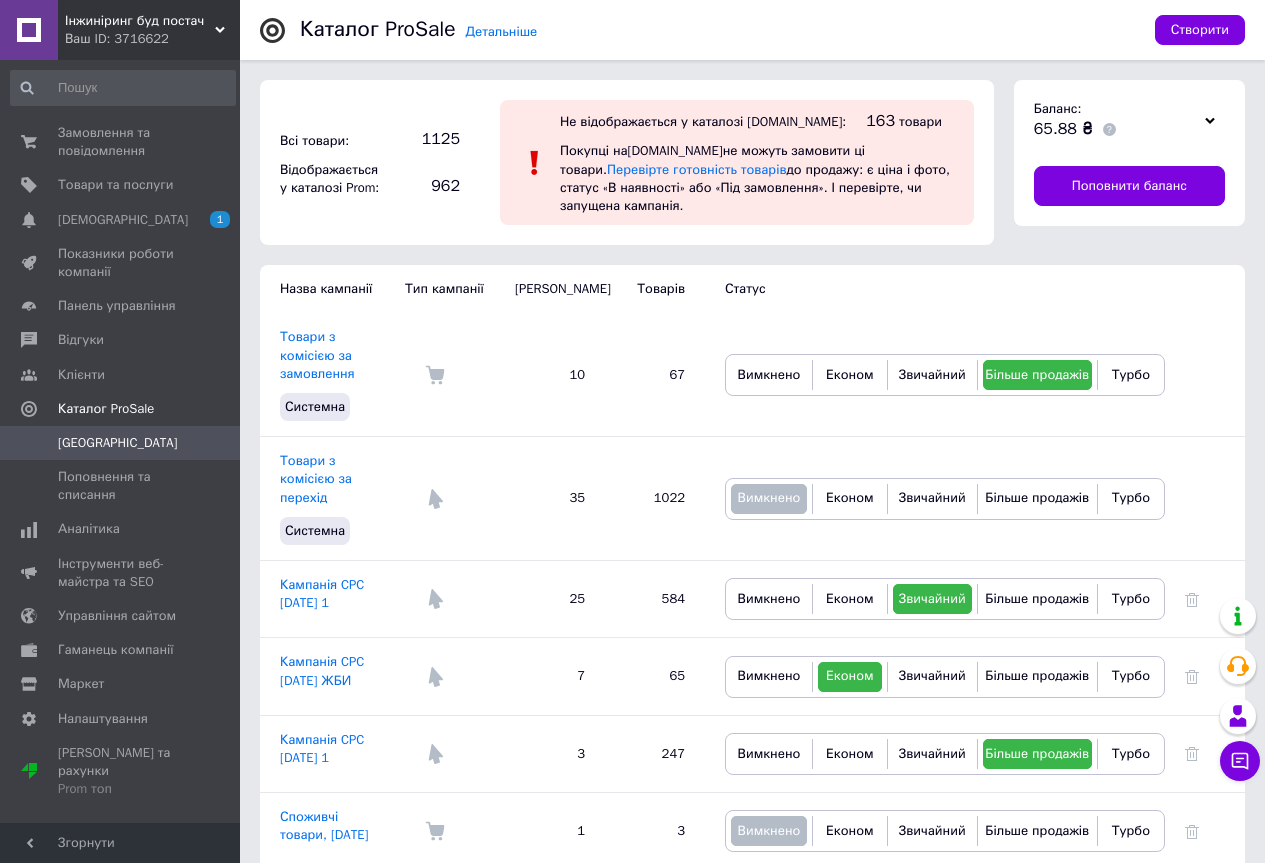 click on "[GEOGRAPHIC_DATA]" at bounding box center (118, 443) 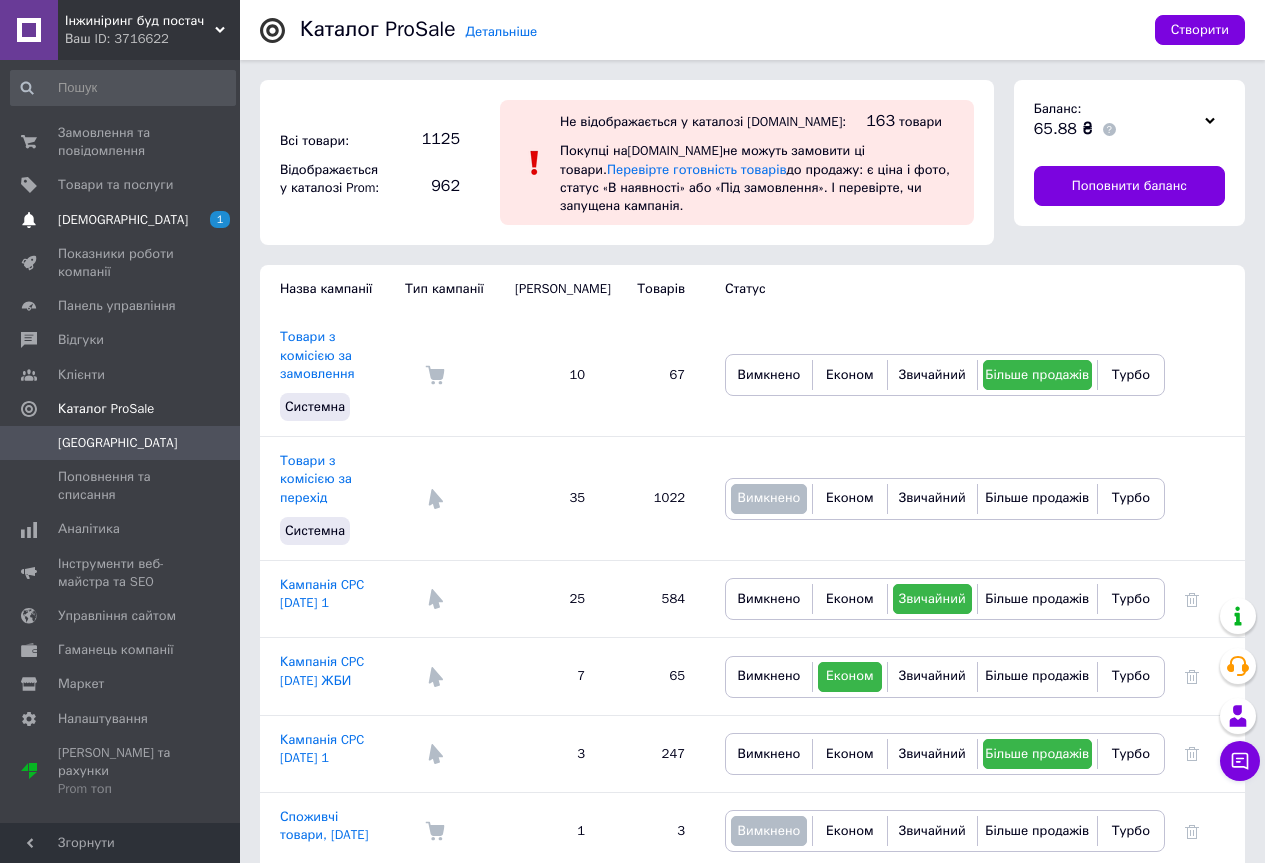 click on "[DEMOGRAPHIC_DATA]" at bounding box center [123, 220] 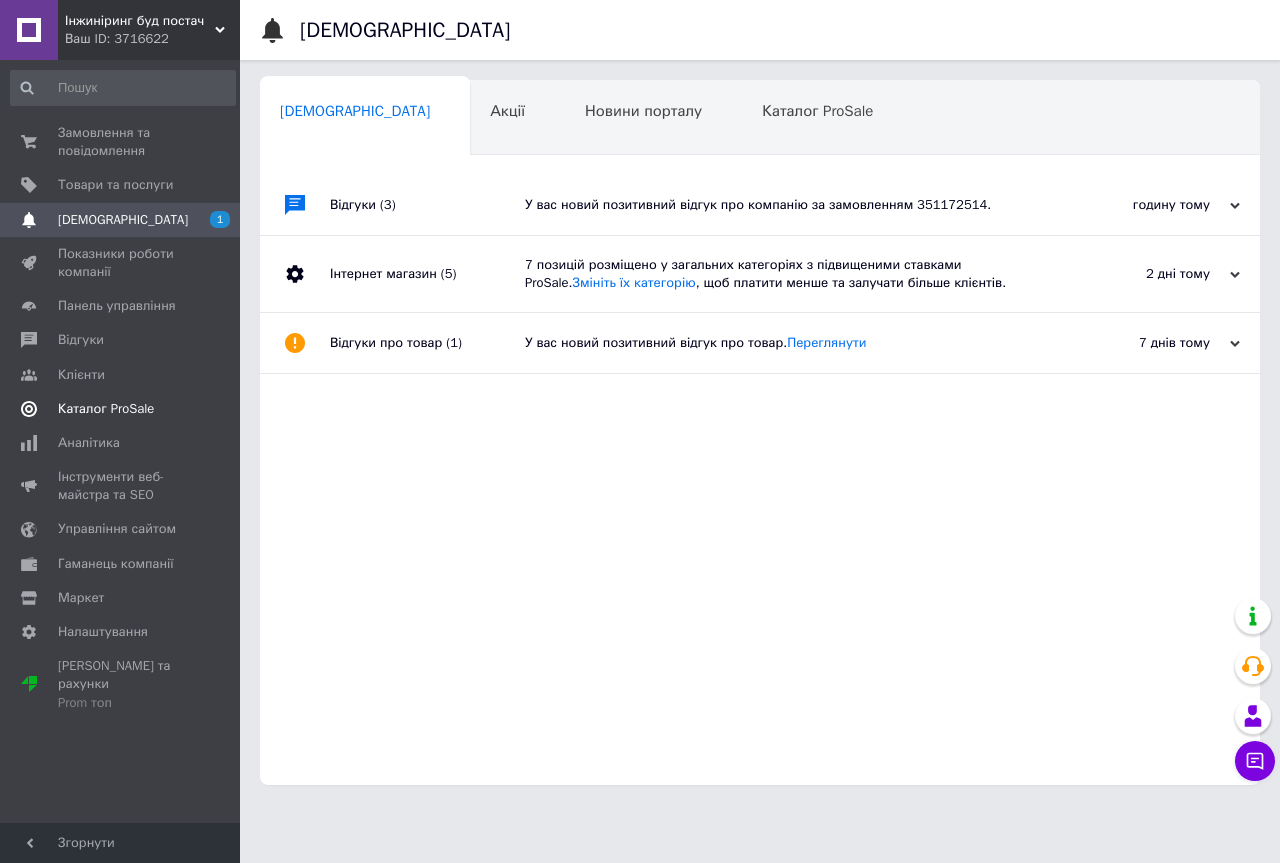 click on "Каталог ProSale" at bounding box center [106, 409] 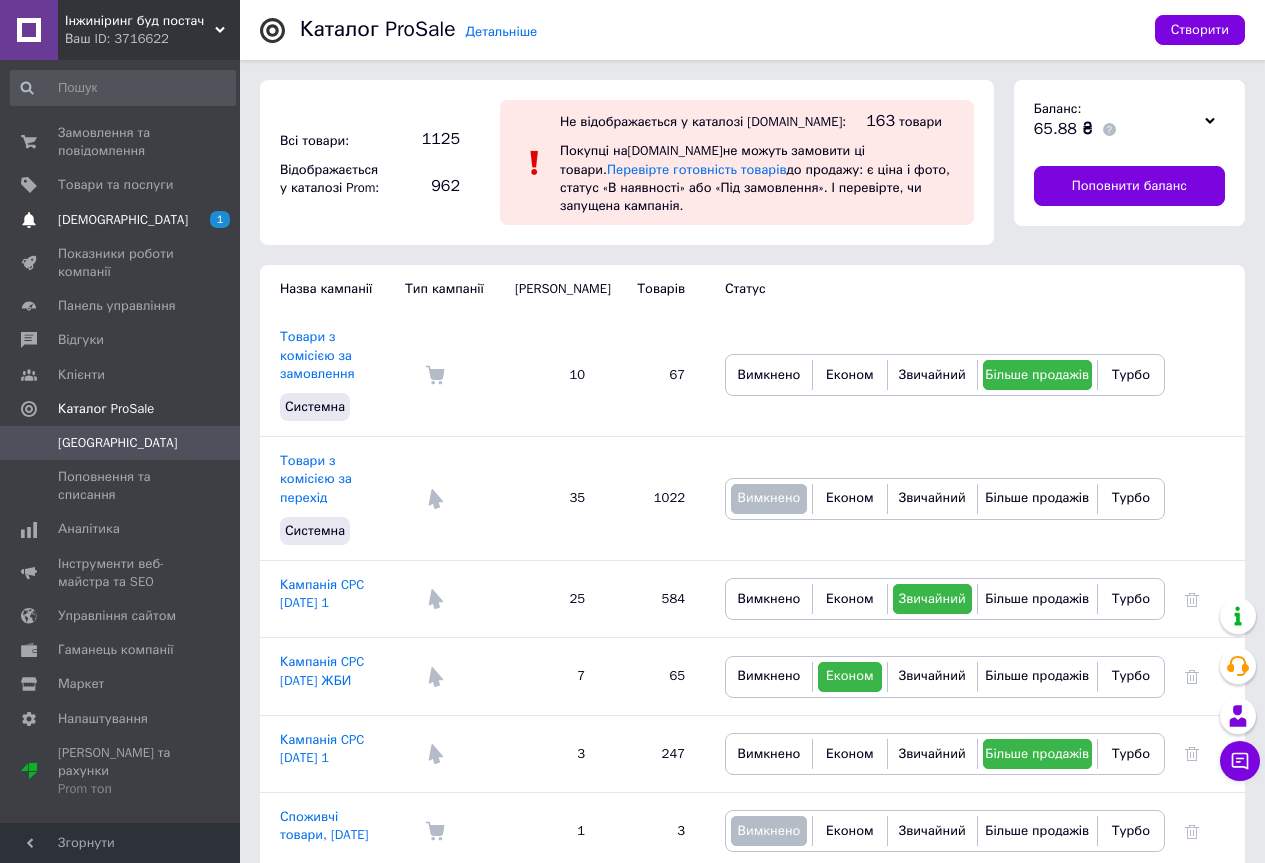 click on "[DEMOGRAPHIC_DATA]" at bounding box center (123, 220) 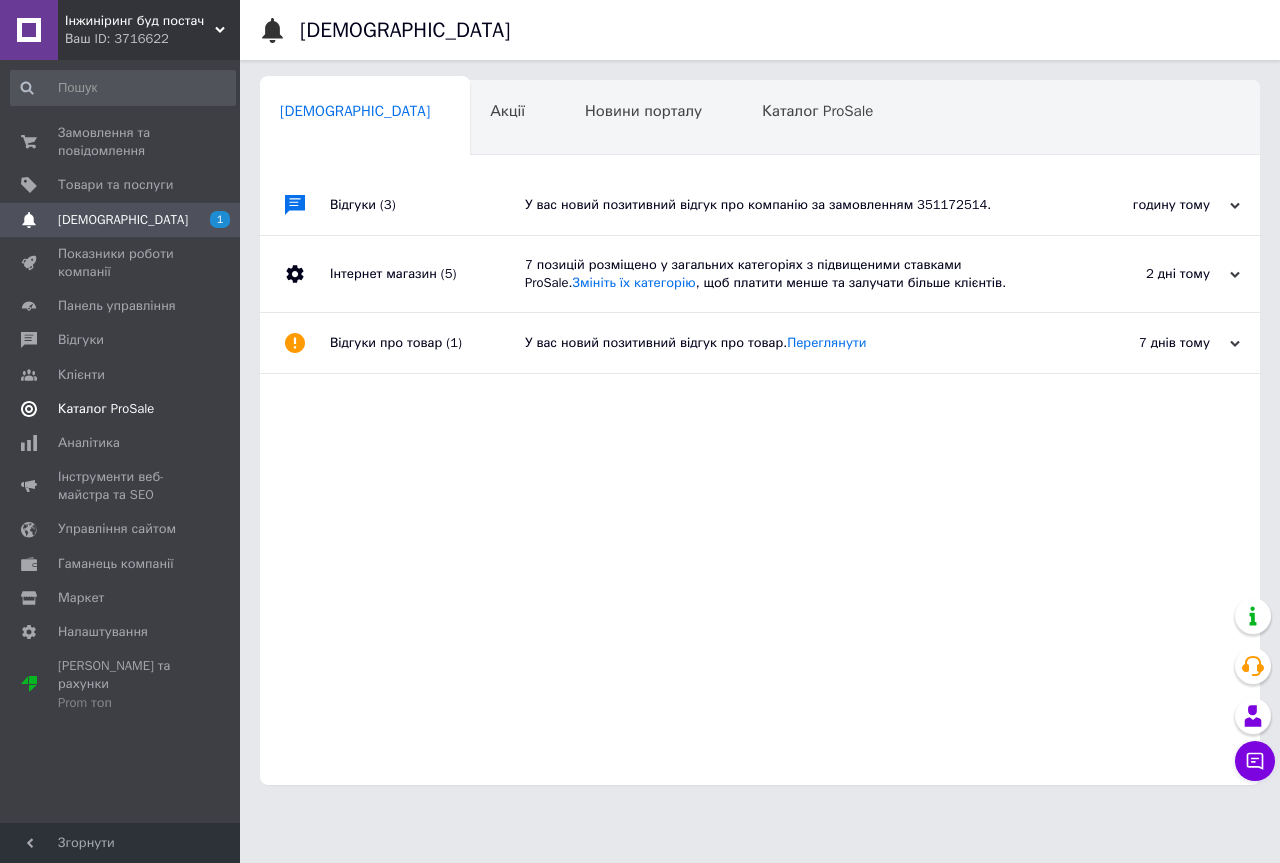 click on "Каталог ProSale" at bounding box center (106, 409) 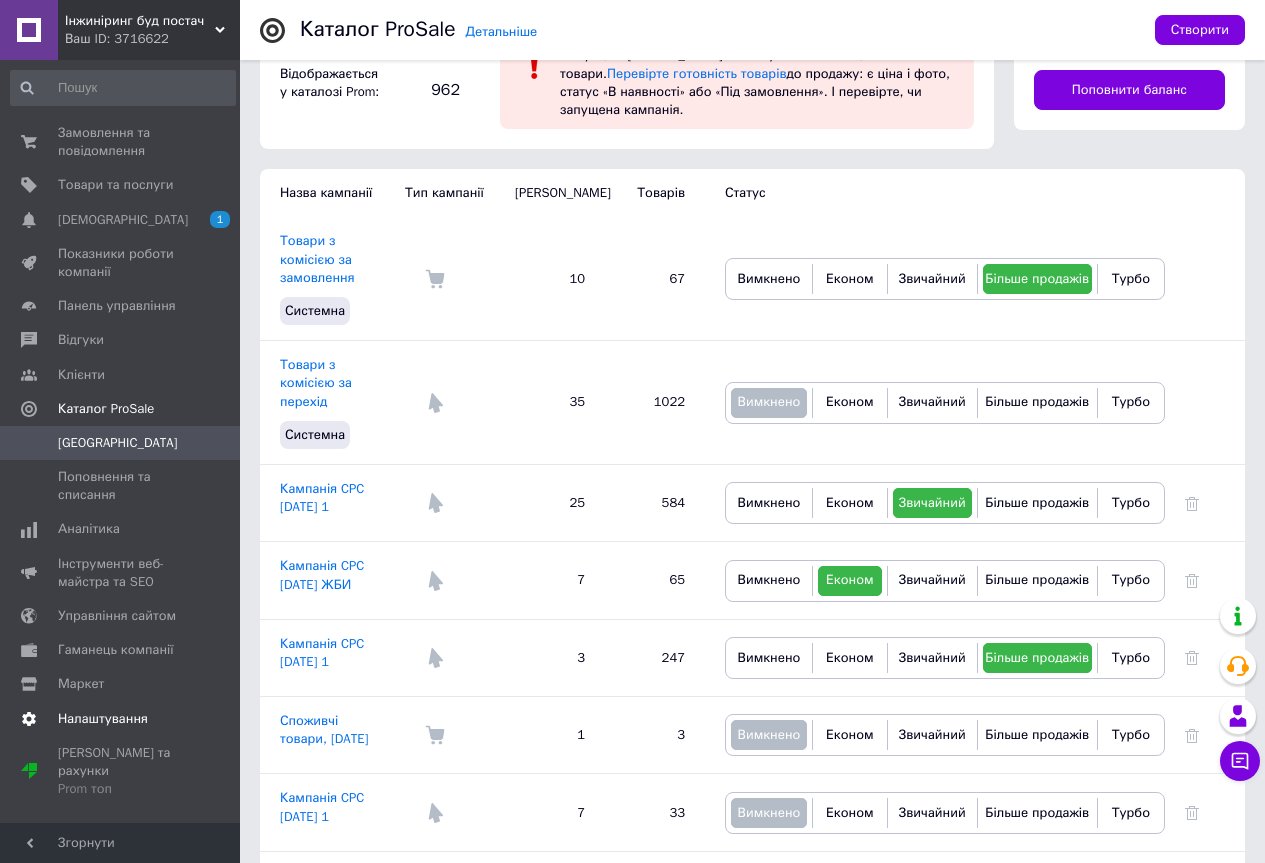 scroll, scrollTop: 0, scrollLeft: 0, axis: both 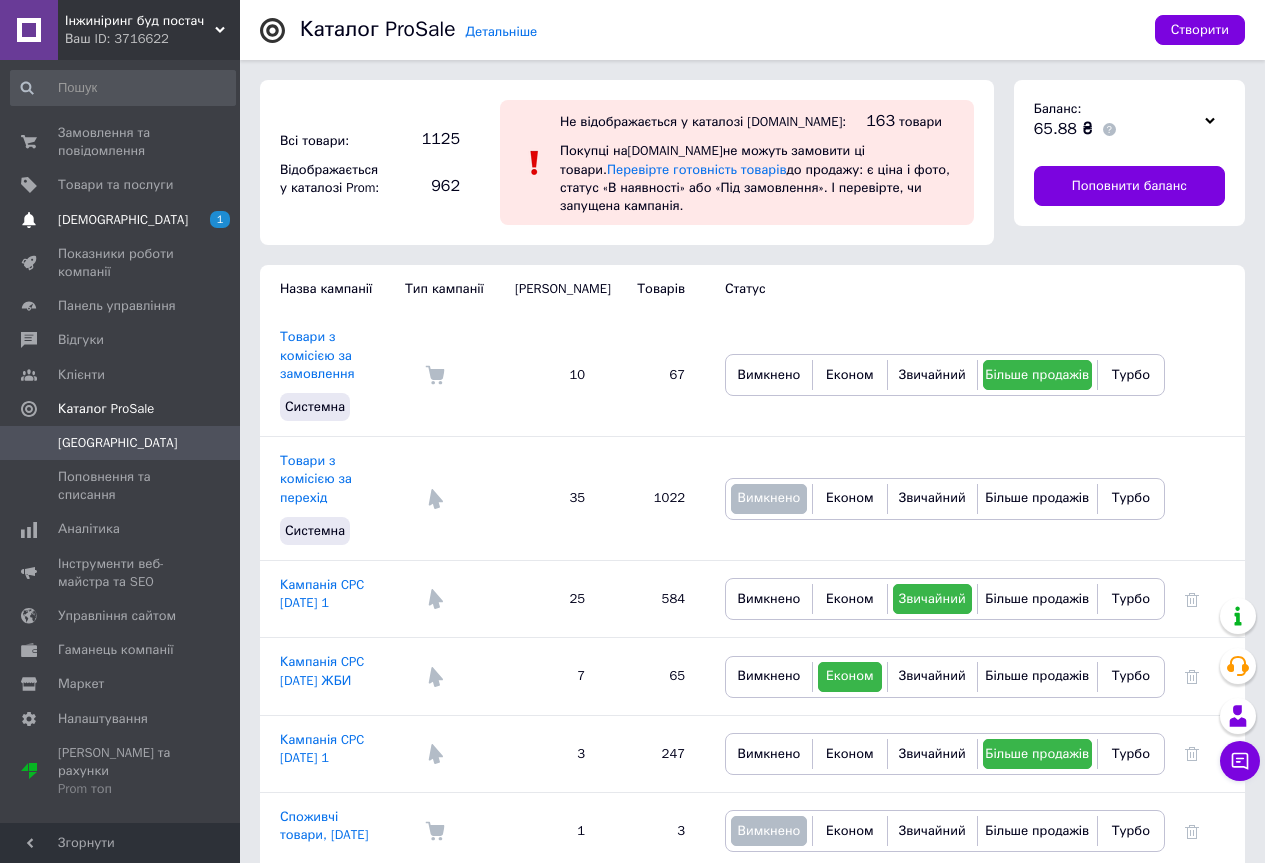click on "[DEMOGRAPHIC_DATA]" at bounding box center [123, 220] 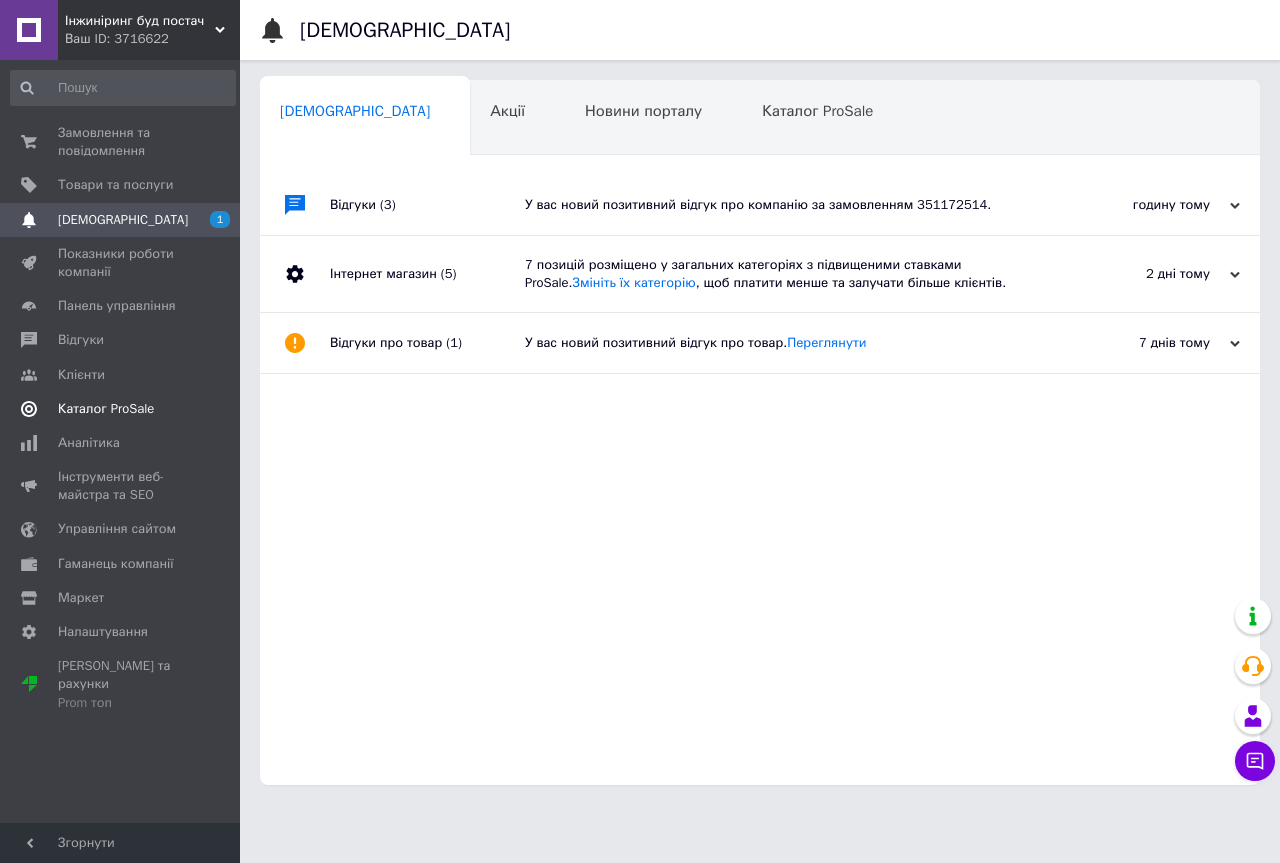 click on "Каталог ProSale" at bounding box center (123, 409) 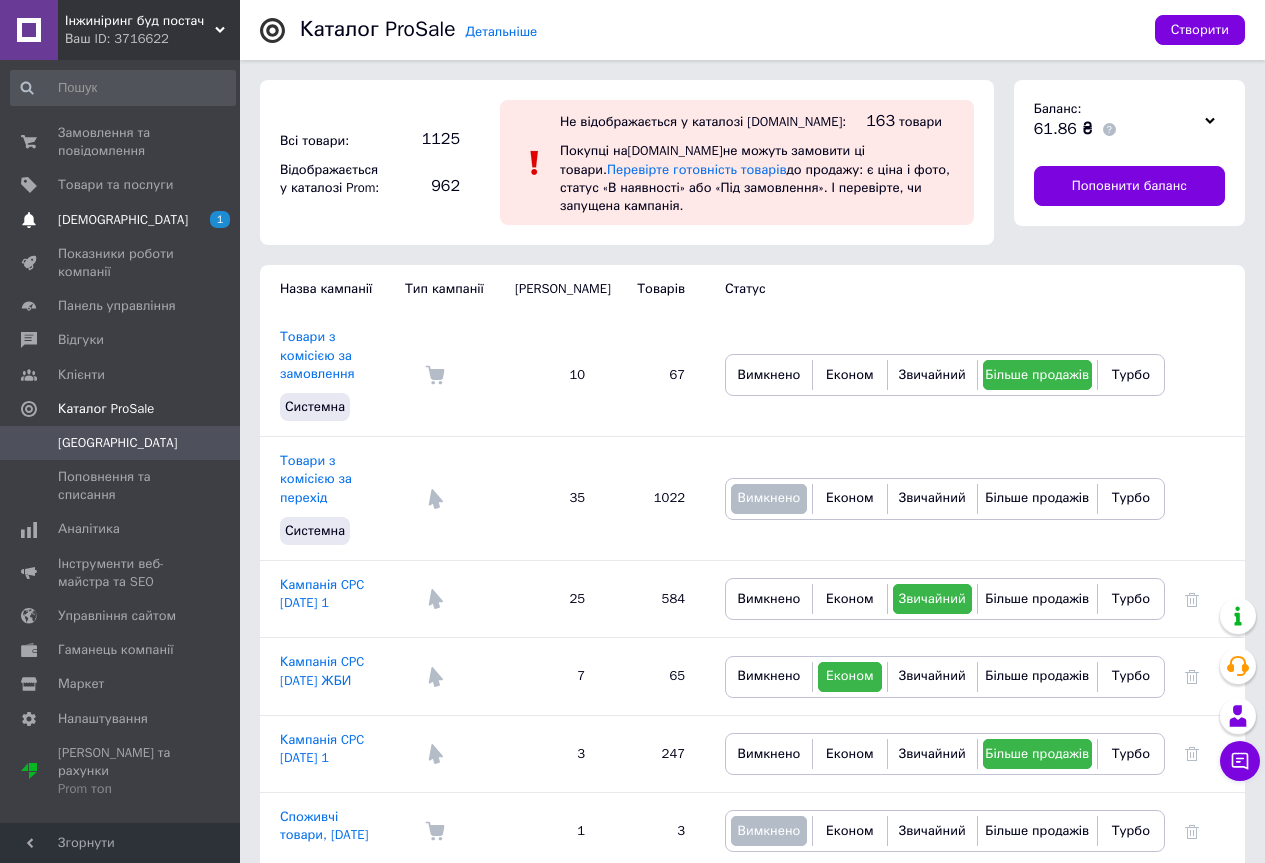 click on "[DEMOGRAPHIC_DATA]" at bounding box center [123, 220] 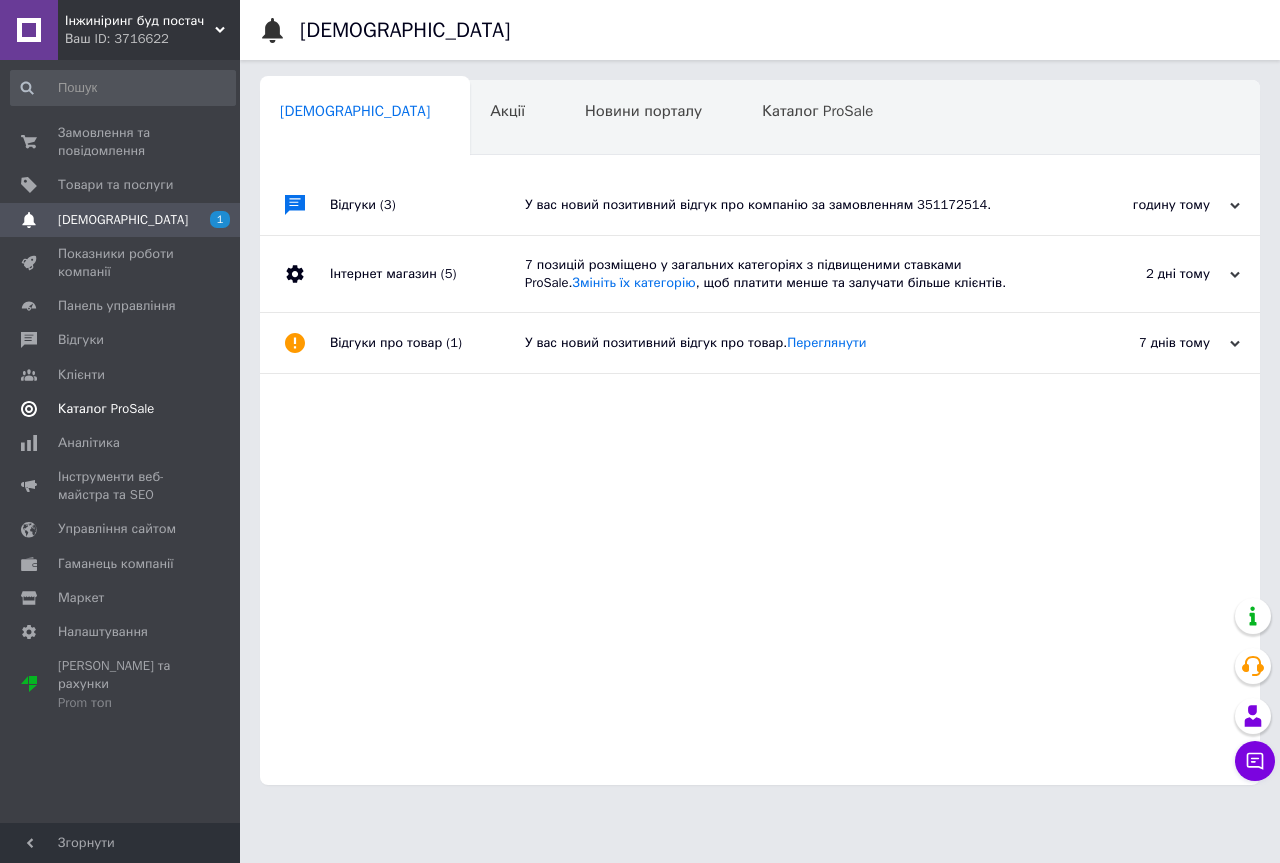 click on "Каталог ProSale" at bounding box center (106, 409) 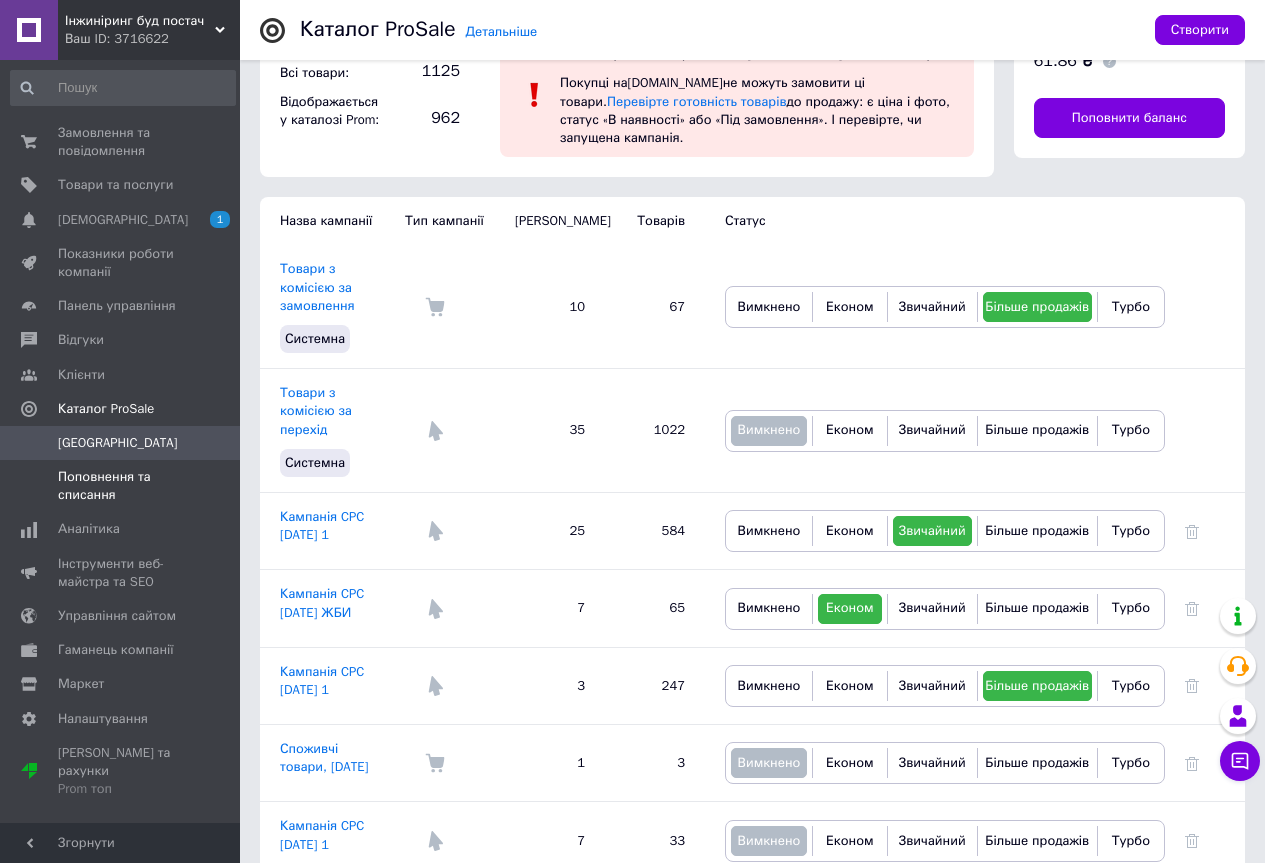 scroll, scrollTop: 100, scrollLeft: 0, axis: vertical 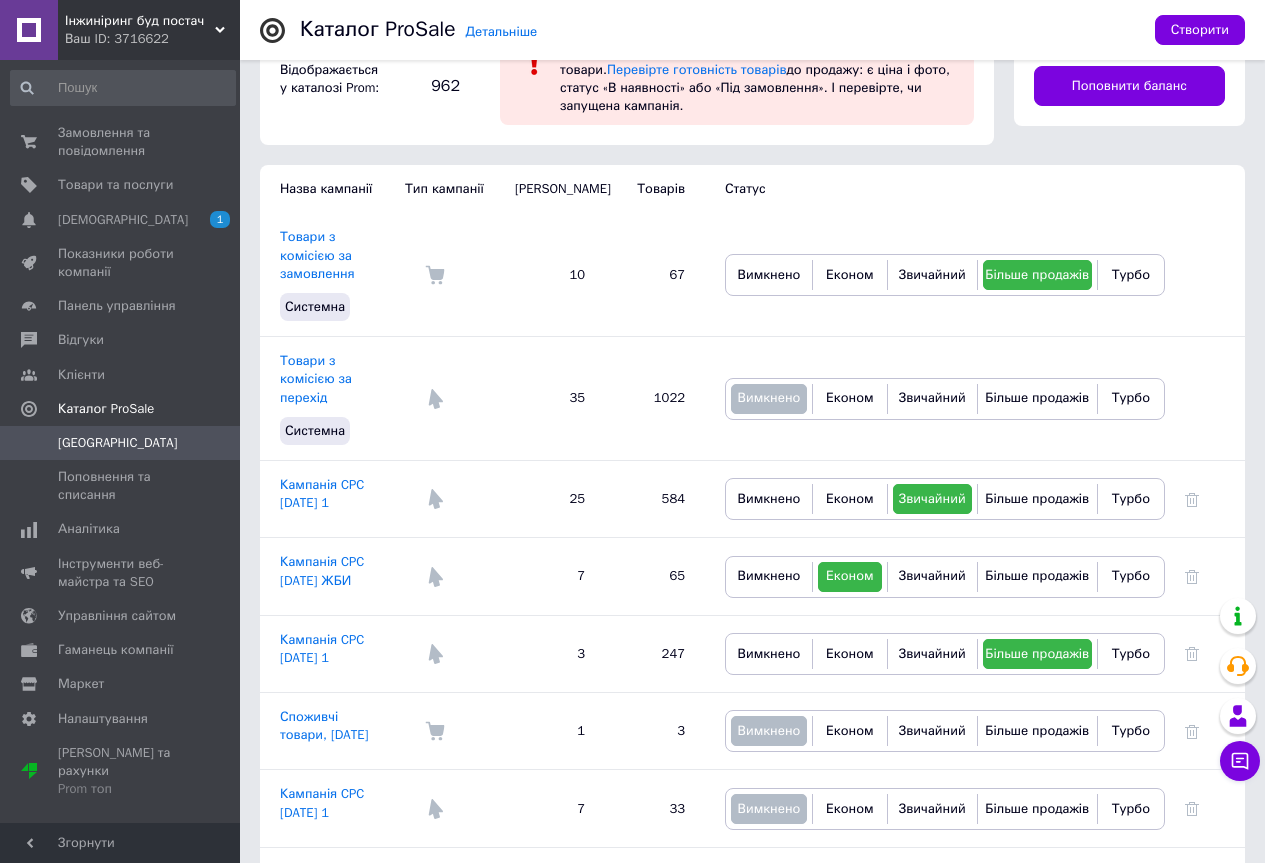 click on "[GEOGRAPHIC_DATA]" at bounding box center [118, 443] 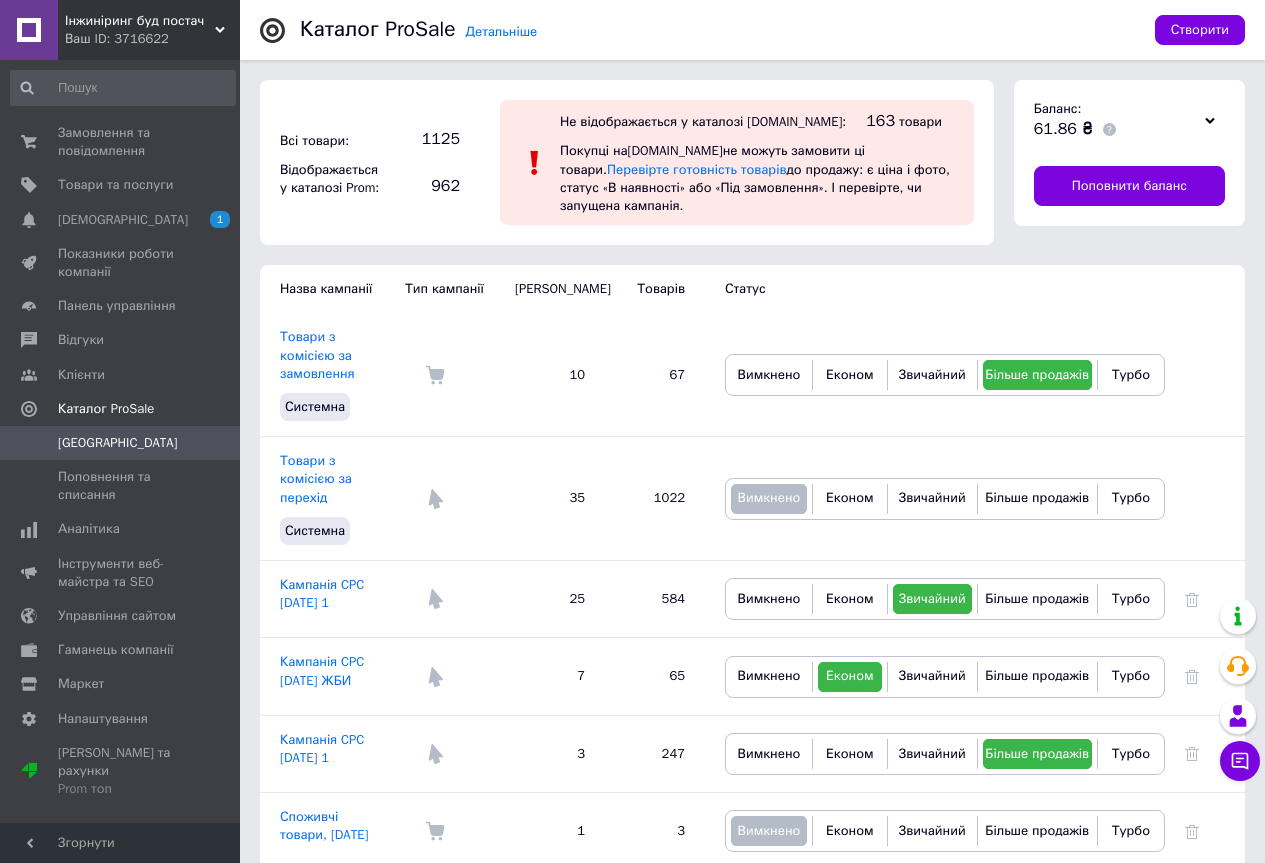 click on "[GEOGRAPHIC_DATA]" at bounding box center [118, 443] 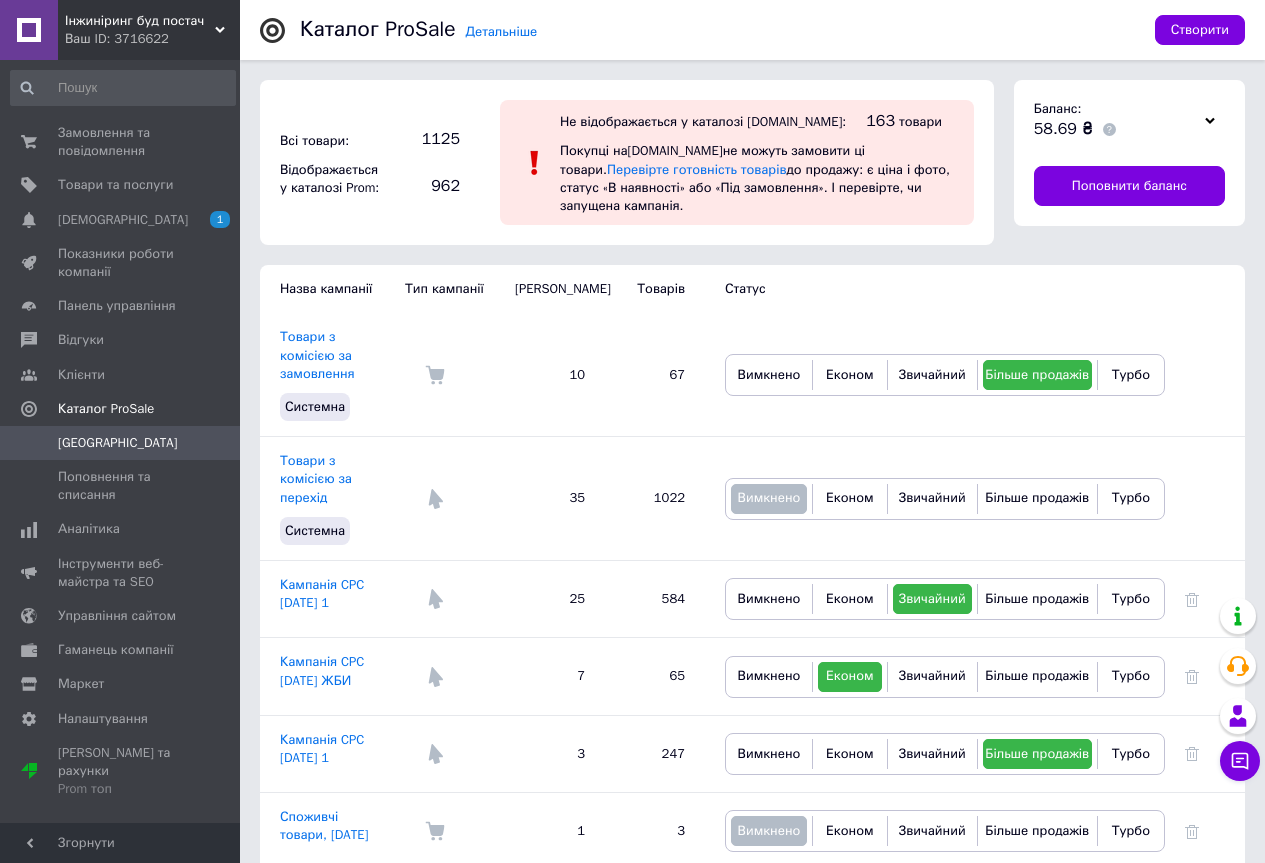 click on "[GEOGRAPHIC_DATA]" at bounding box center [118, 443] 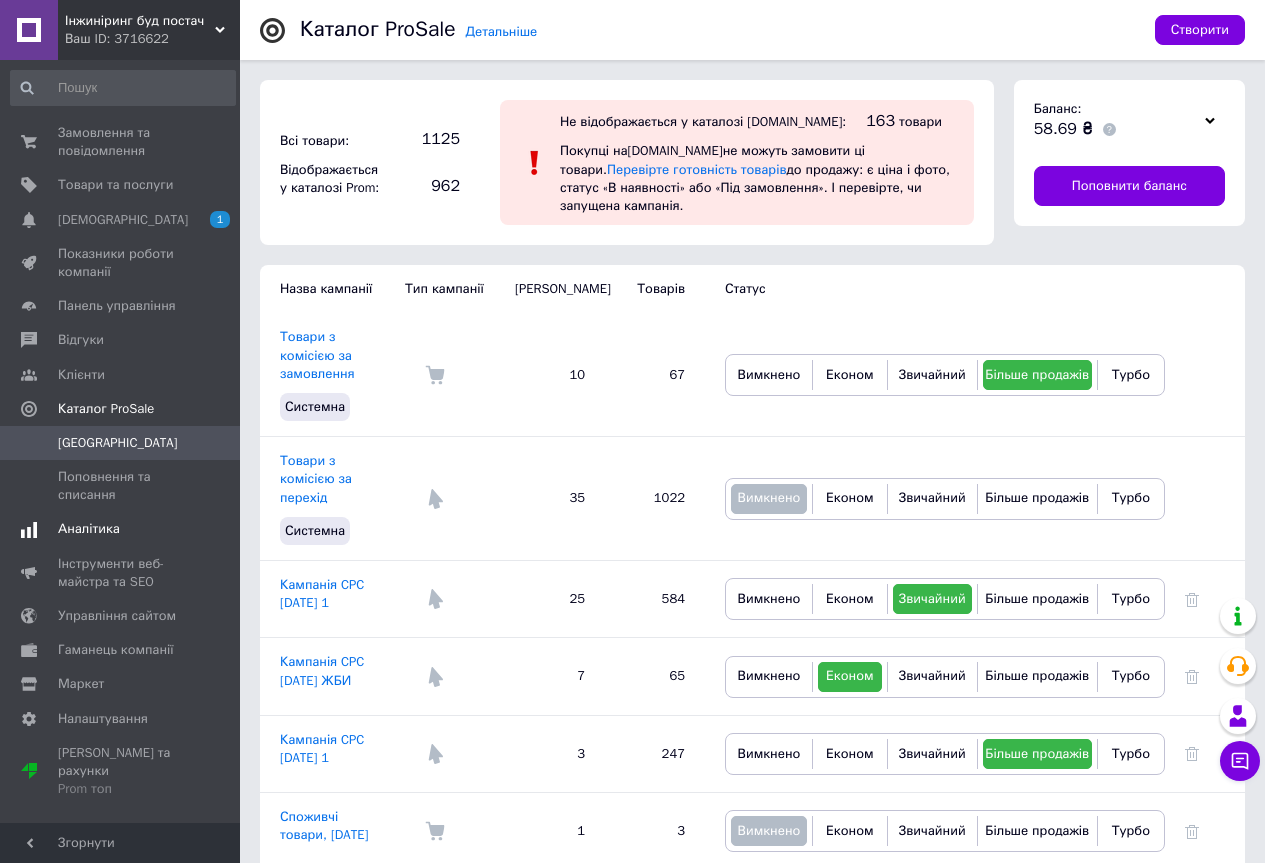 click on "Аналітика" at bounding box center (89, 529) 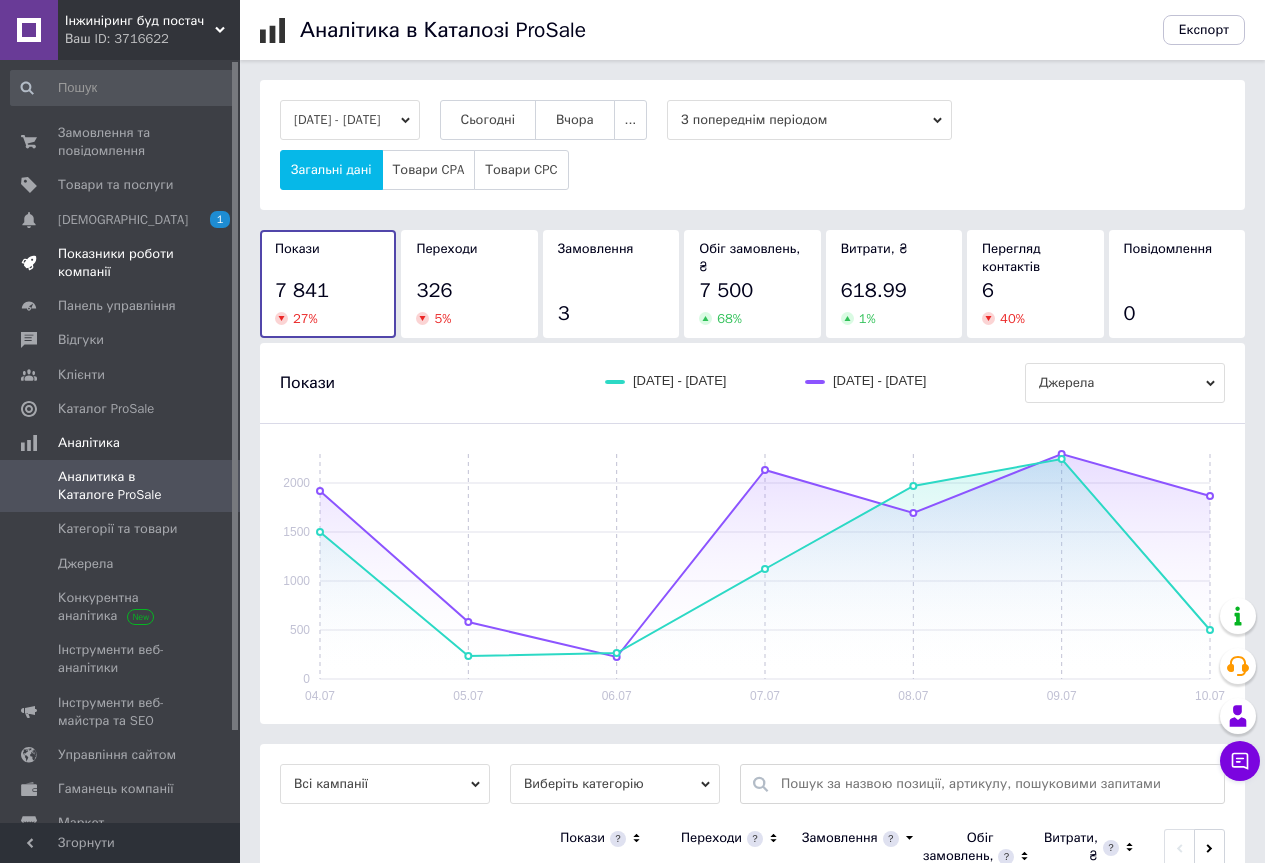 click on "Показники роботи компанії" at bounding box center [121, 263] 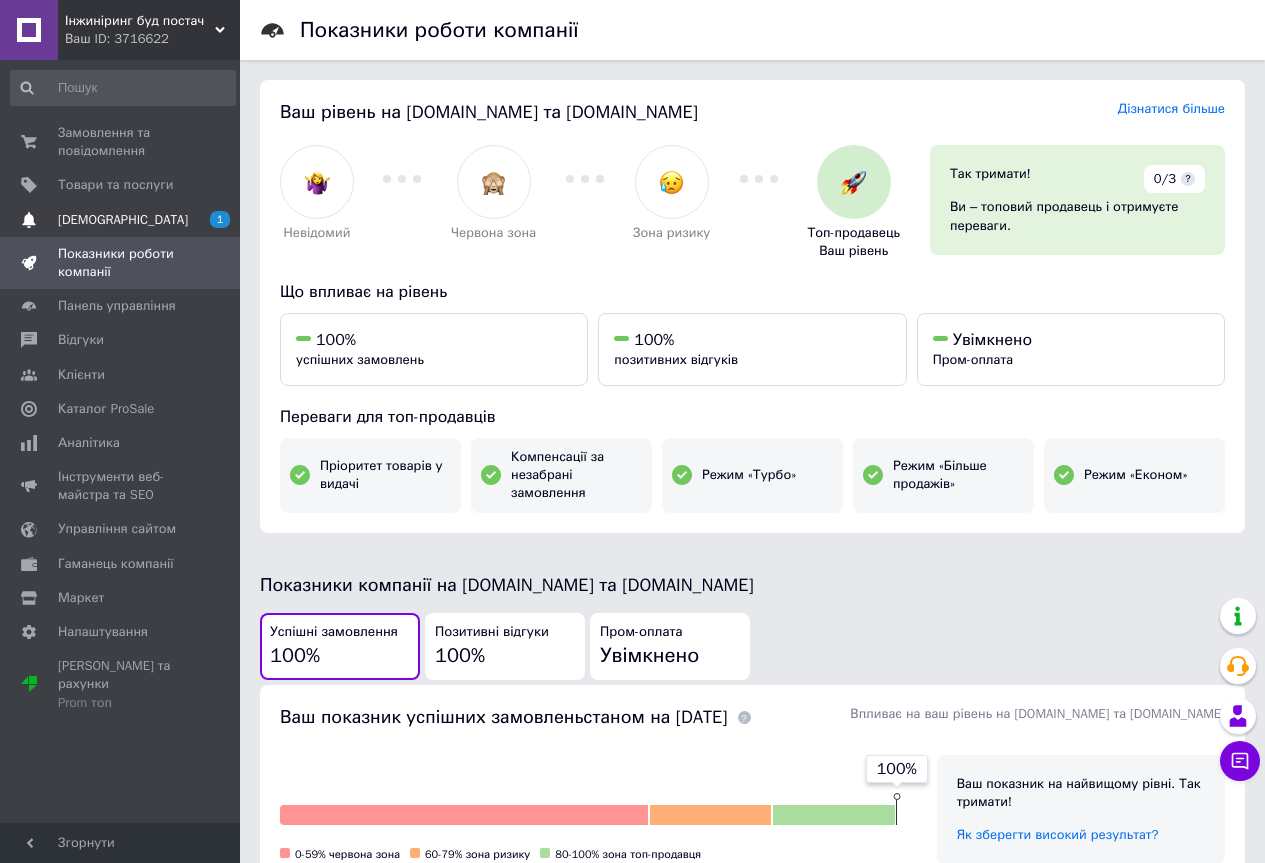 click on "[DEMOGRAPHIC_DATA]" at bounding box center (123, 220) 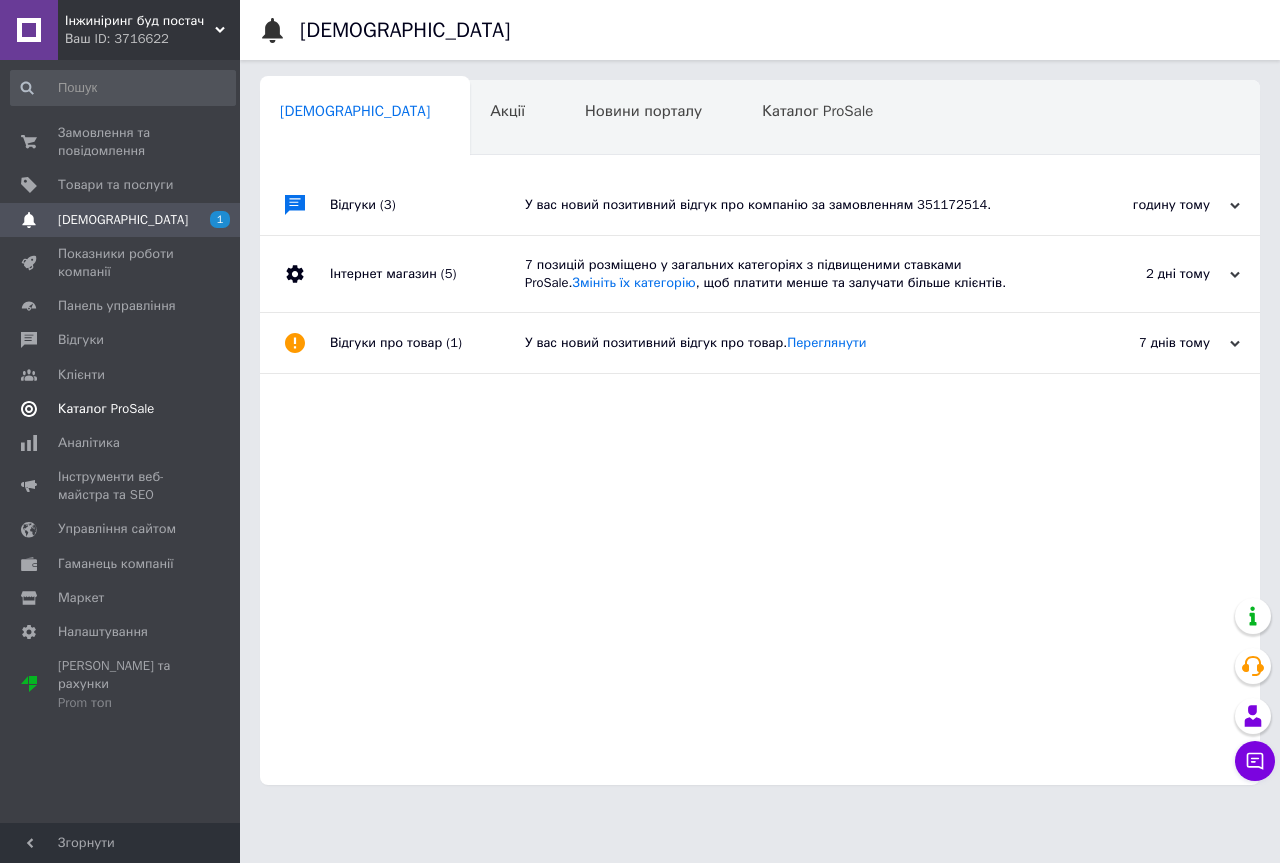 click on "Каталог ProSale" at bounding box center [106, 409] 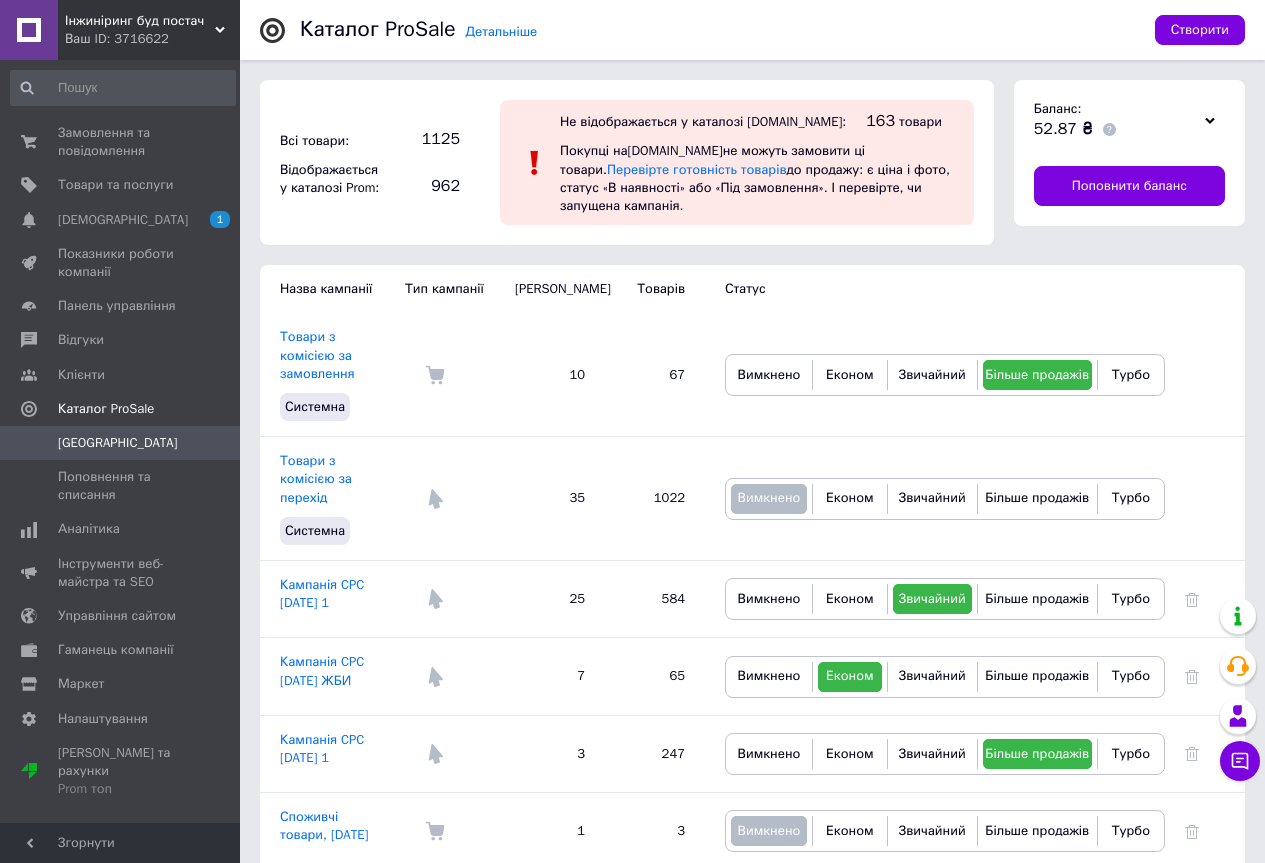 click on "[GEOGRAPHIC_DATA]" at bounding box center (118, 443) 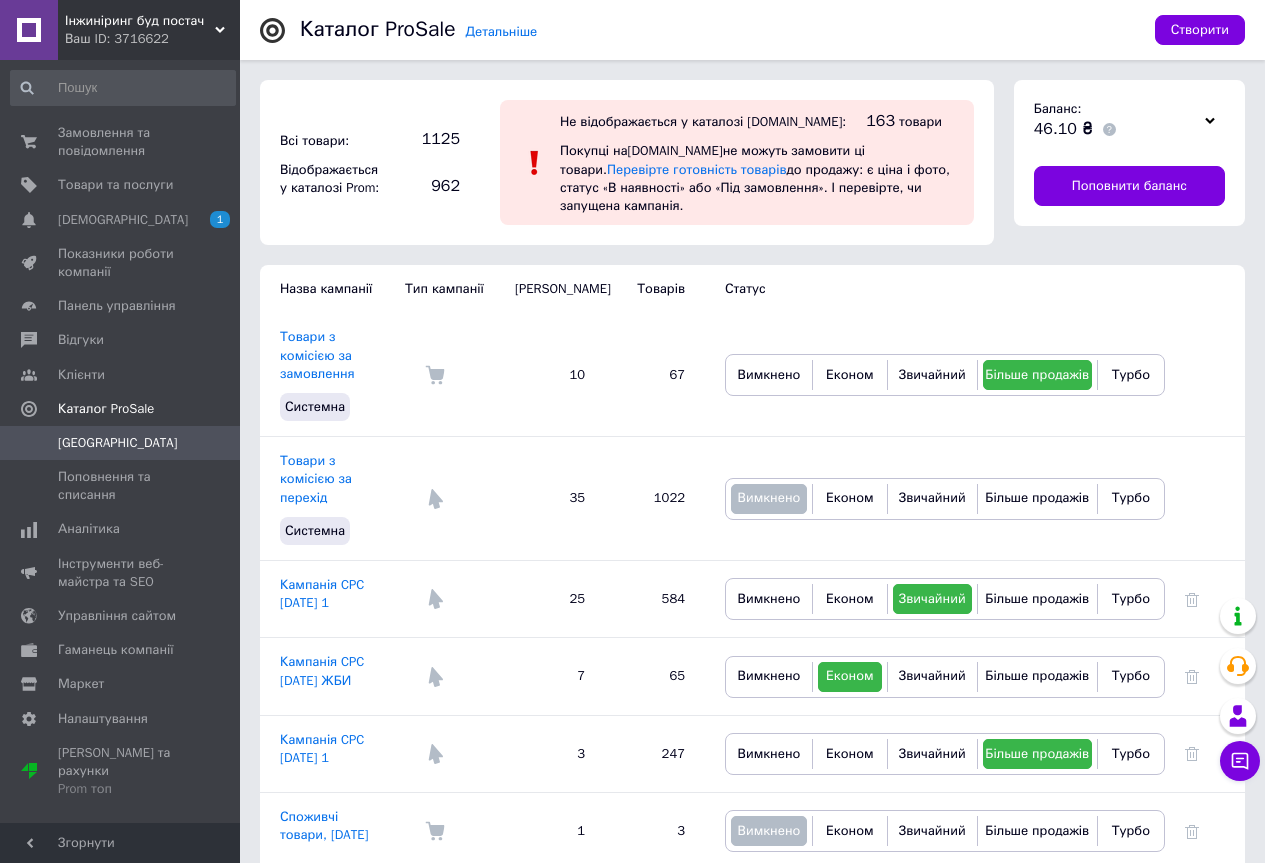 click on "[GEOGRAPHIC_DATA]" at bounding box center [118, 443] 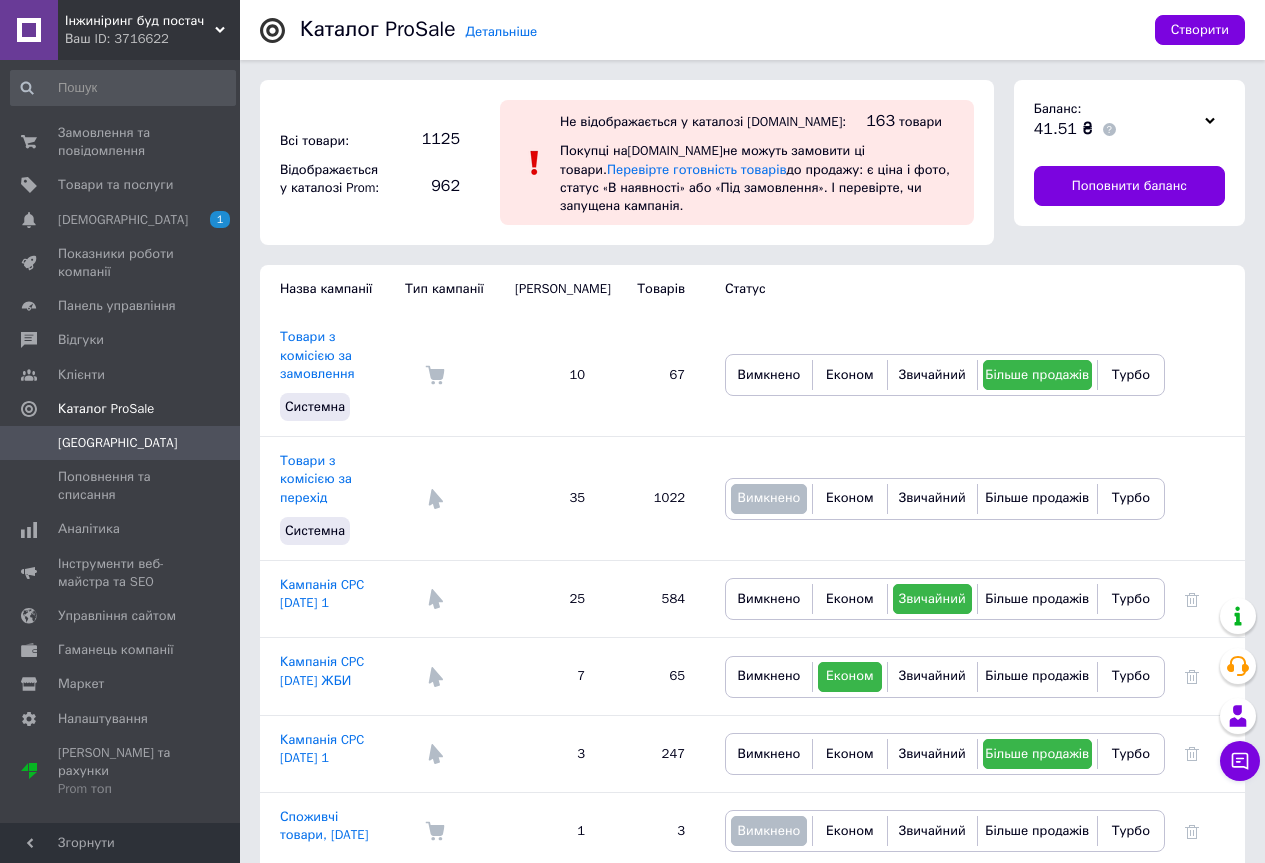 click on "[GEOGRAPHIC_DATA]" at bounding box center [118, 443] 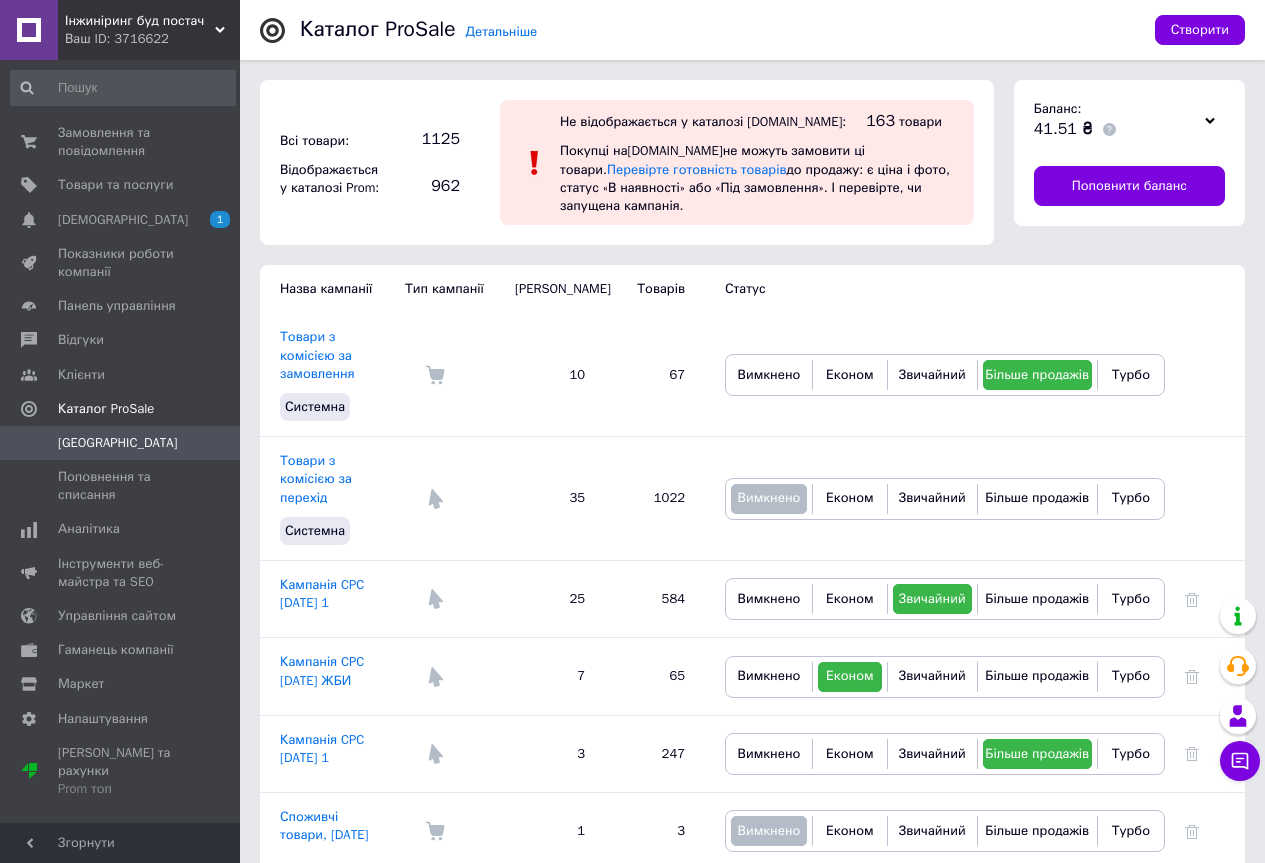 click on "[GEOGRAPHIC_DATA]" at bounding box center [118, 443] 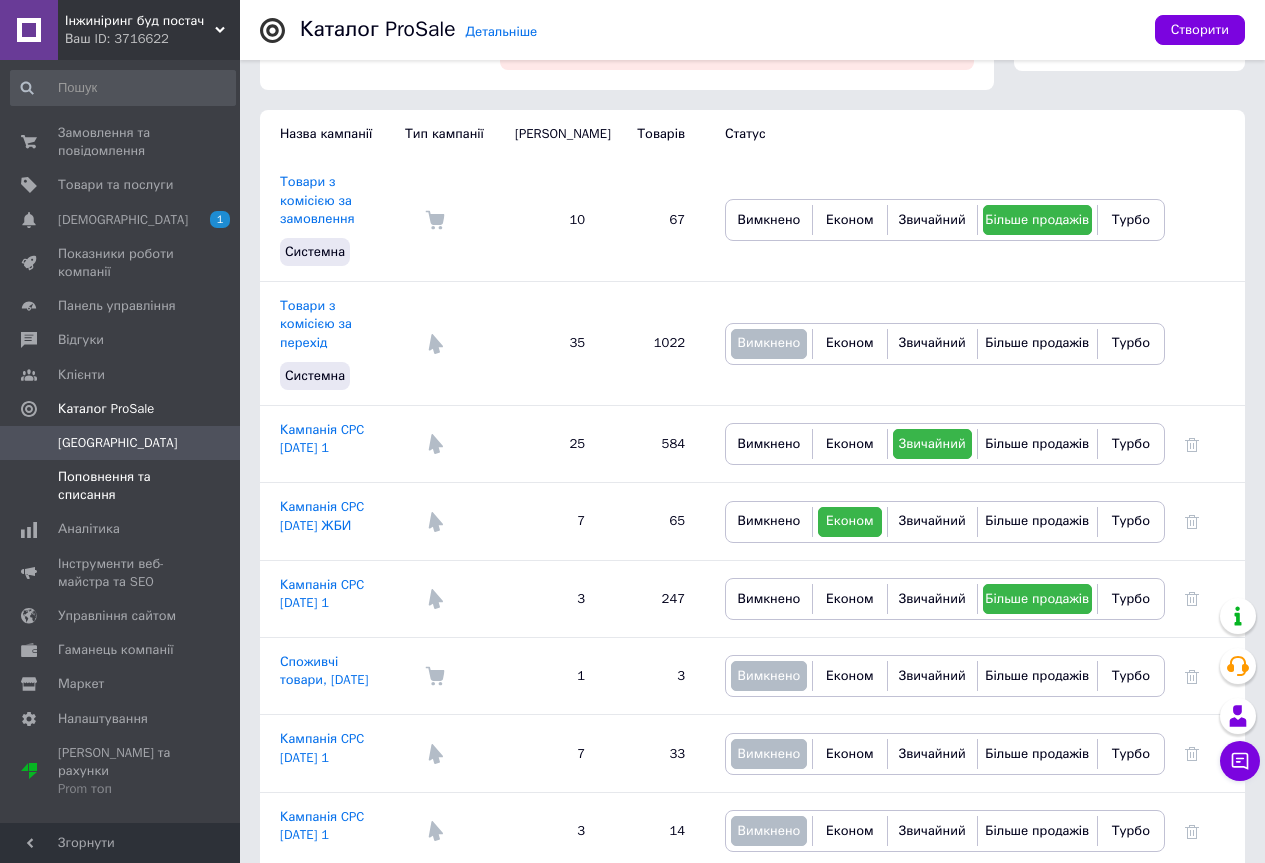 scroll, scrollTop: 200, scrollLeft: 0, axis: vertical 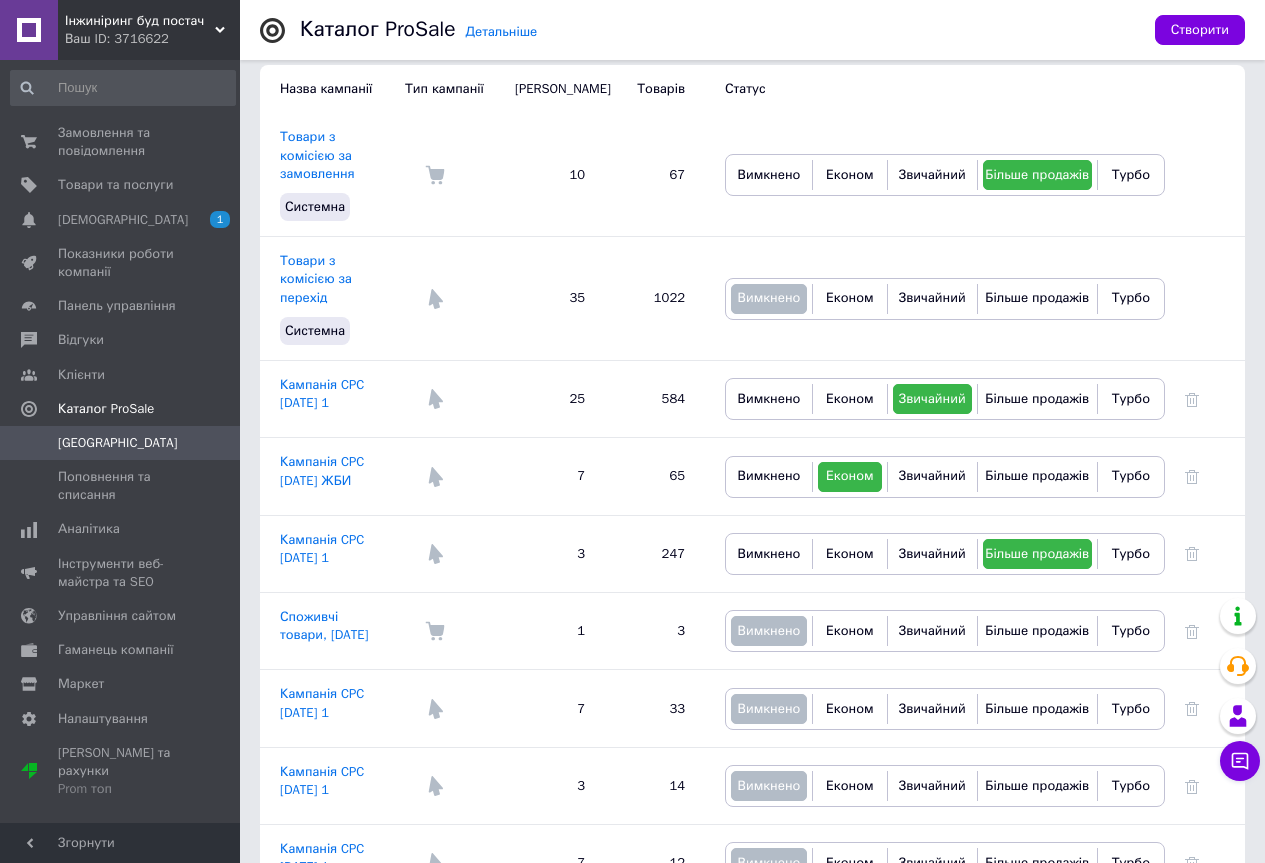 click on "[GEOGRAPHIC_DATA]" at bounding box center [118, 443] 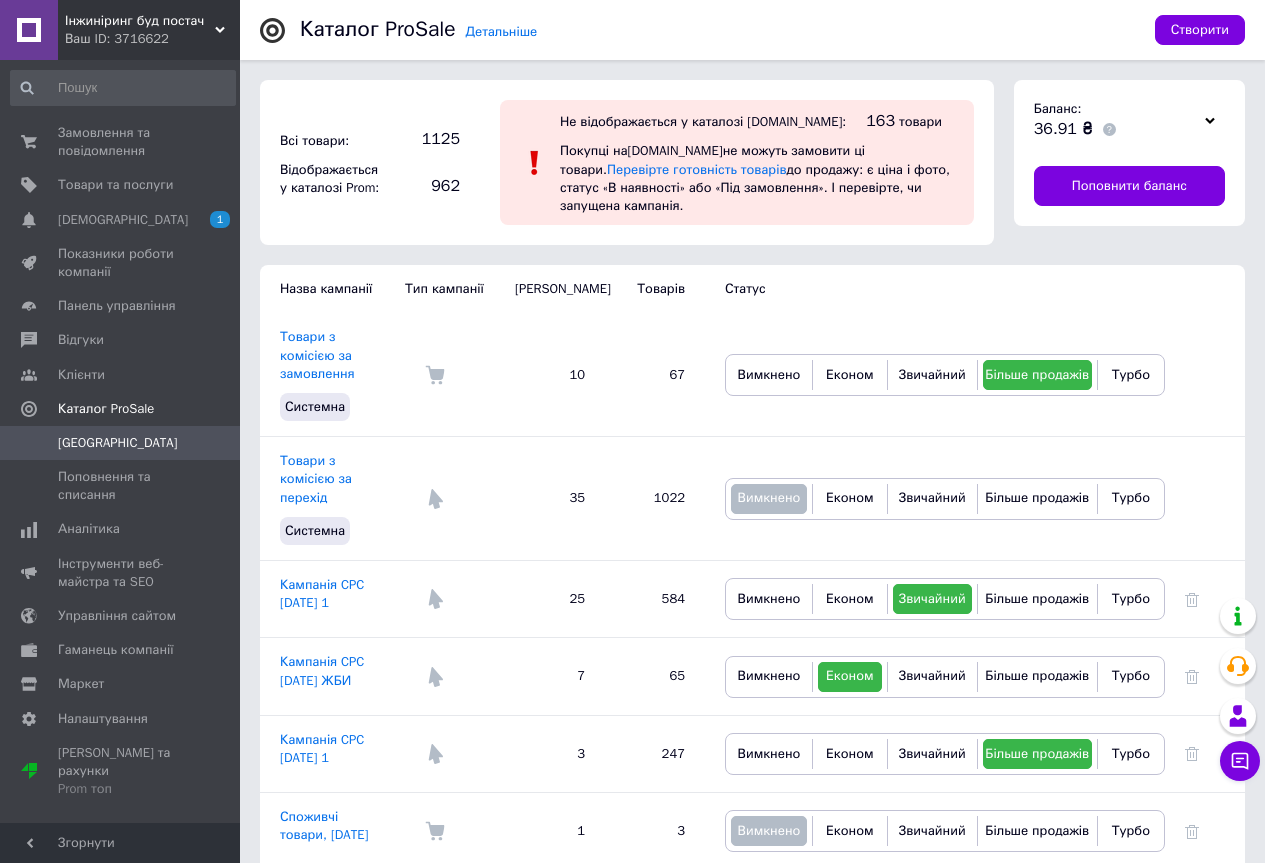 click on "[GEOGRAPHIC_DATA]" at bounding box center (118, 443) 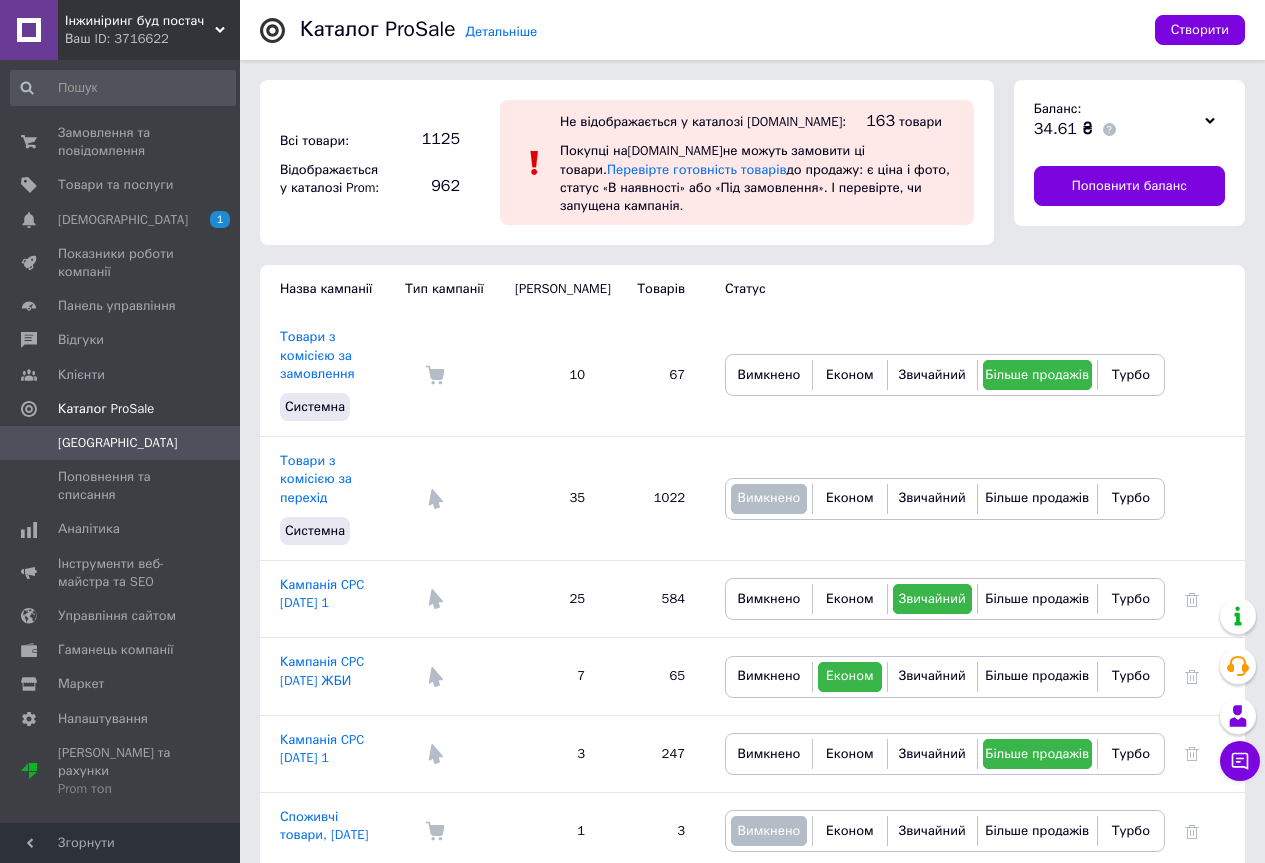click on "[GEOGRAPHIC_DATA]" at bounding box center [118, 443] 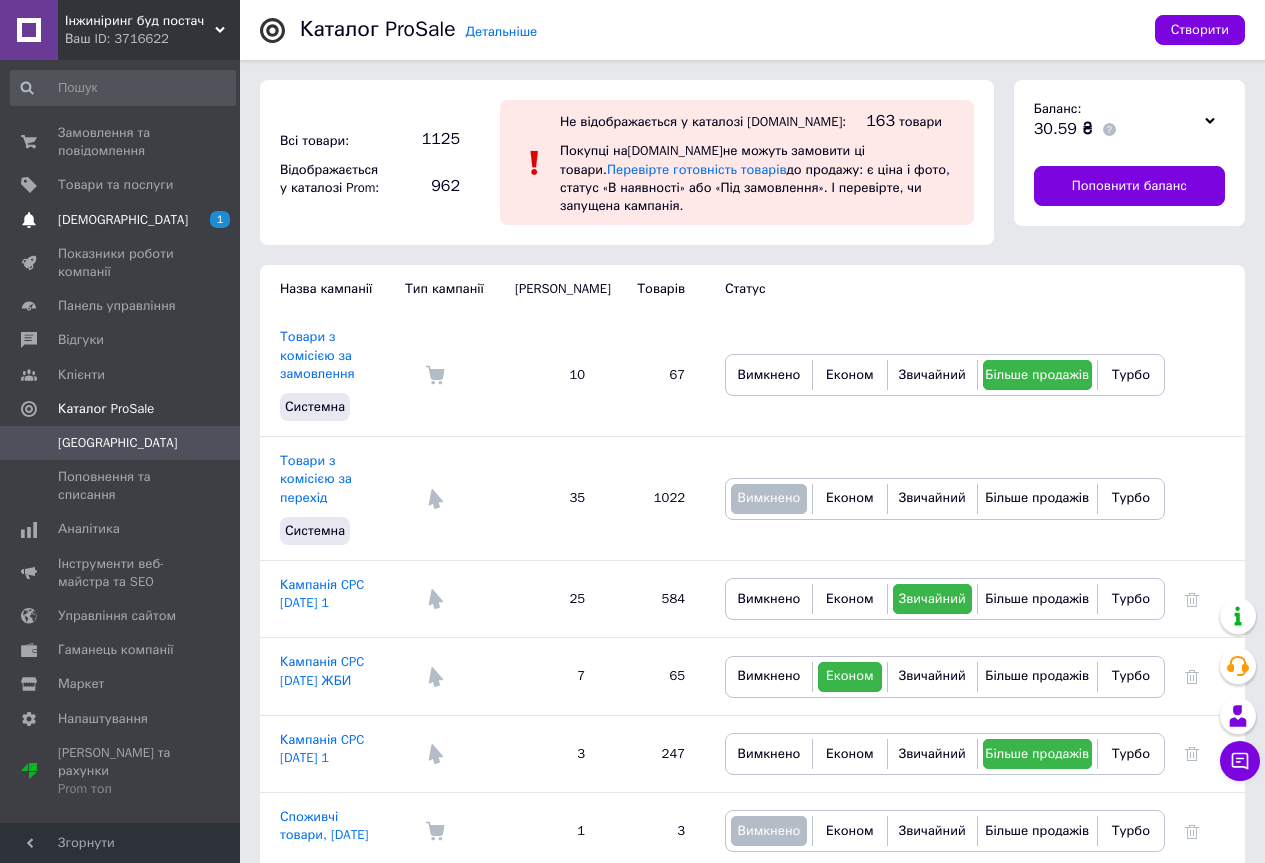 click on "[DEMOGRAPHIC_DATA]" at bounding box center (123, 220) 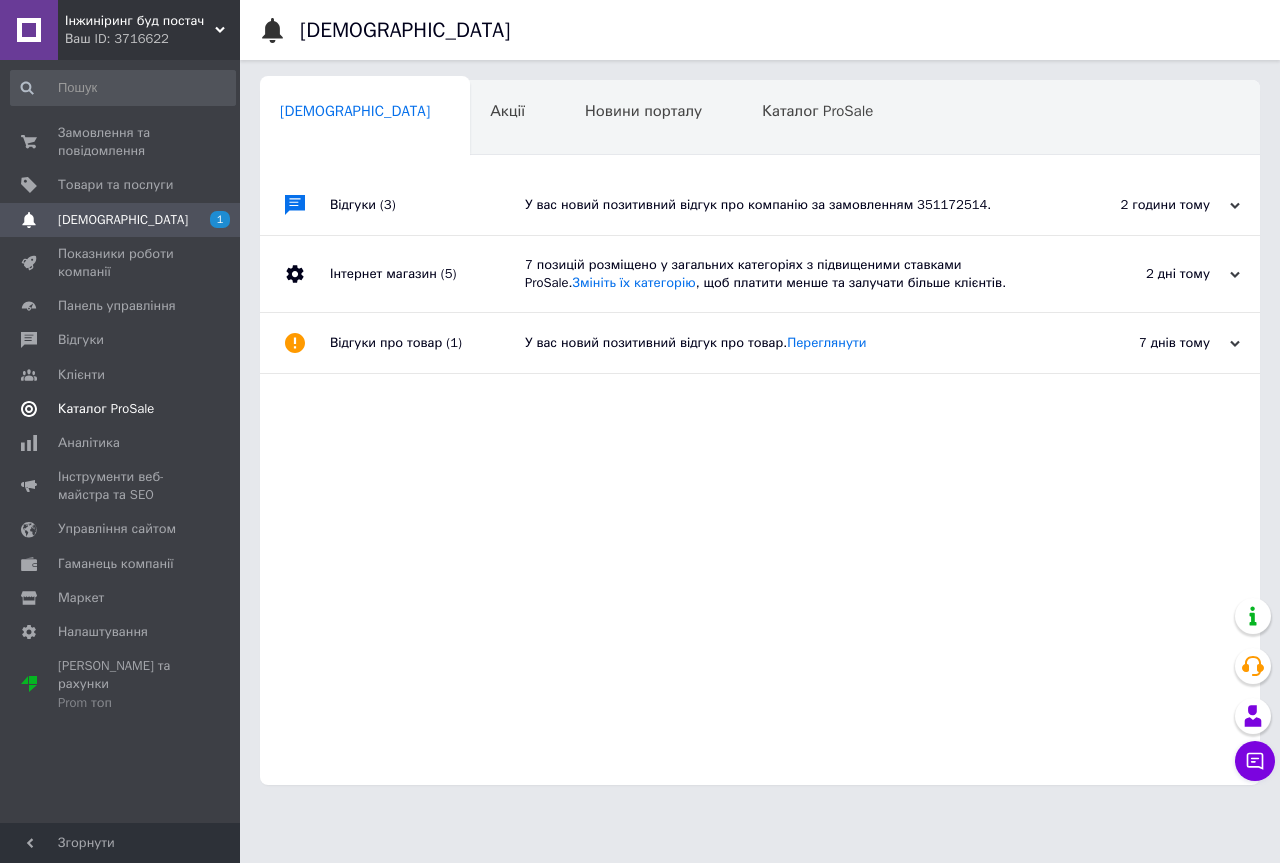 click on "Каталог ProSale" at bounding box center [106, 409] 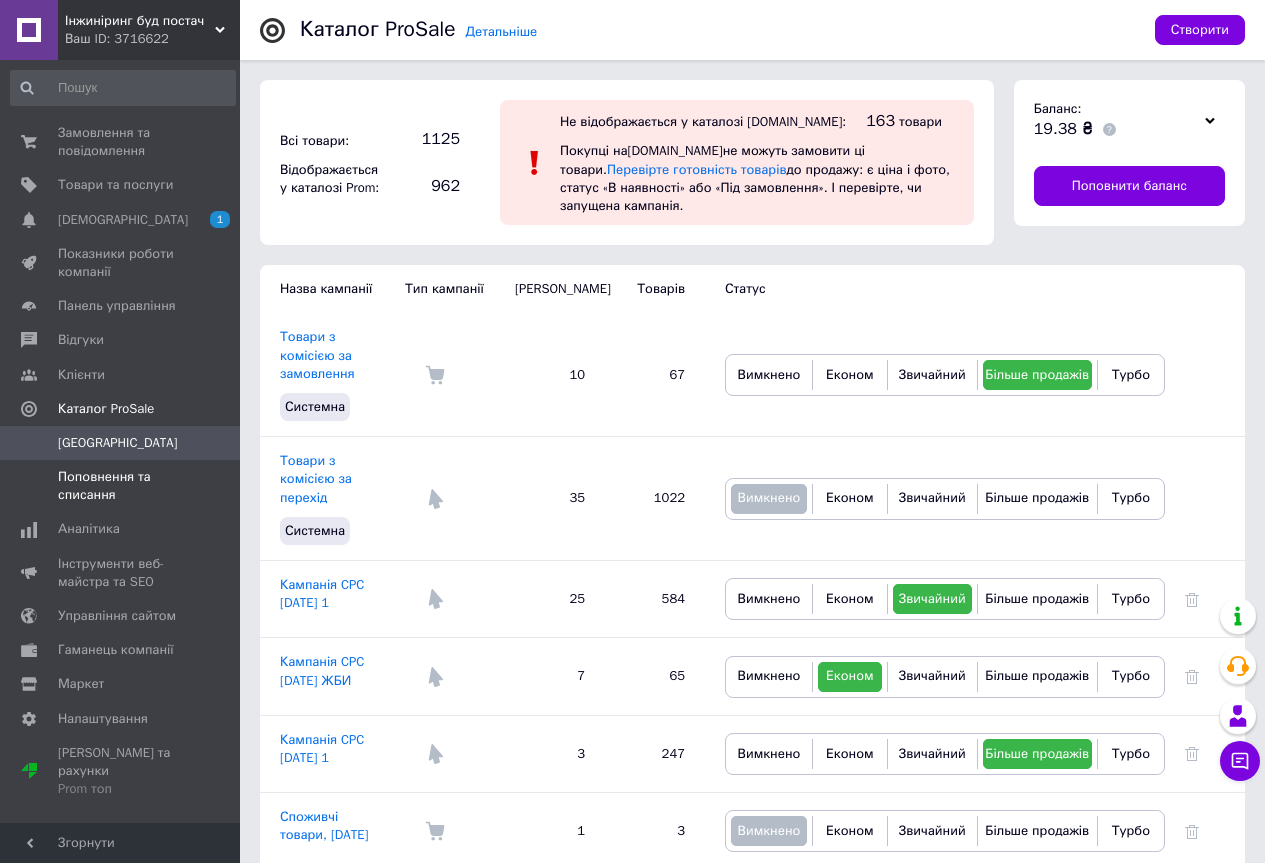 click on "Поповнення та списання" at bounding box center (121, 486) 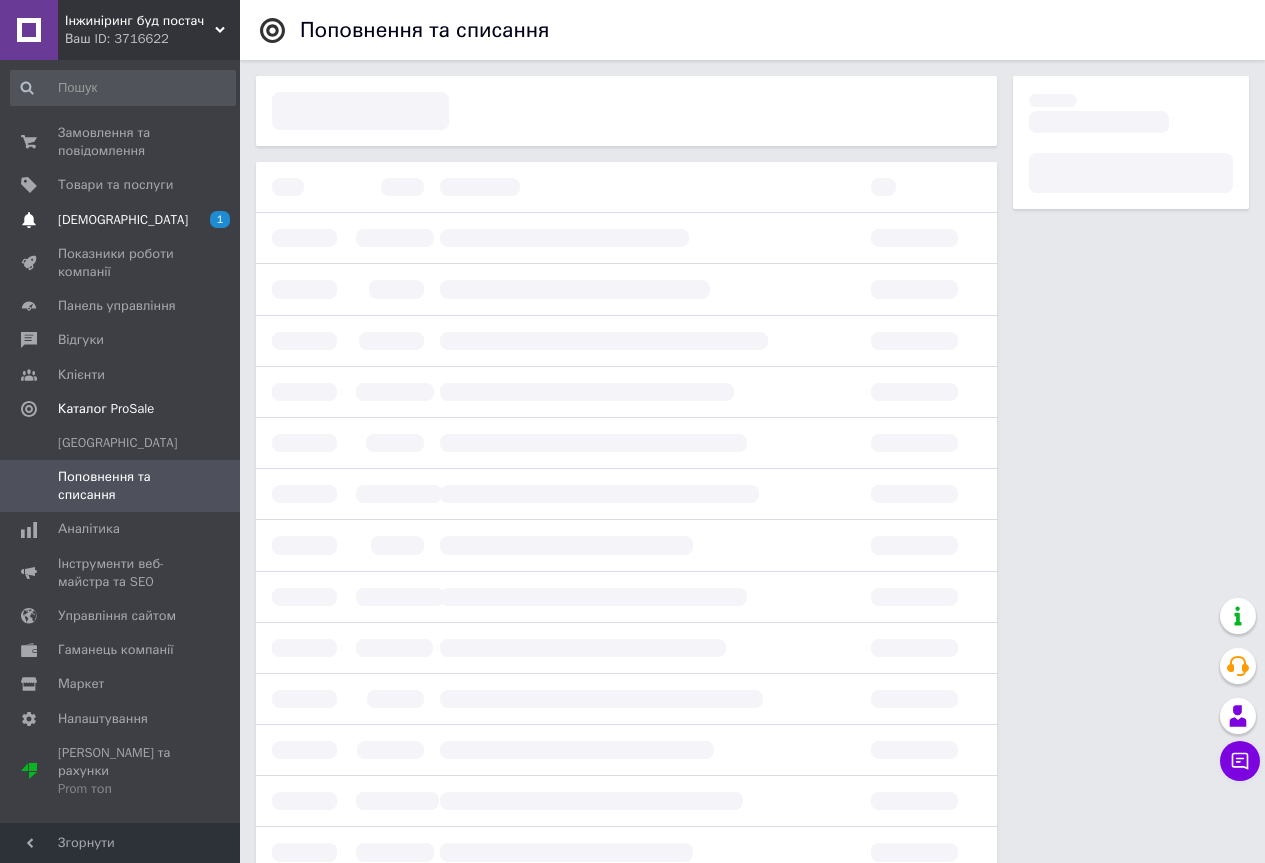 click at bounding box center (29, 220) 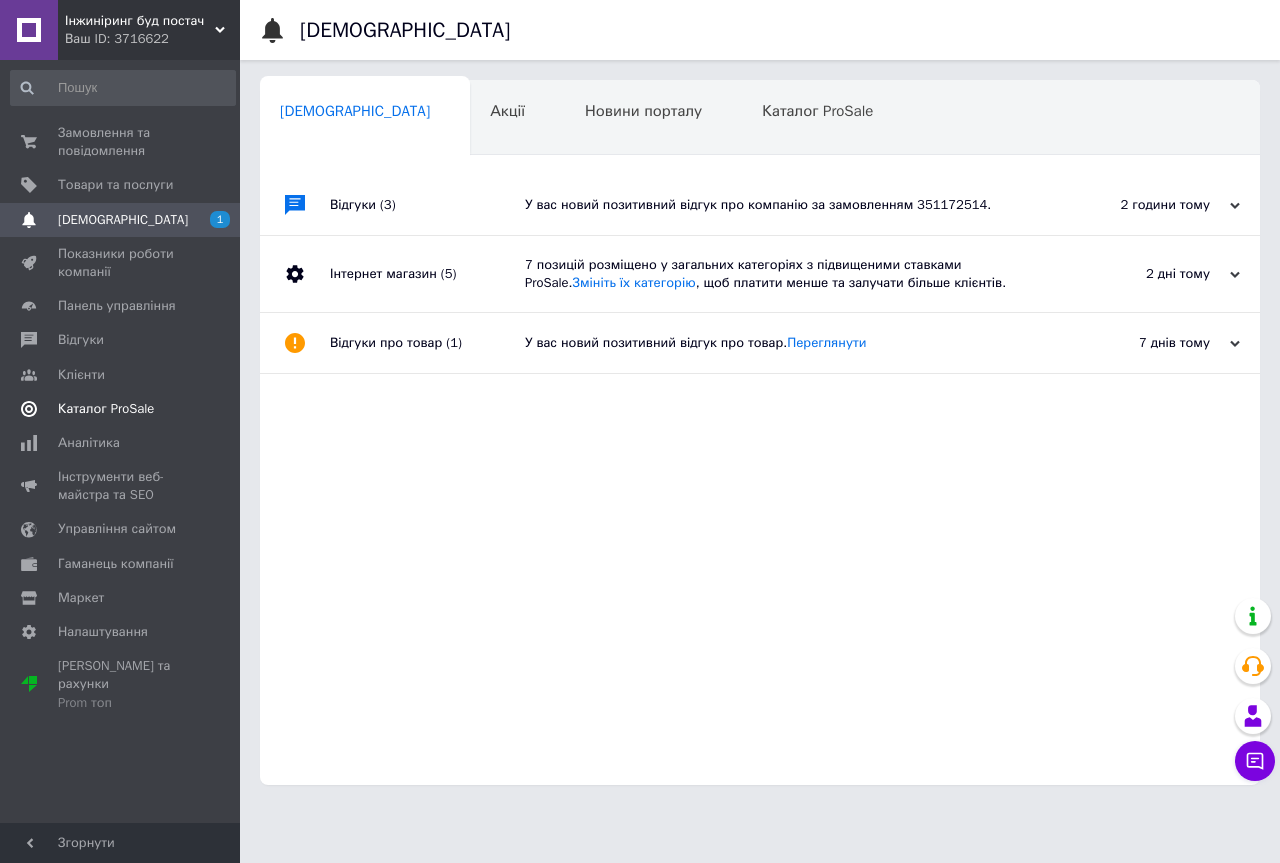 click on "Каталог ProSale" at bounding box center [106, 409] 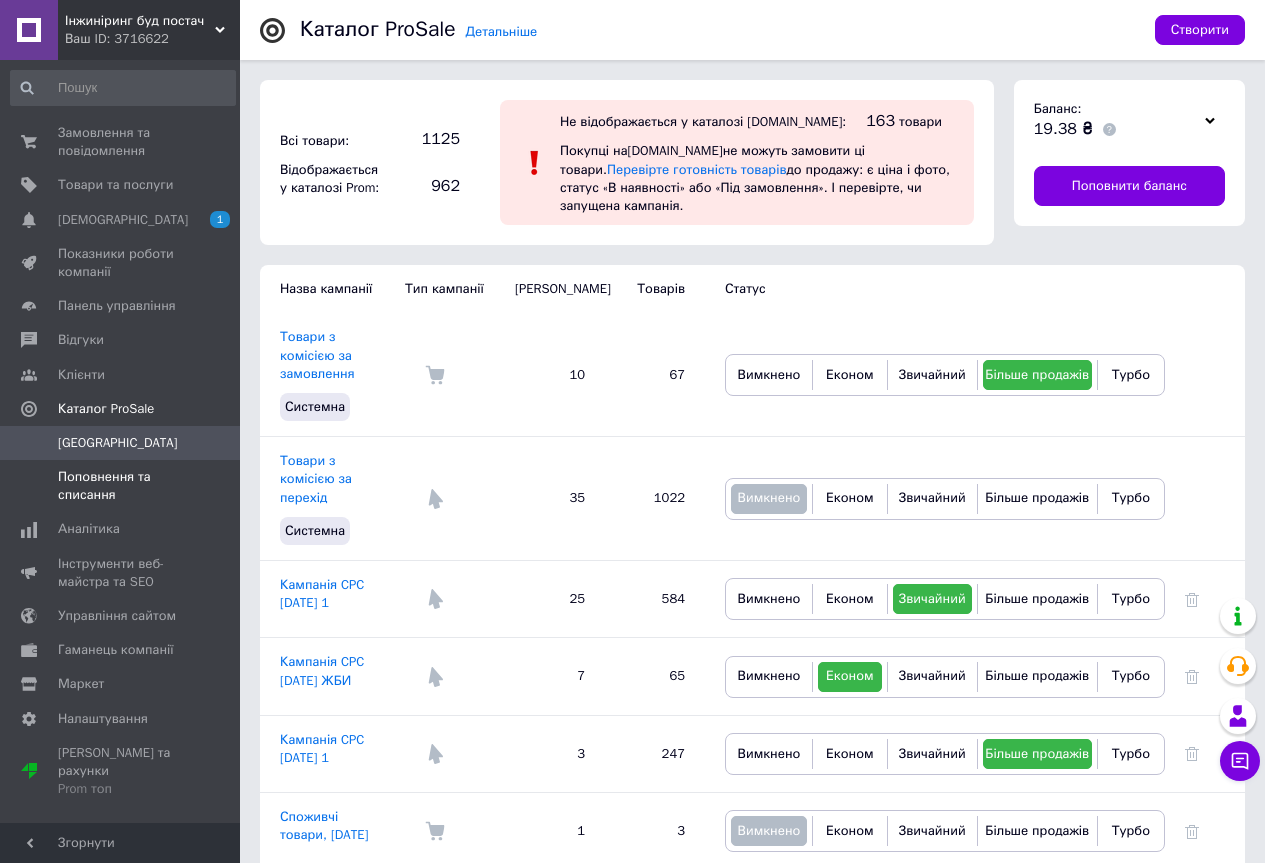 click on "Поповнення та списання" at bounding box center (121, 486) 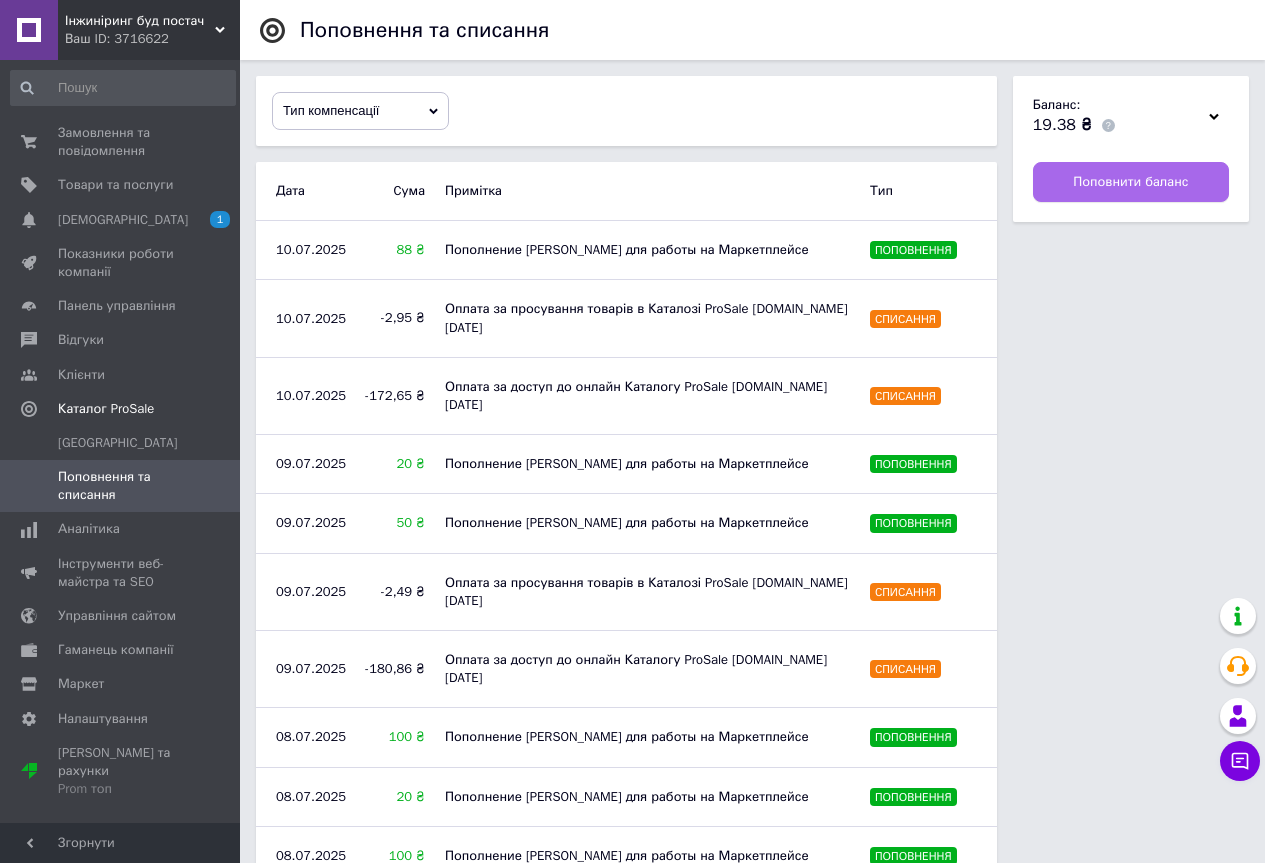 click on "Поповнити баланс" at bounding box center (1130, 182) 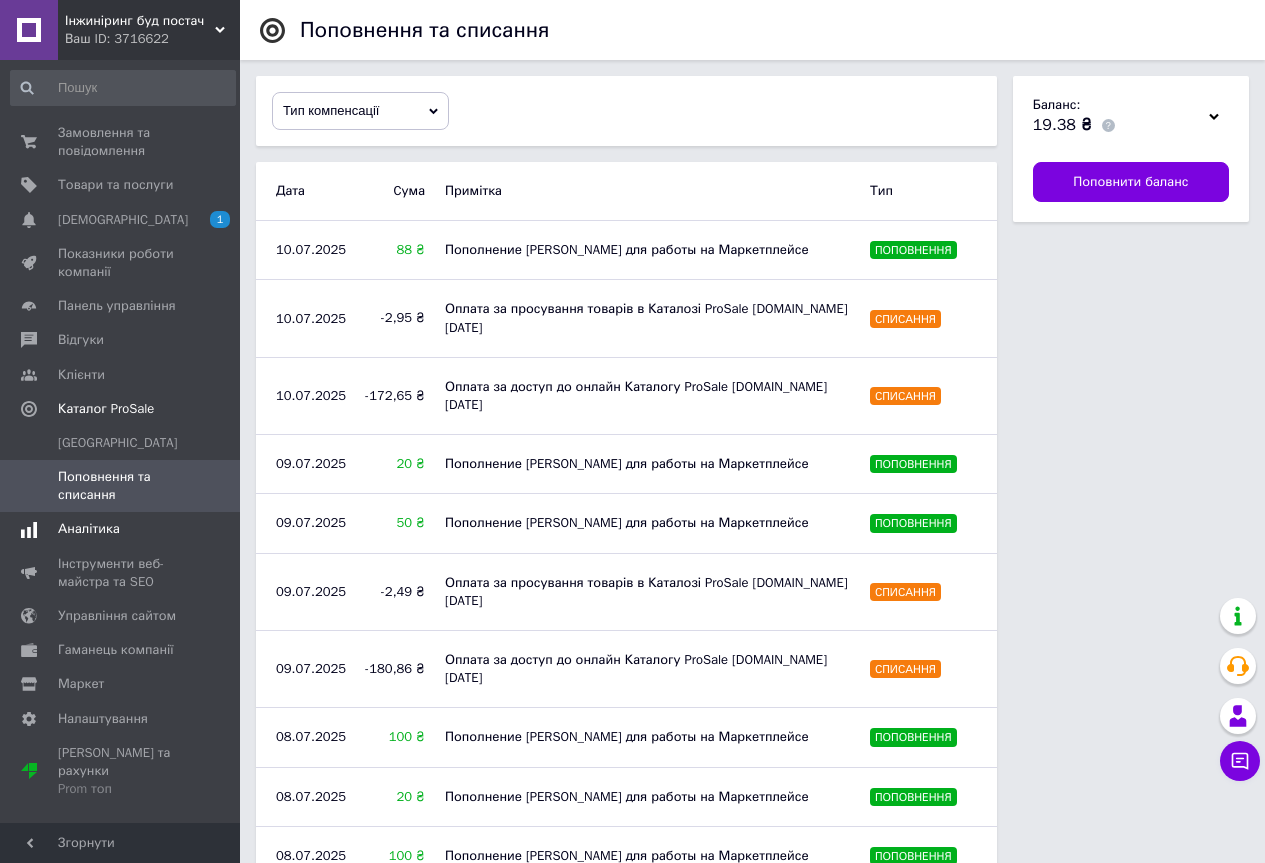 click on "Аналітика" at bounding box center (89, 529) 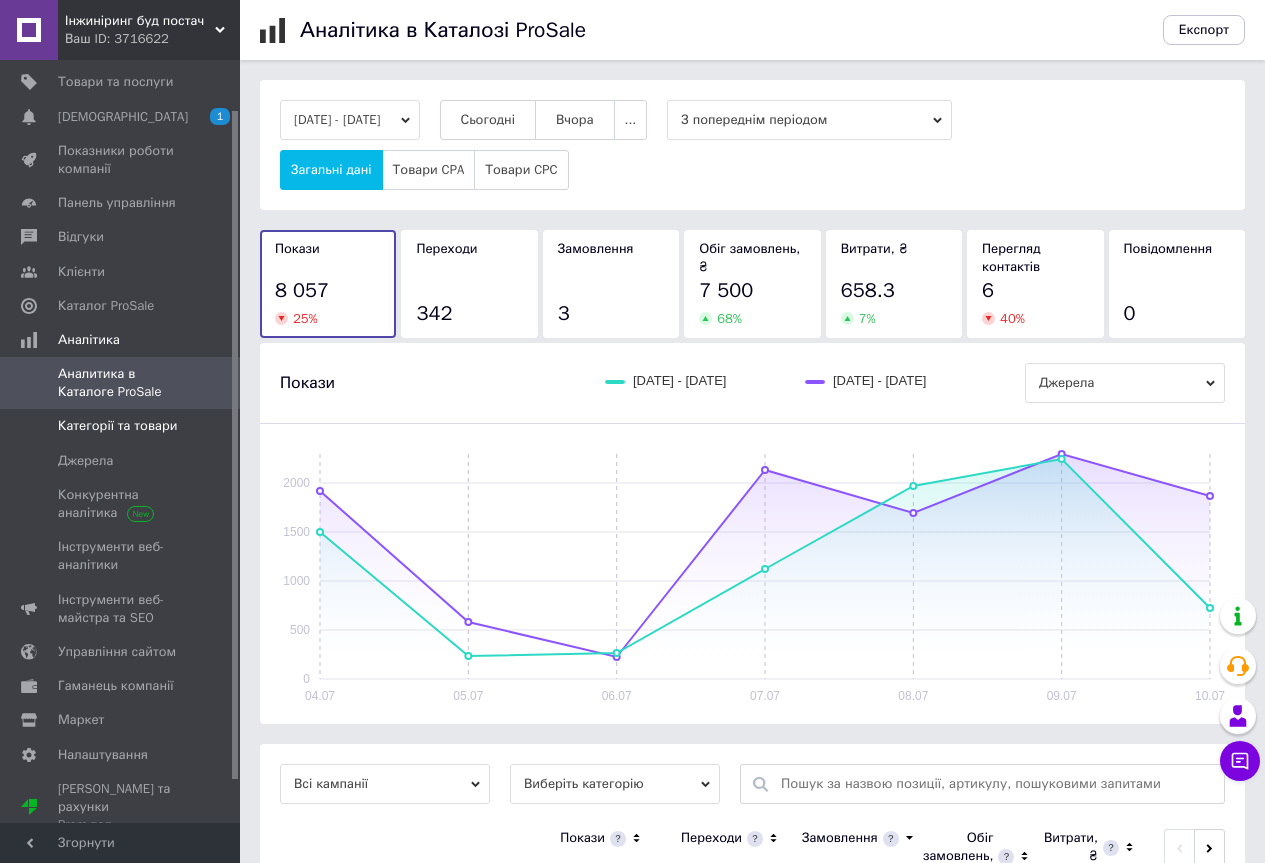 scroll, scrollTop: 104, scrollLeft: 0, axis: vertical 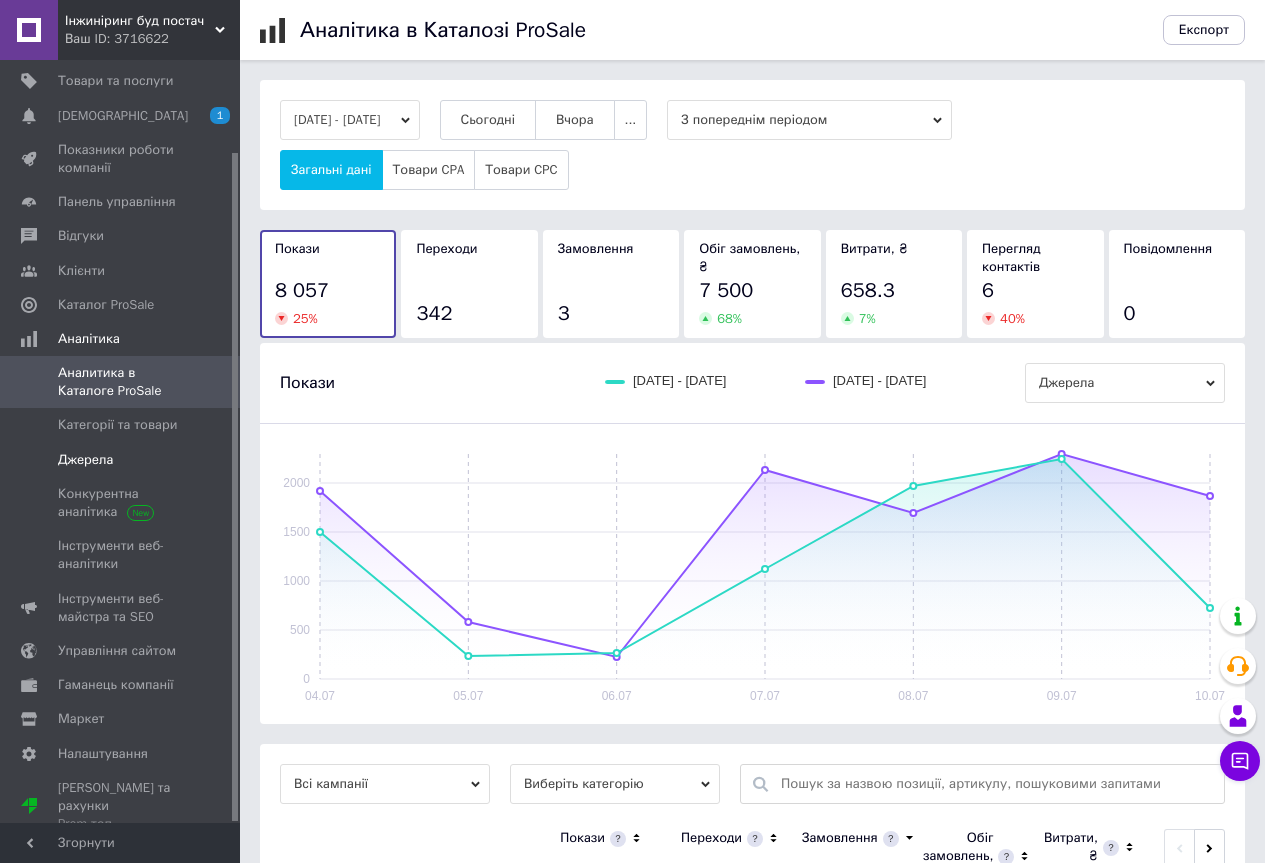click on "Джерела" at bounding box center (85, 460) 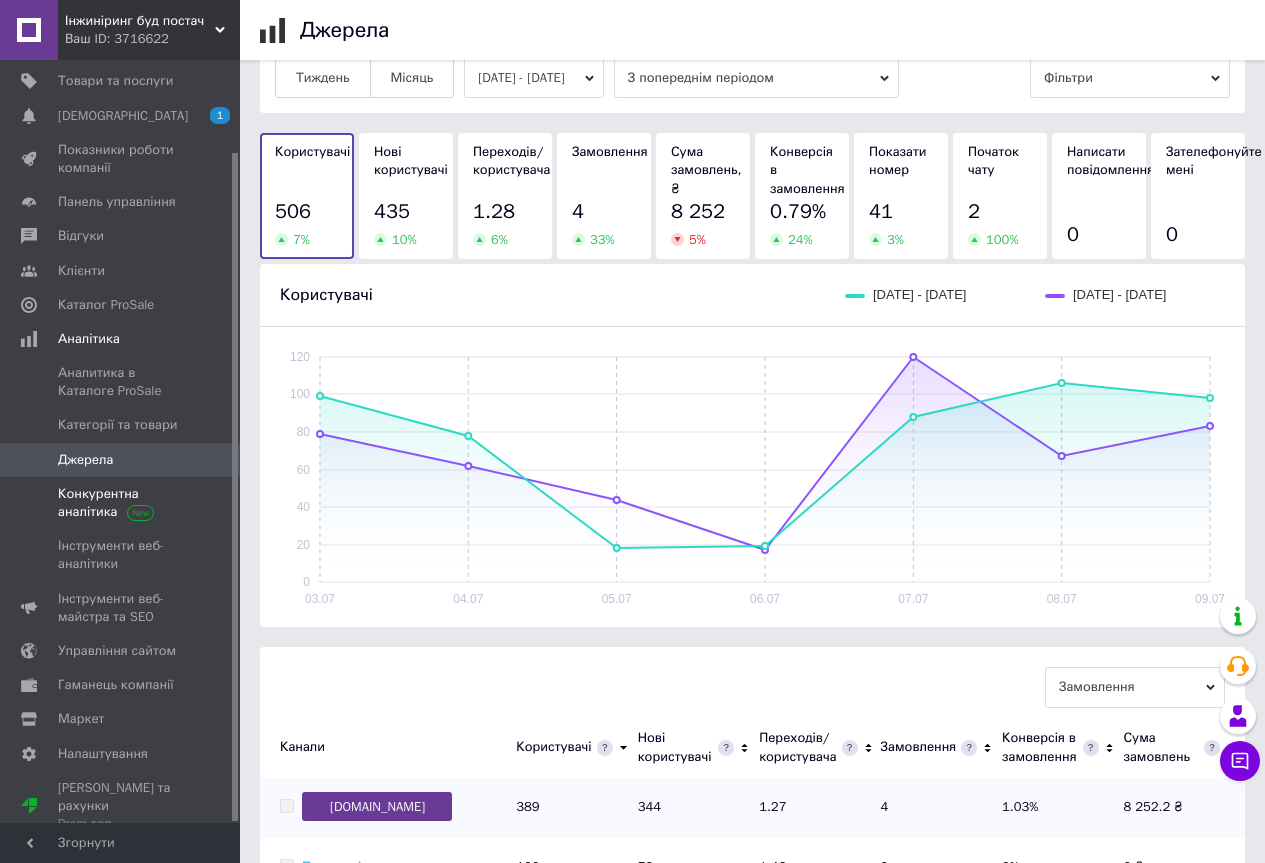 scroll, scrollTop: 32, scrollLeft: 0, axis: vertical 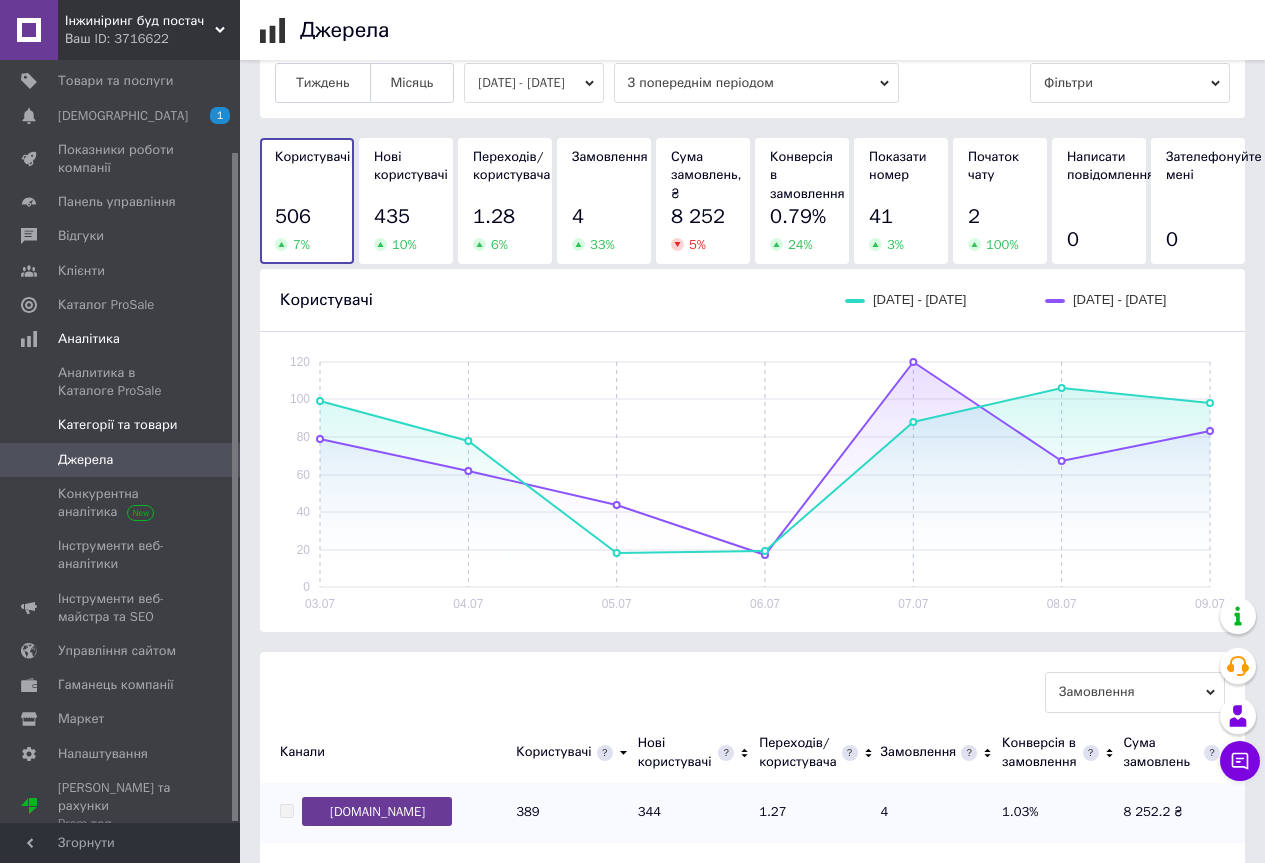 click on "Категорії та товари" at bounding box center (117, 425) 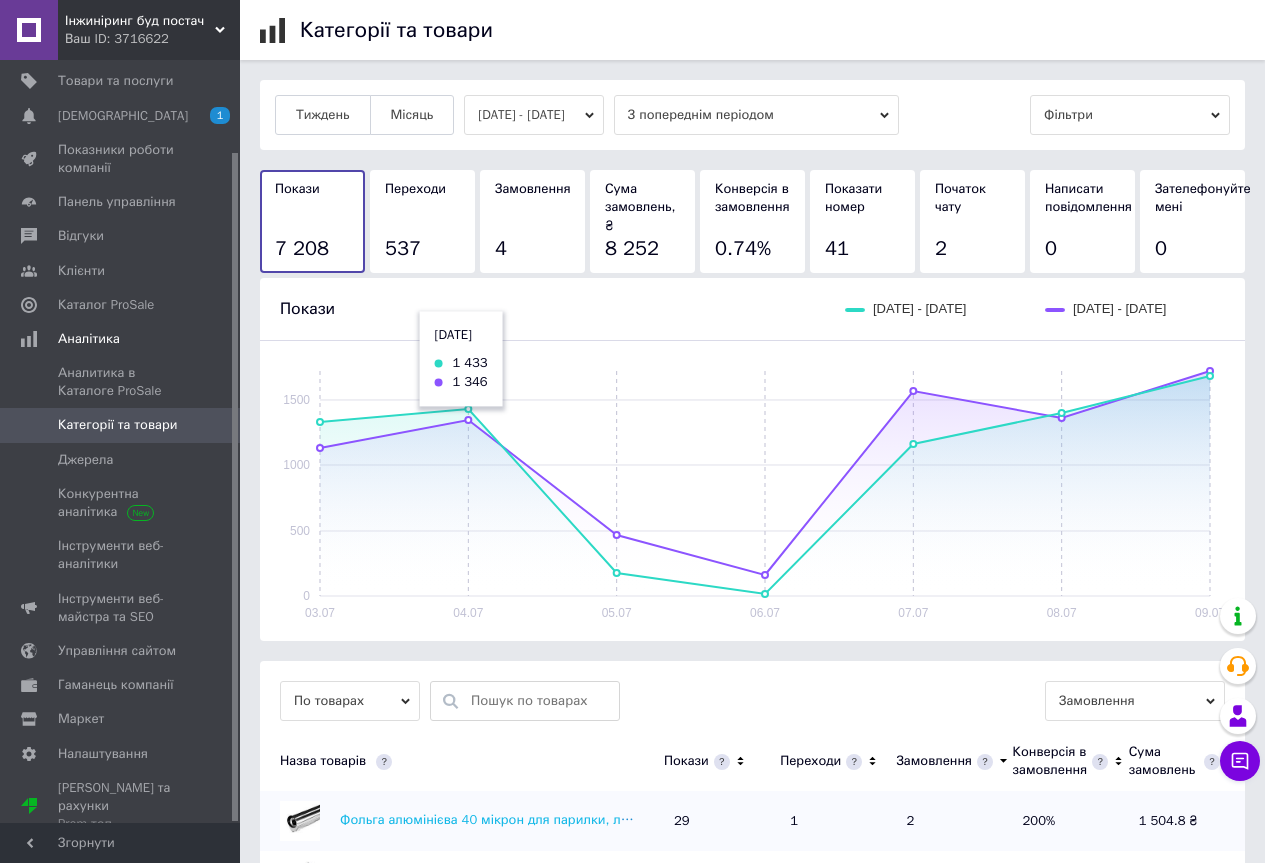 scroll, scrollTop: 300, scrollLeft: 0, axis: vertical 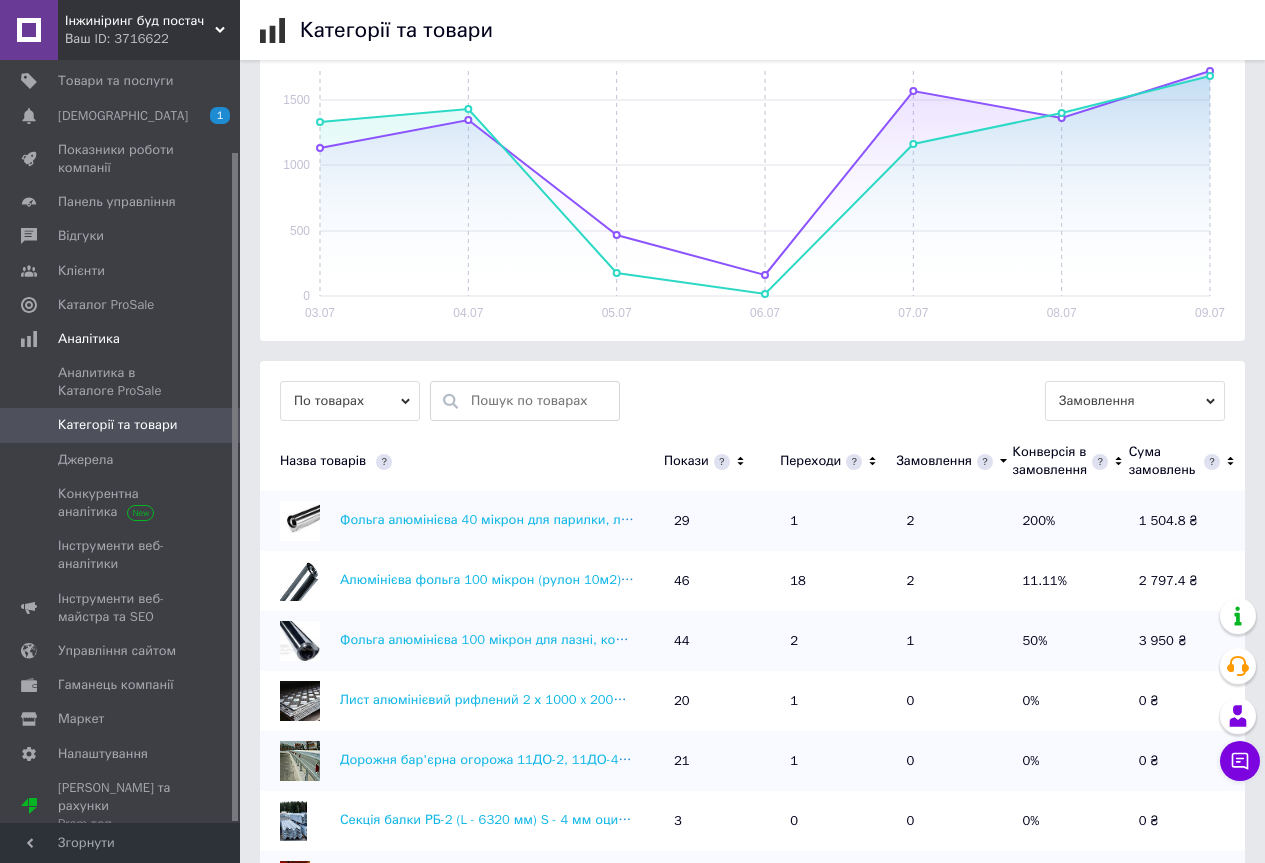 click 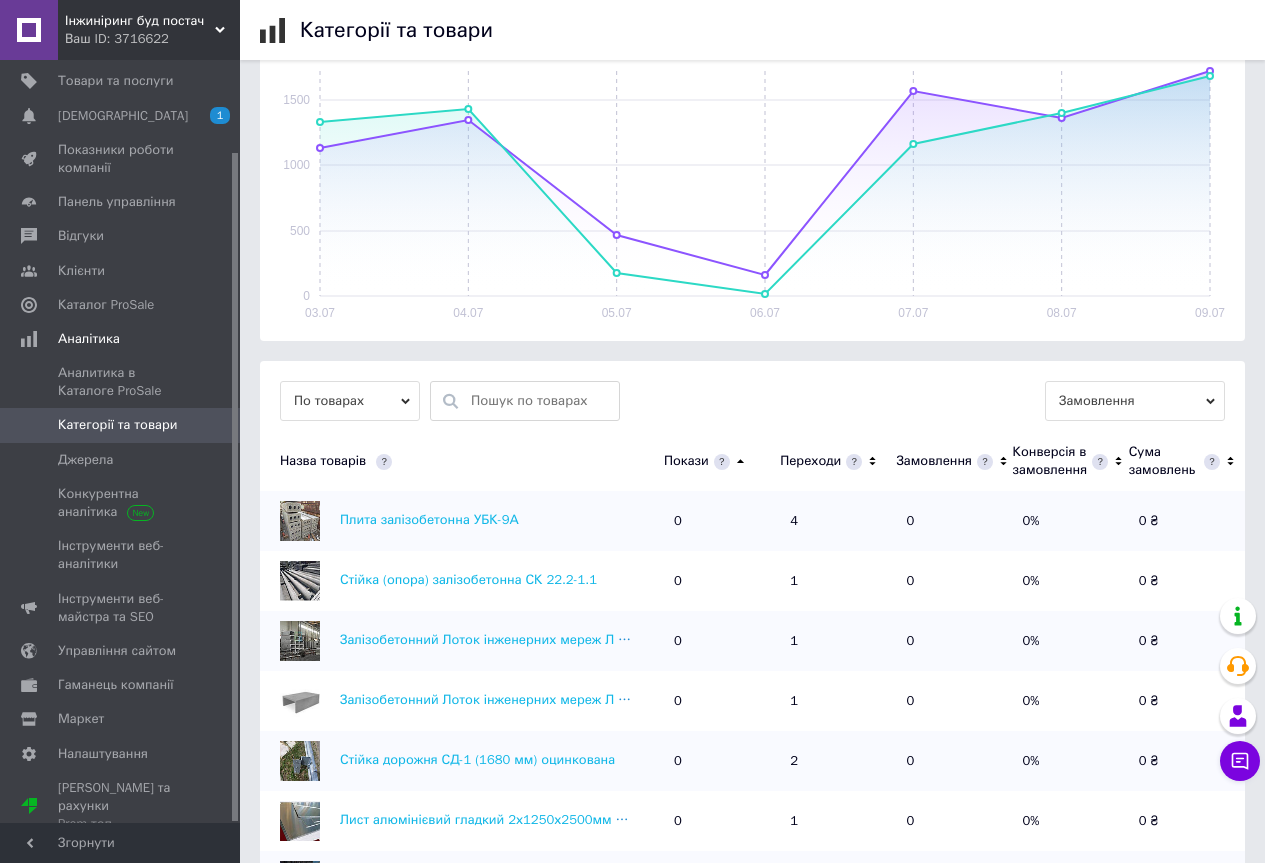 click 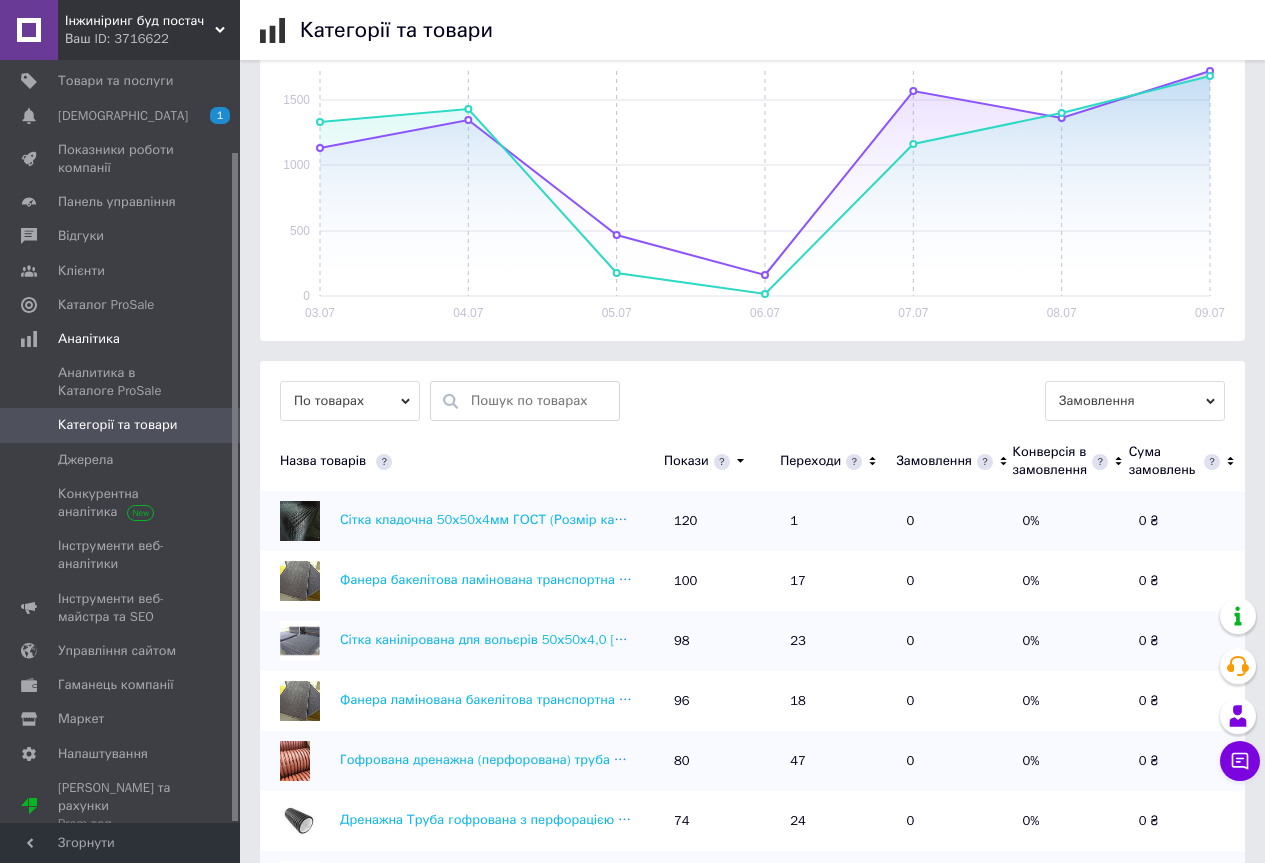 scroll, scrollTop: 400, scrollLeft: 0, axis: vertical 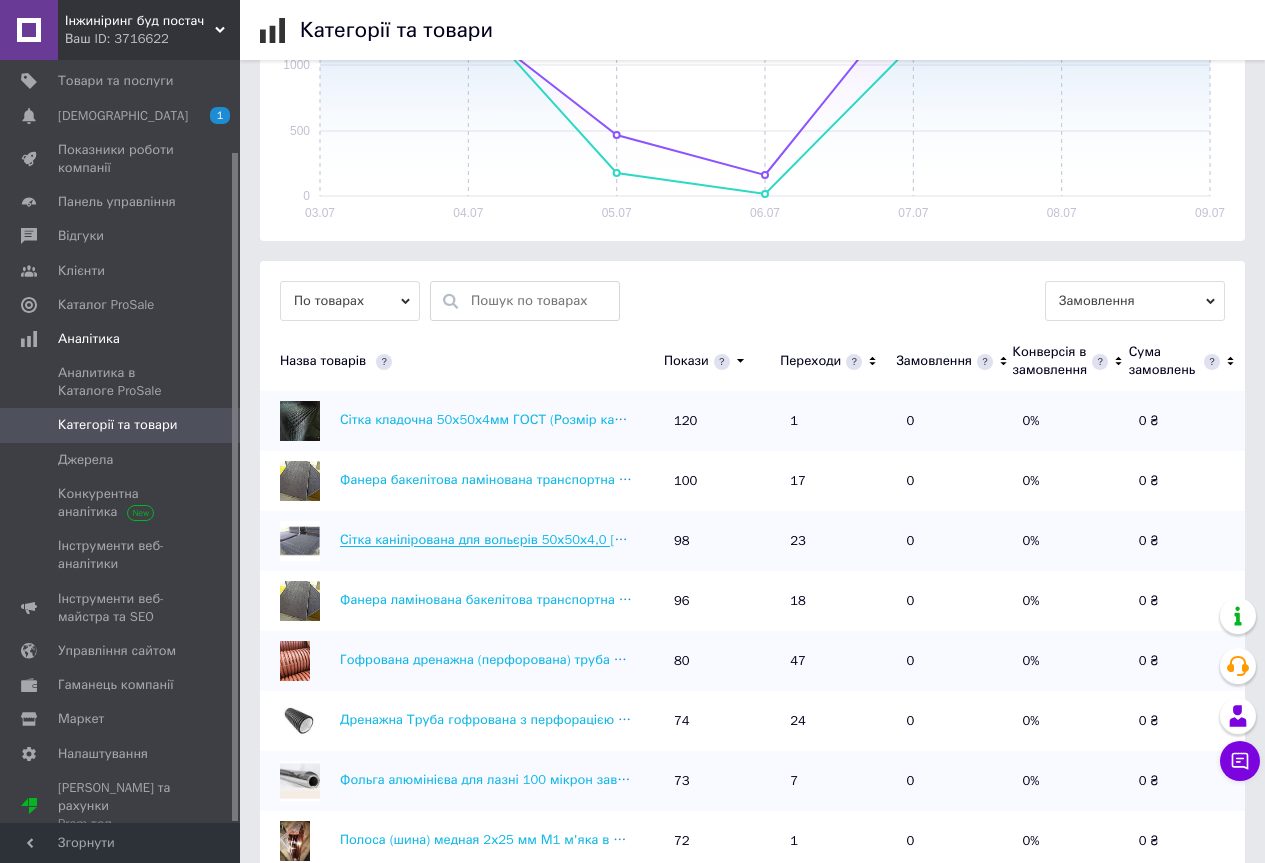 click on "Сітка канілірована для вольєрів 50х50х4,0 [DATE],5х2м без покриття рифлена" at bounding box center (584, 540) 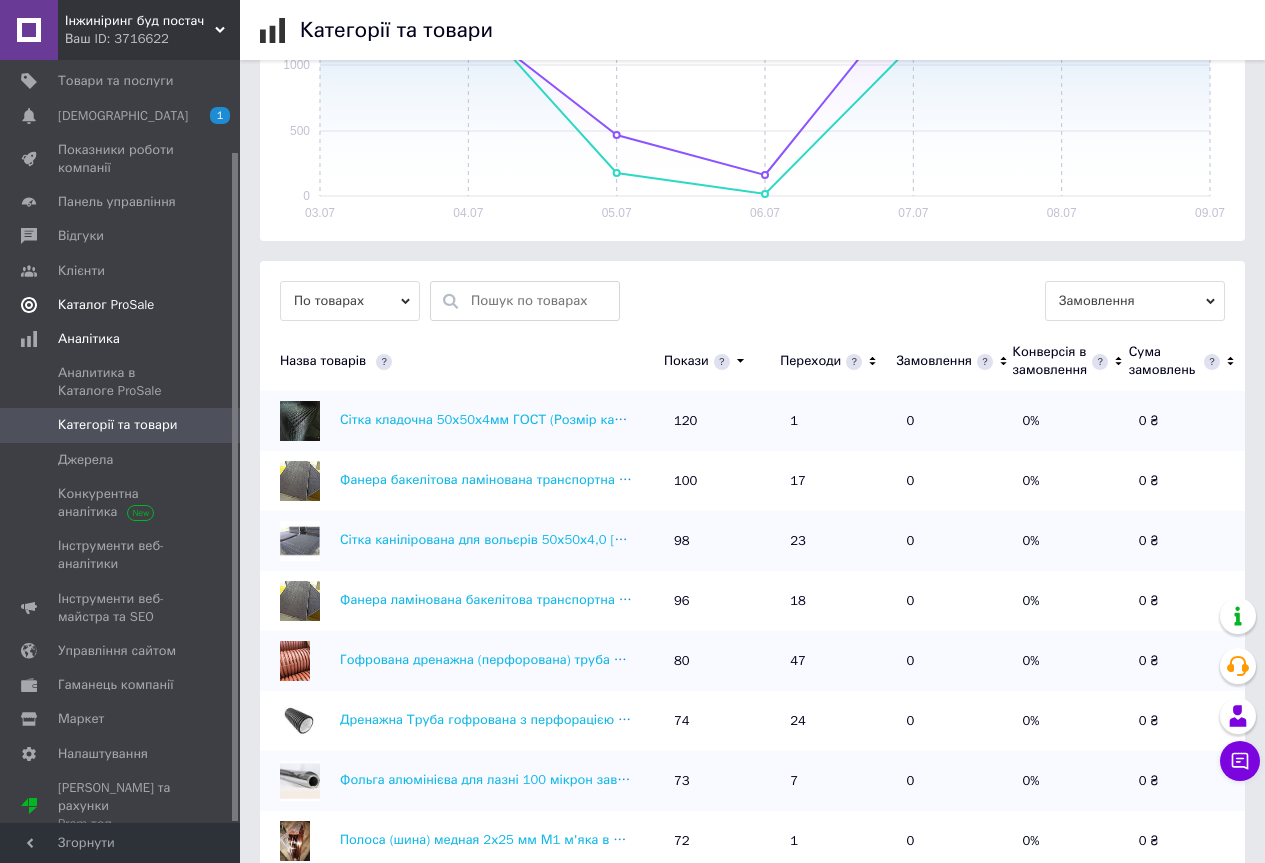 click on "Каталог ProSale" at bounding box center [106, 305] 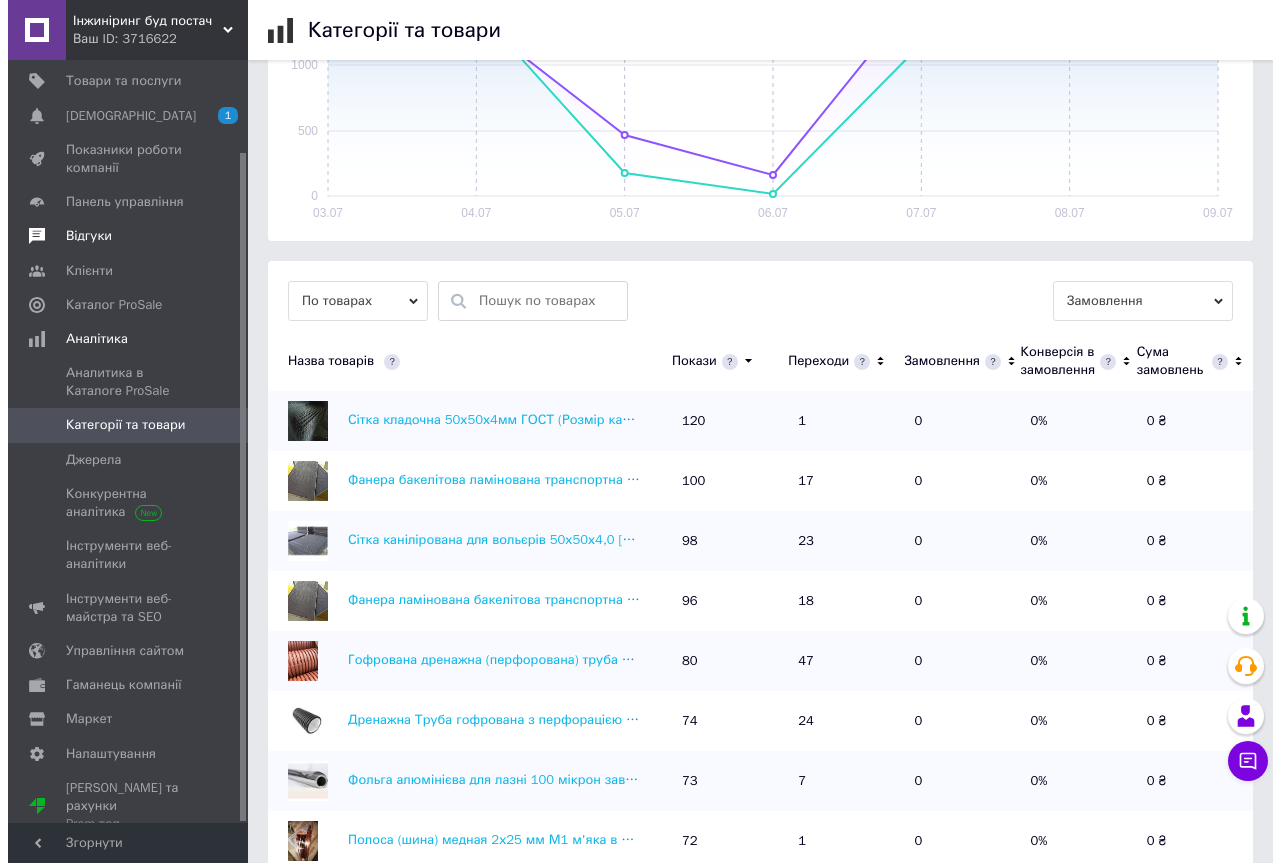 scroll, scrollTop: 0, scrollLeft: 0, axis: both 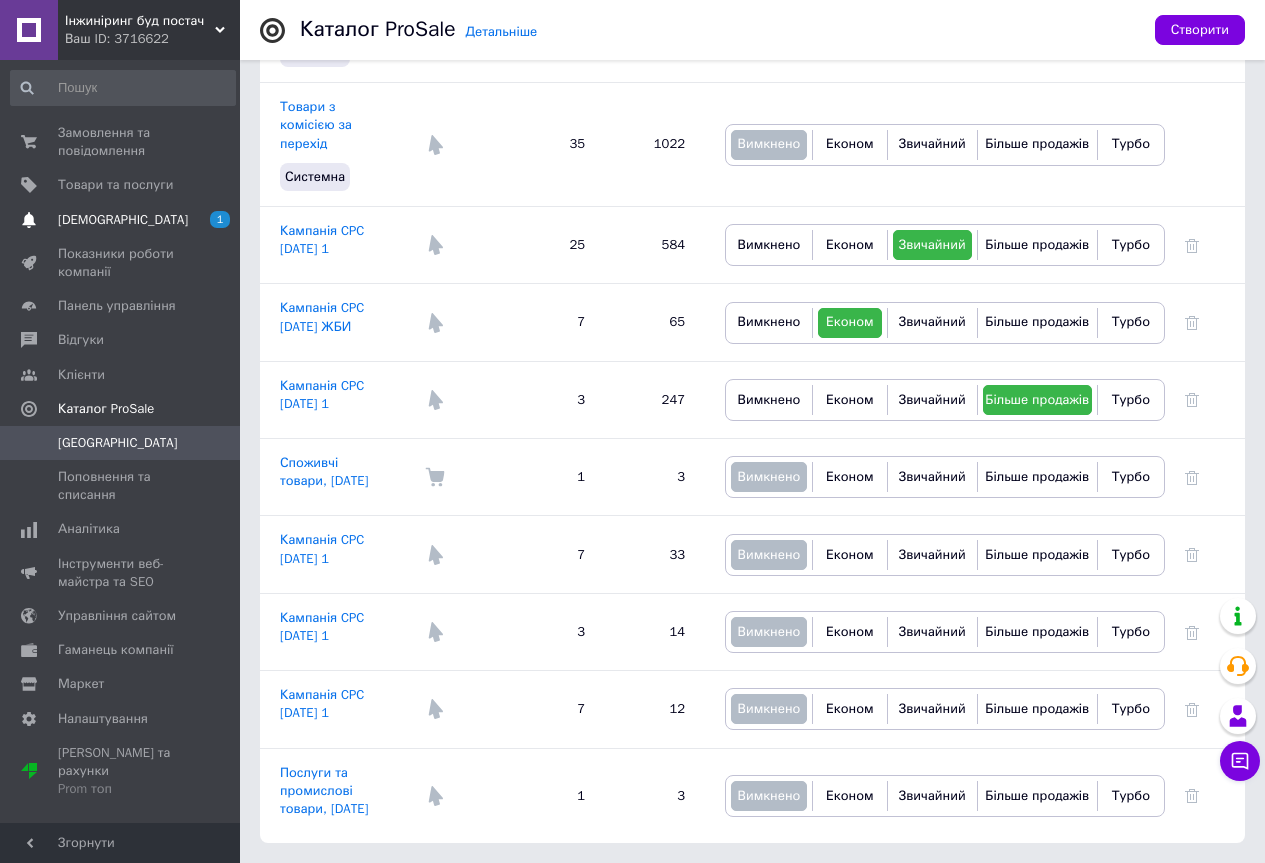 click on "[DEMOGRAPHIC_DATA]" at bounding box center [123, 220] 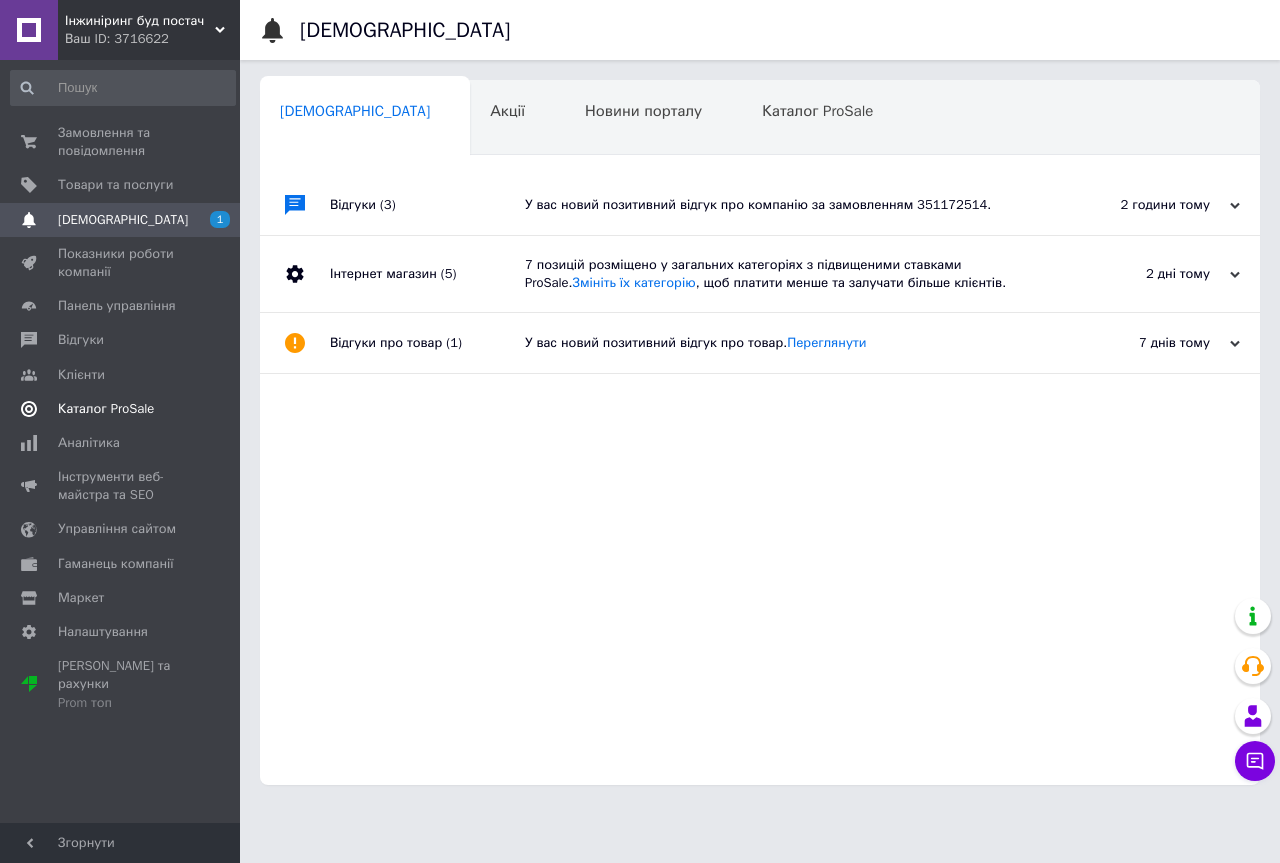 click on "Каталог ProSale" at bounding box center [106, 409] 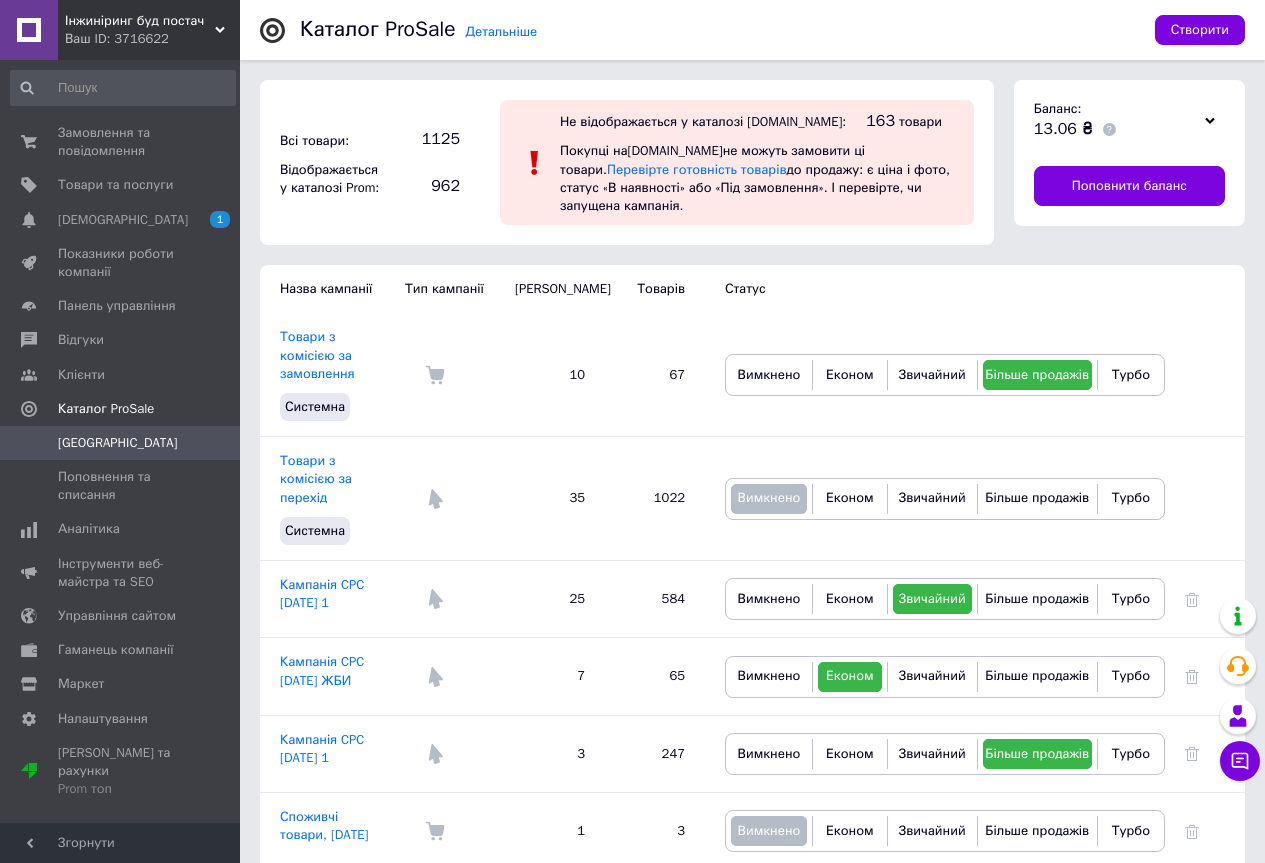 click on "[GEOGRAPHIC_DATA]" at bounding box center (118, 443) 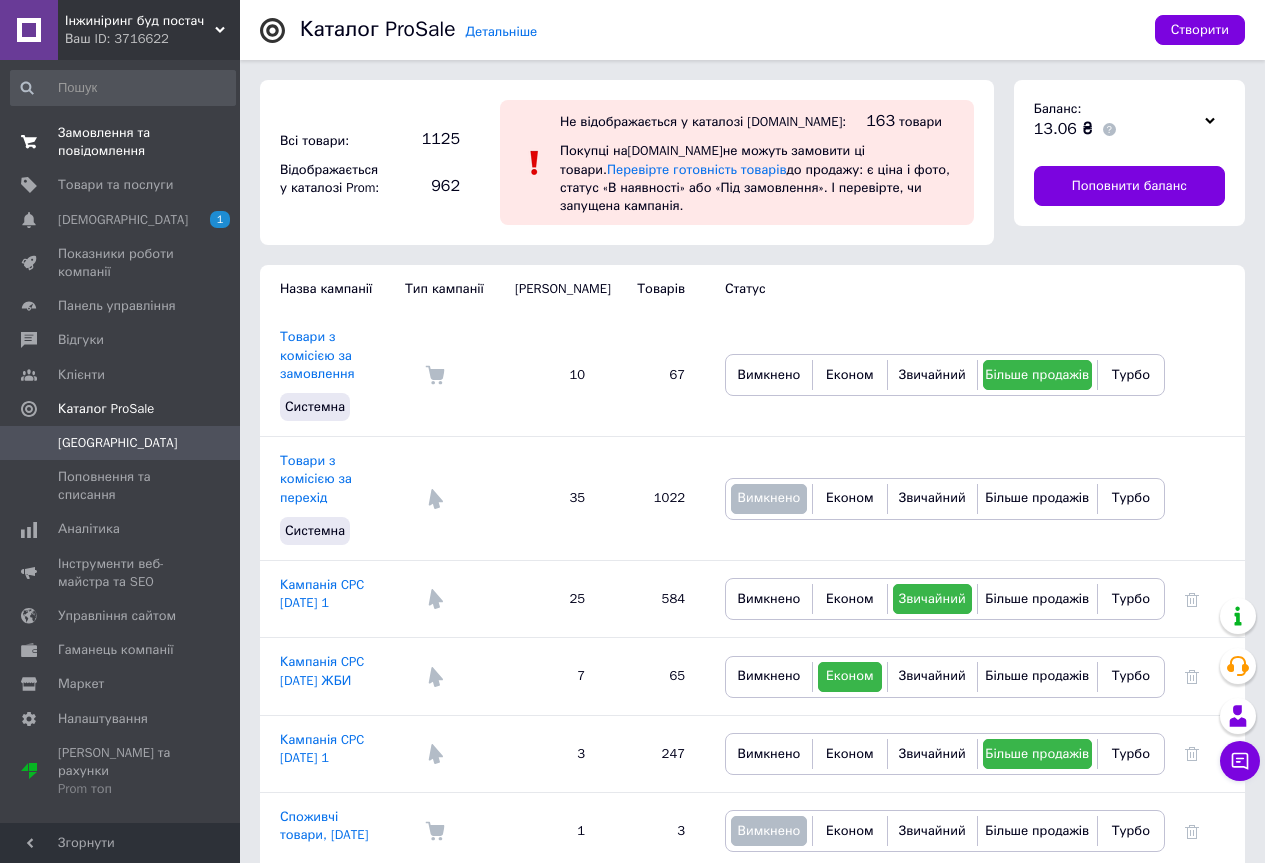 click on "Замовлення та повідомлення" at bounding box center (121, 142) 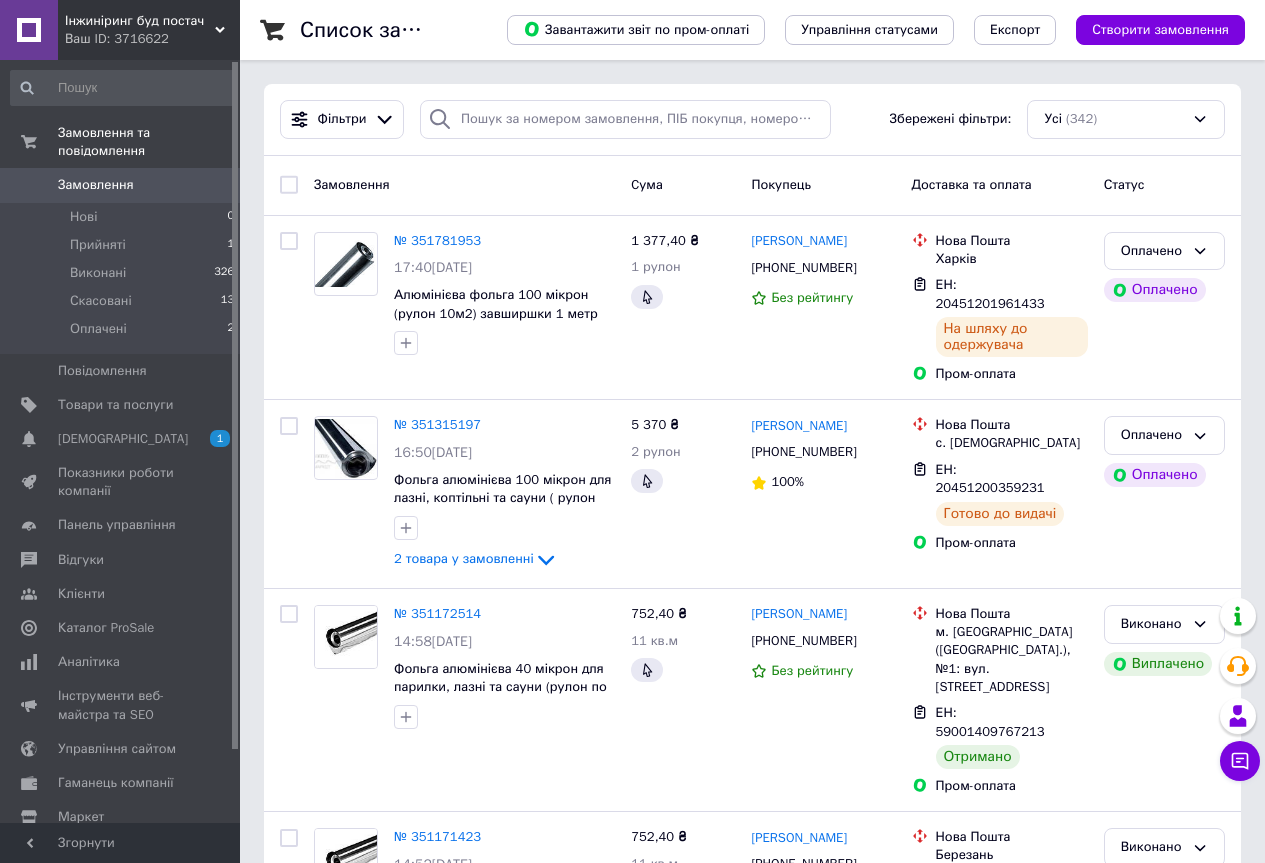 scroll, scrollTop: 80, scrollLeft: 0, axis: vertical 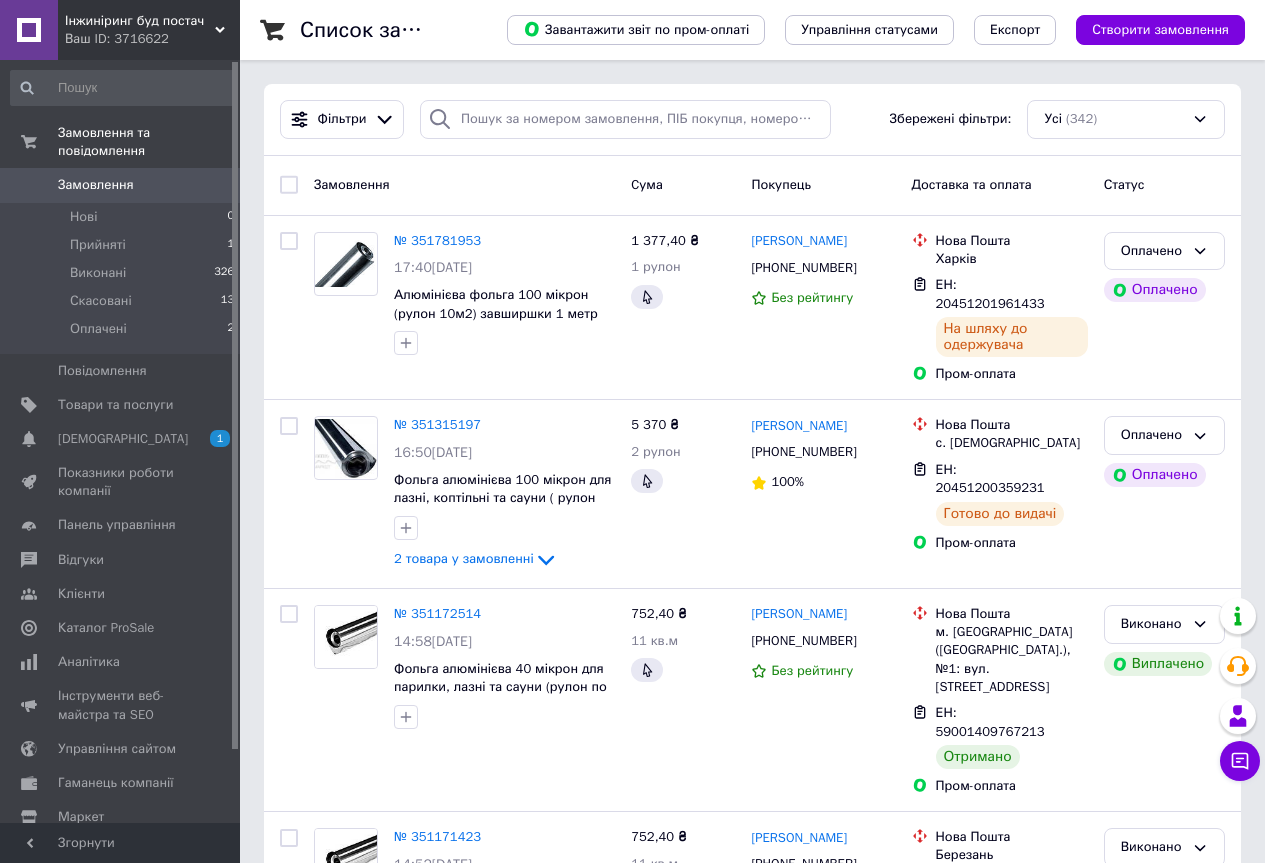 click on "Ваш ID: 3716622" at bounding box center [152, 39] 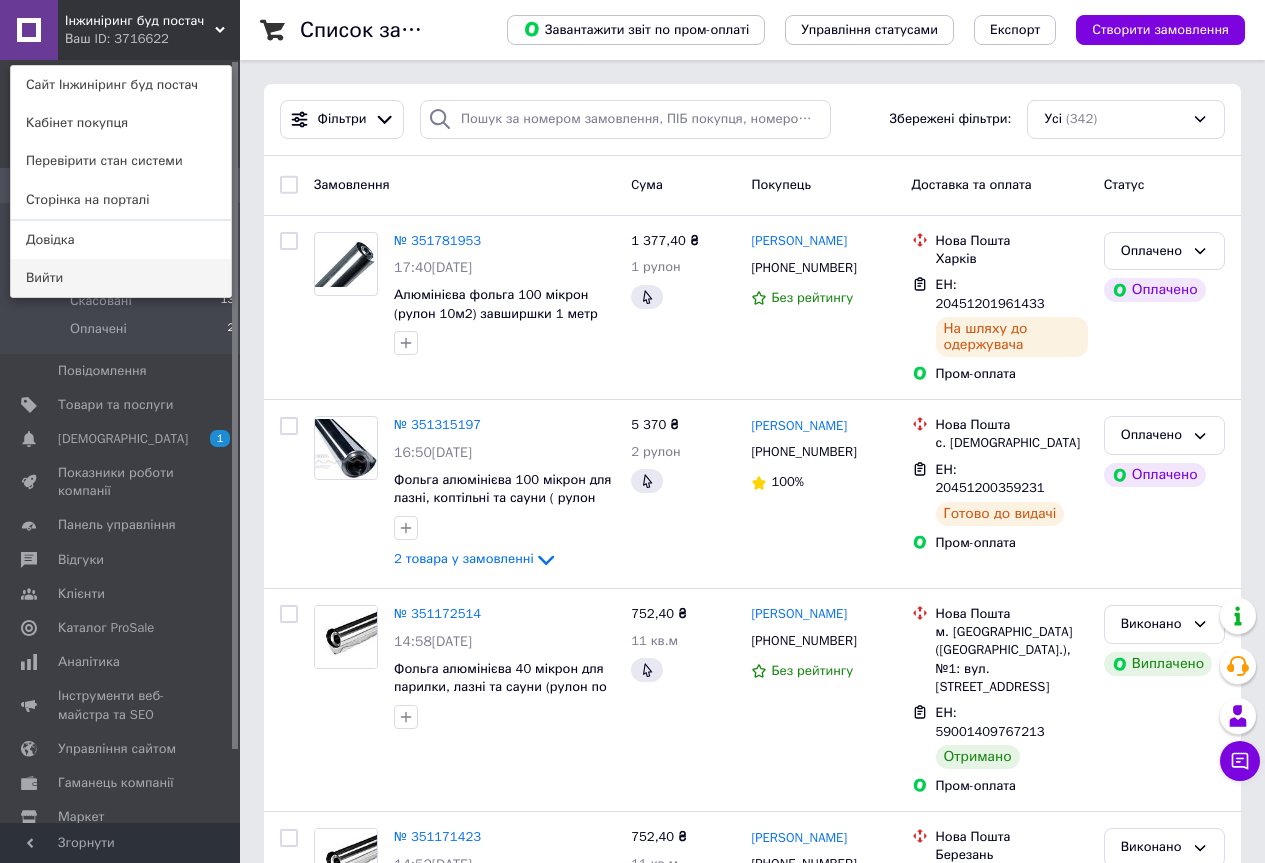 click on "Вийти" at bounding box center (121, 278) 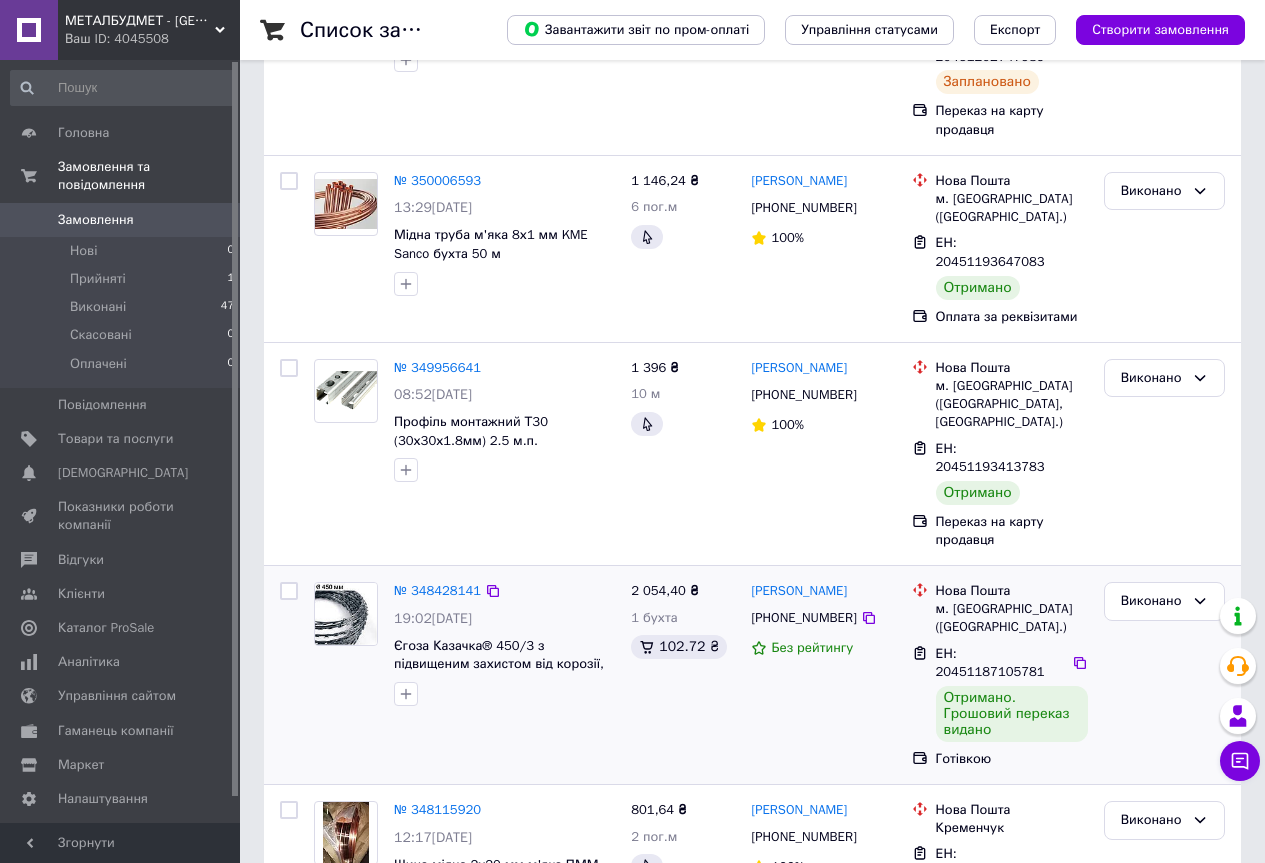 scroll, scrollTop: 300, scrollLeft: 0, axis: vertical 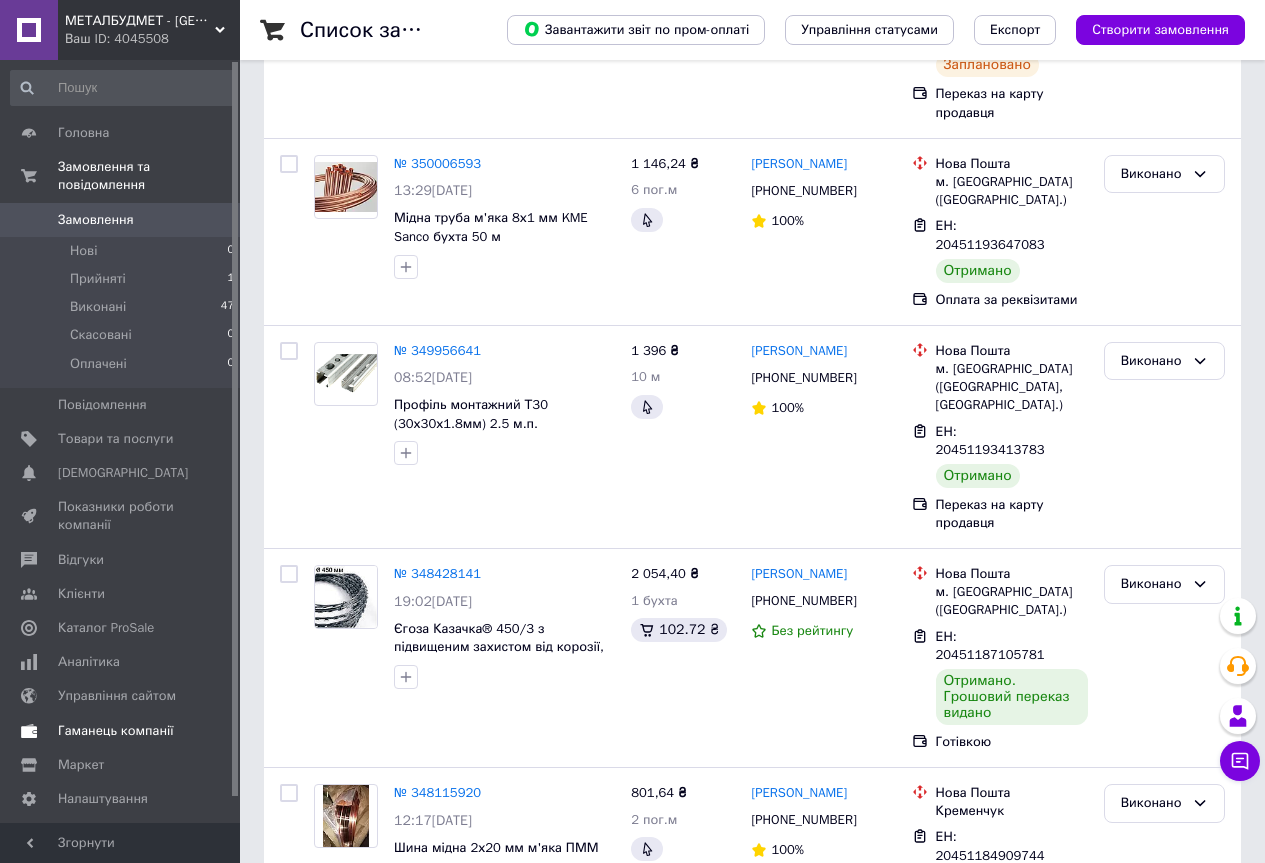 click on "Каталог ProSale" at bounding box center (106, 628) 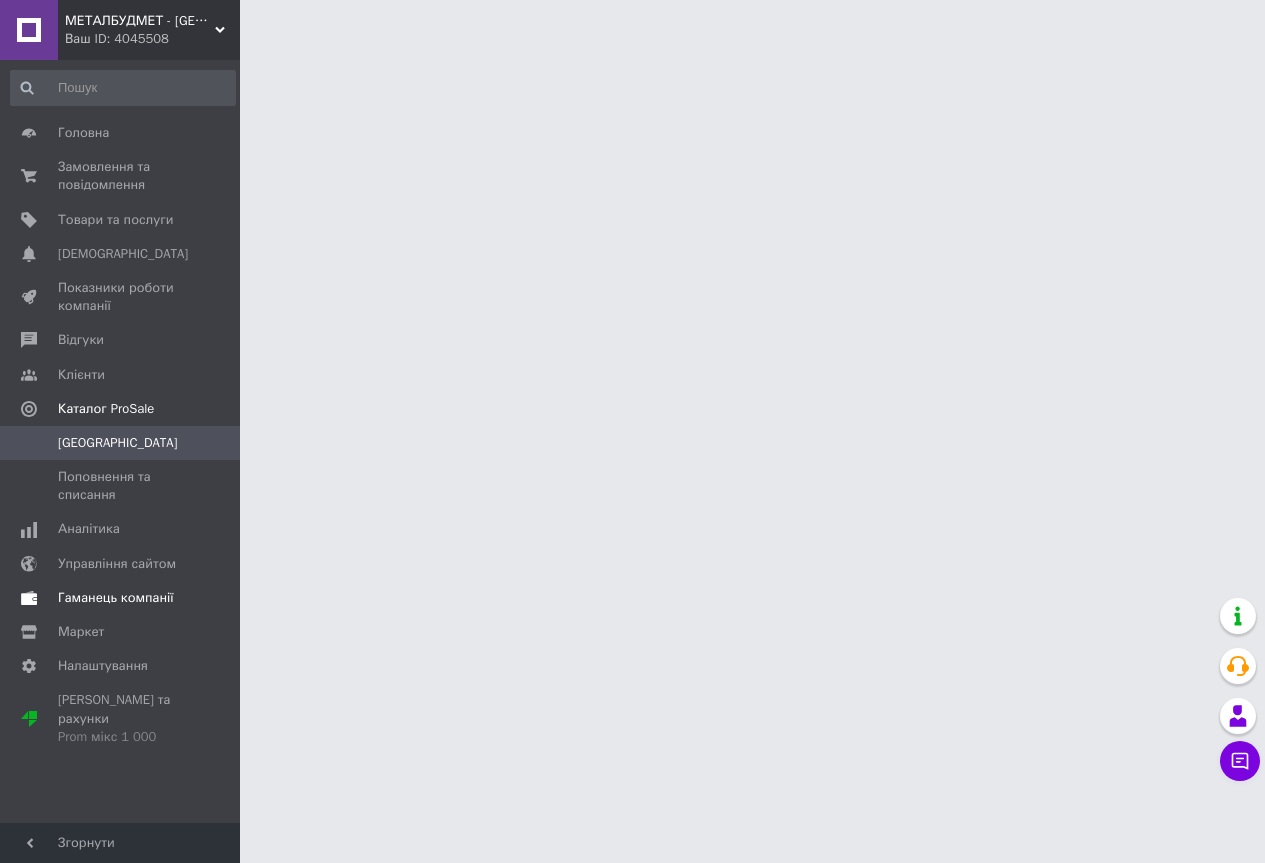 scroll, scrollTop: 0, scrollLeft: 0, axis: both 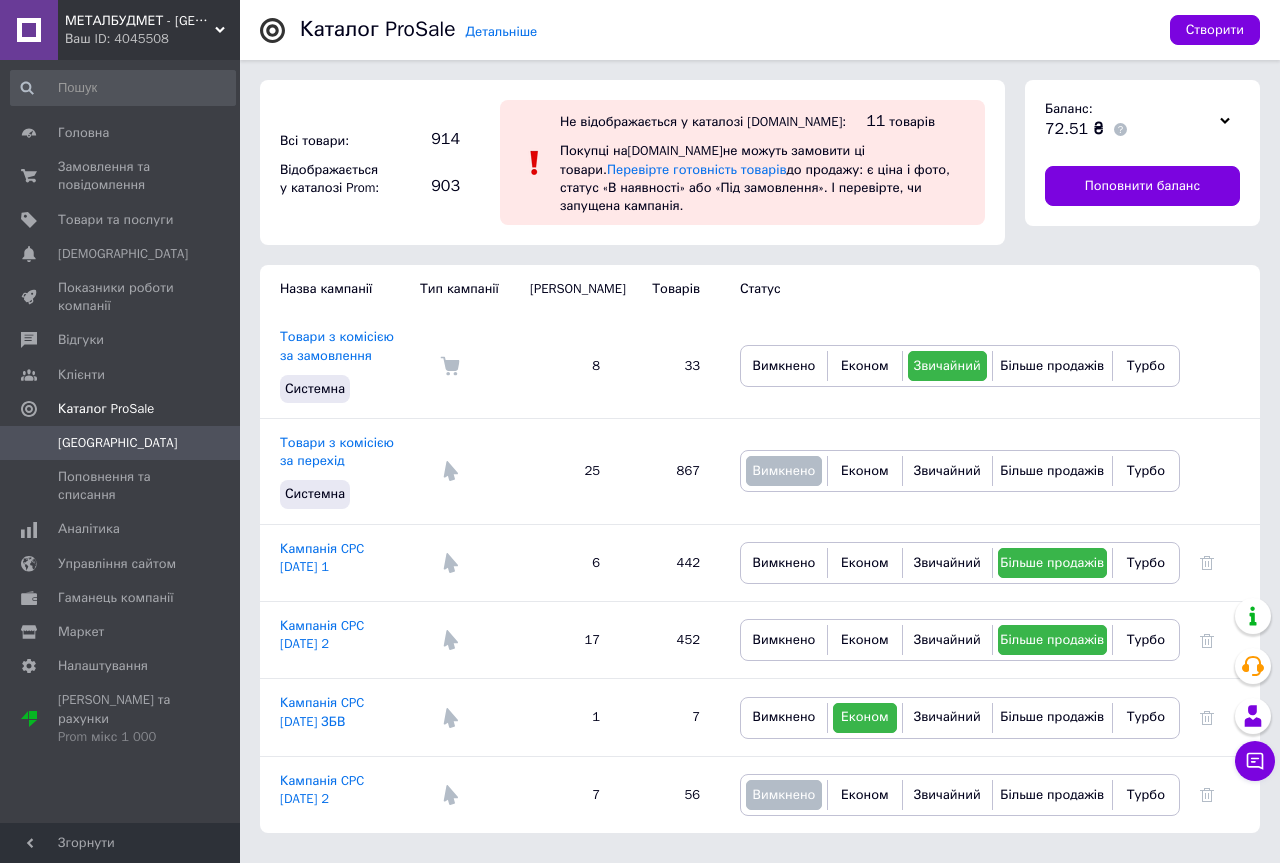 click on "[GEOGRAPHIC_DATA]" at bounding box center [121, 443] 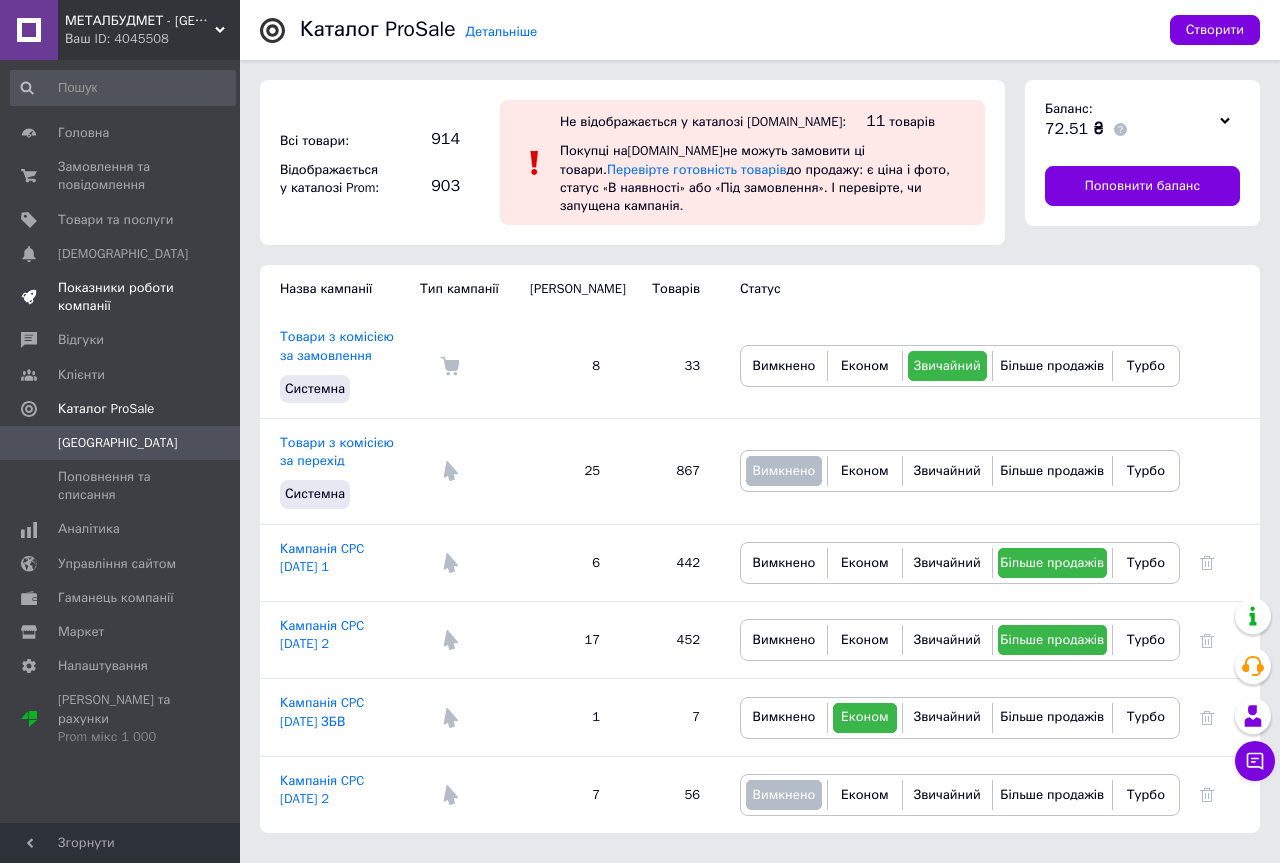 click on "Показники роботи компанії" at bounding box center (121, 297) 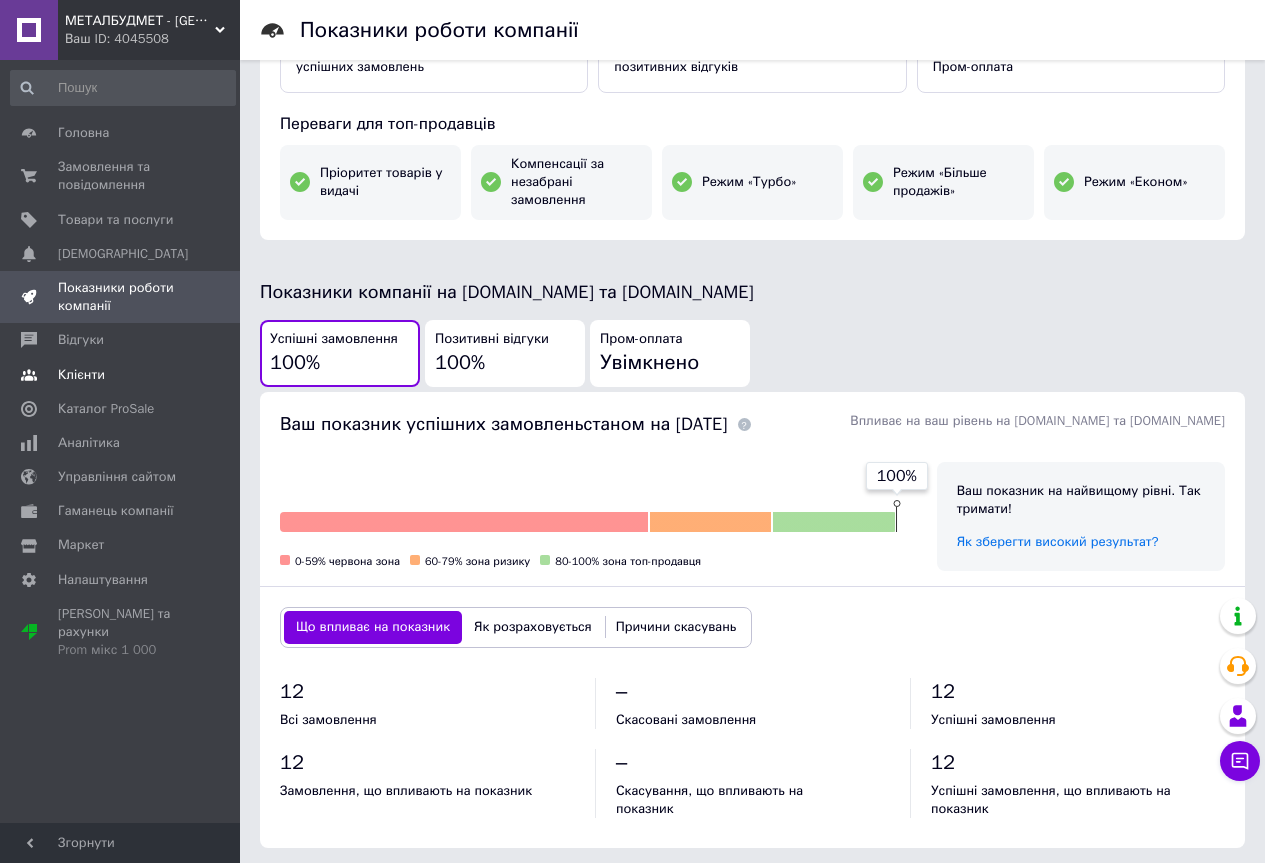 scroll, scrollTop: 300, scrollLeft: 0, axis: vertical 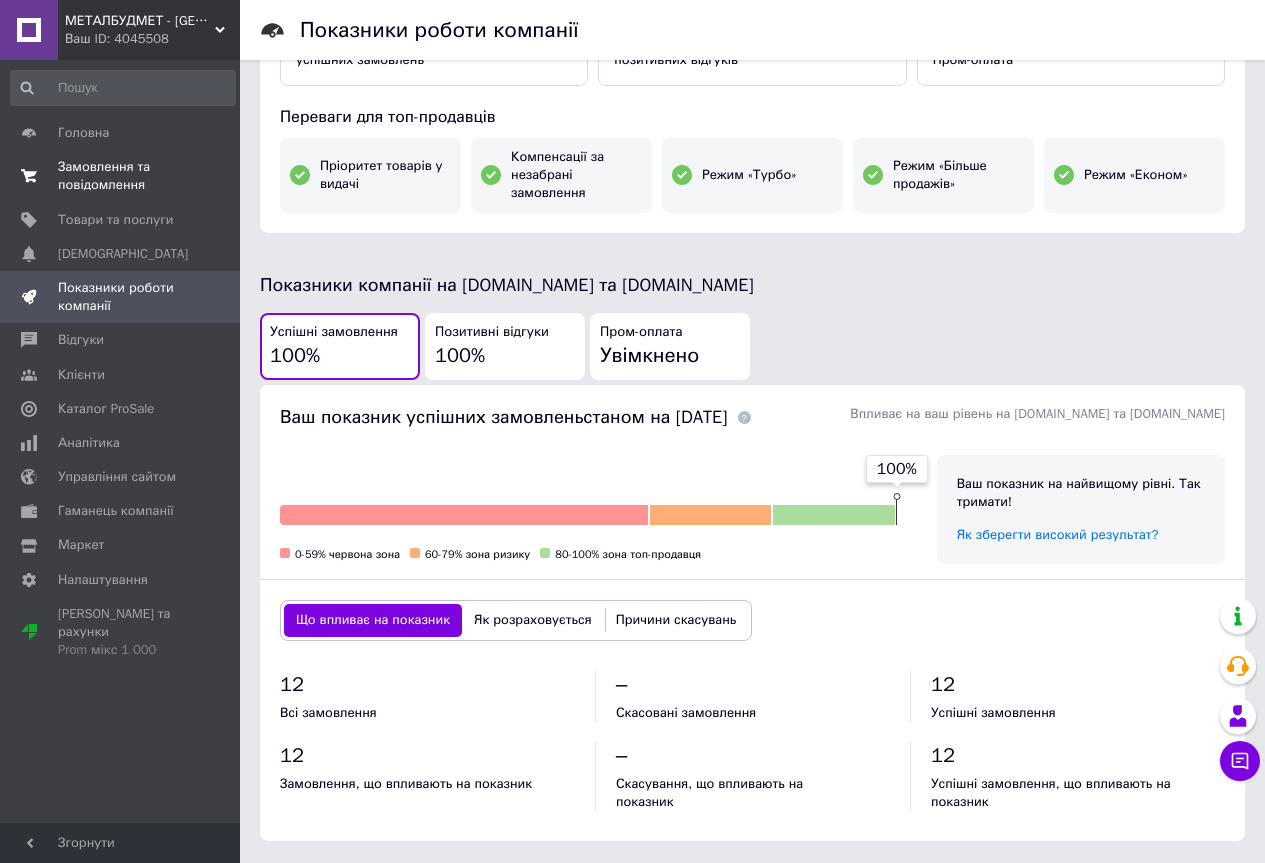 click on "Замовлення та повідомлення" at bounding box center [121, 176] 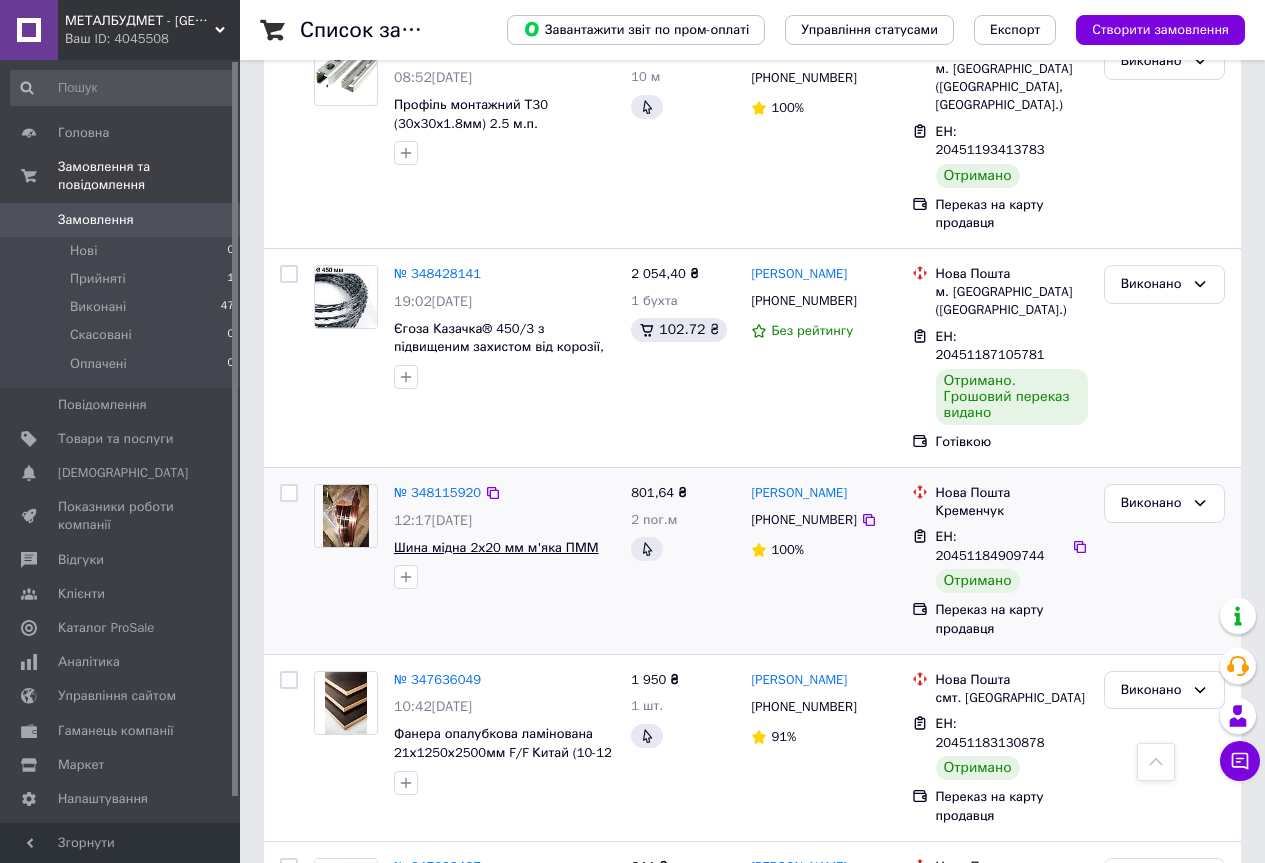 scroll, scrollTop: 800, scrollLeft: 0, axis: vertical 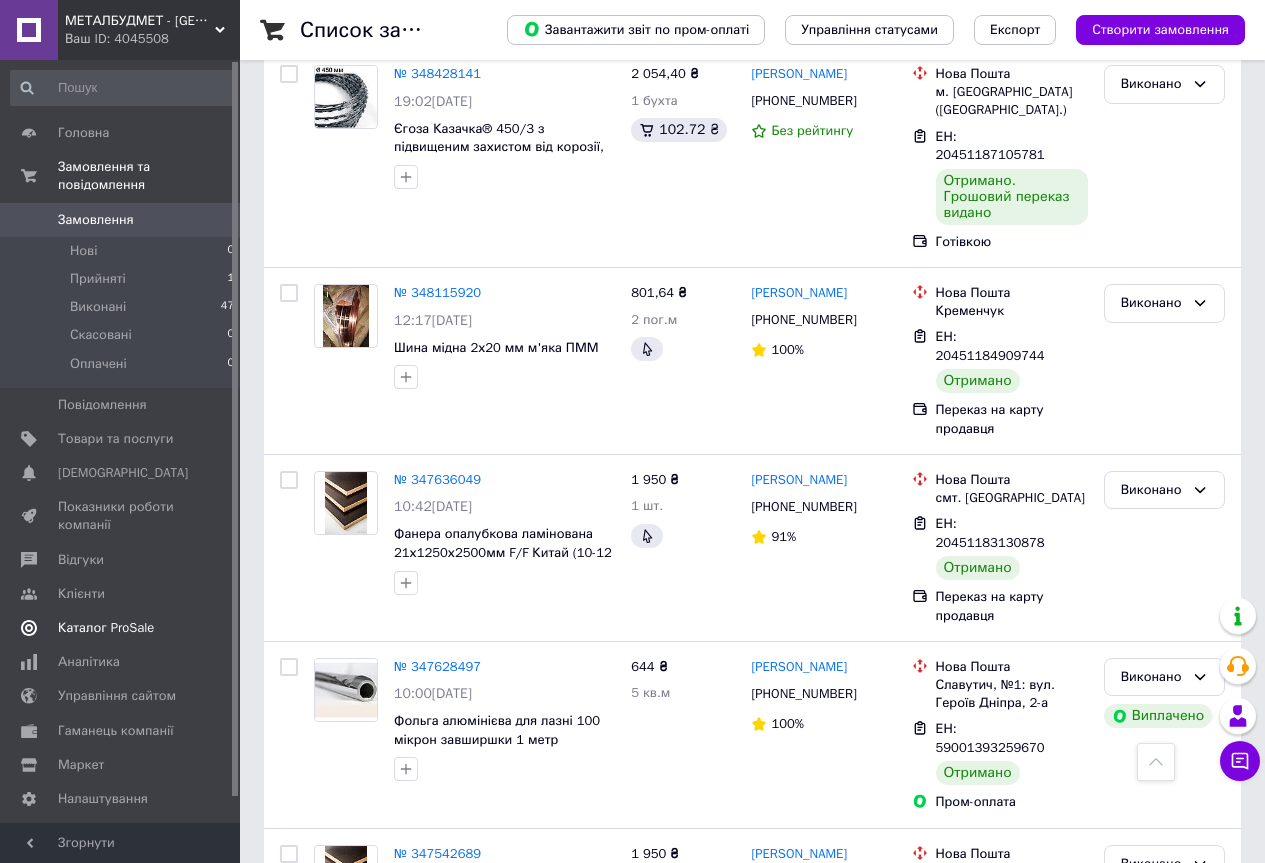 click on "Каталог ProSale" at bounding box center (106, 628) 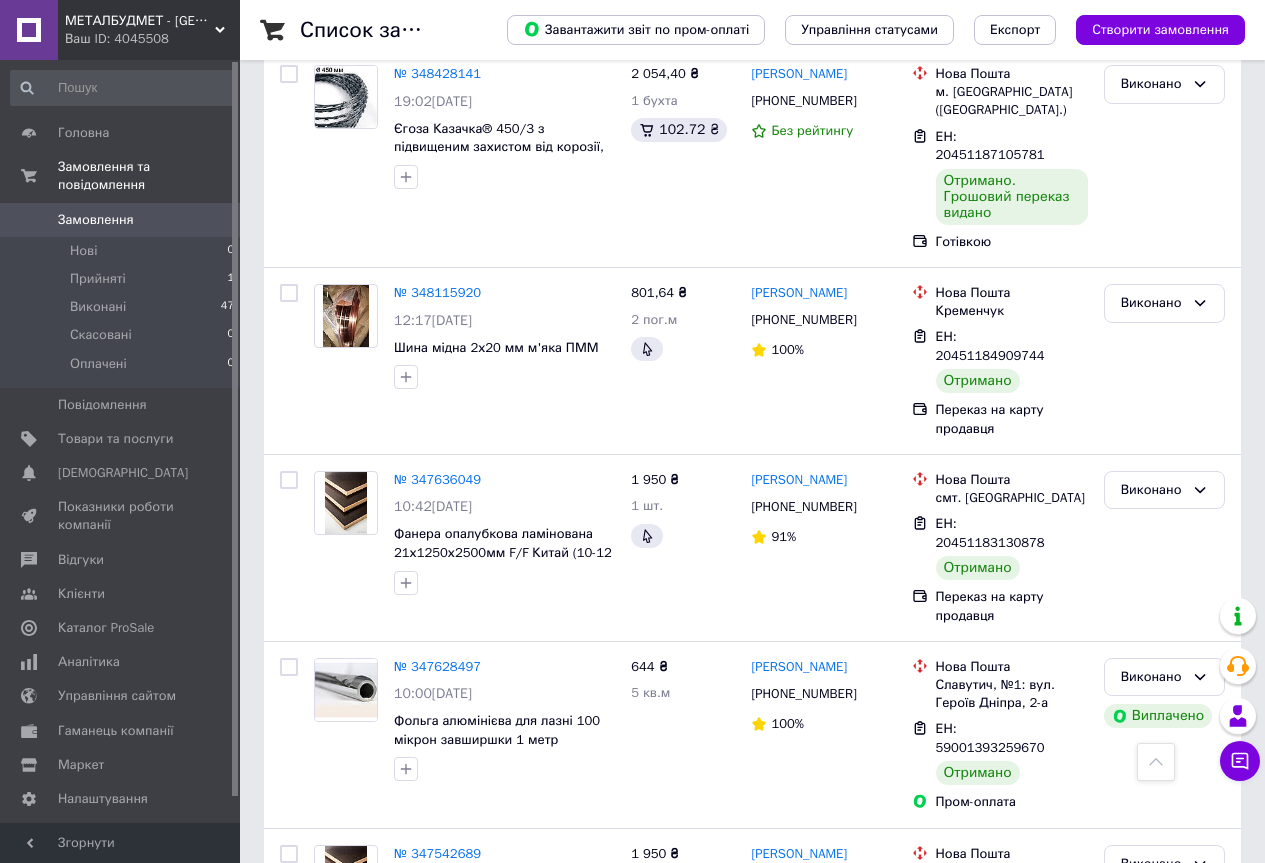 scroll, scrollTop: 0, scrollLeft: 0, axis: both 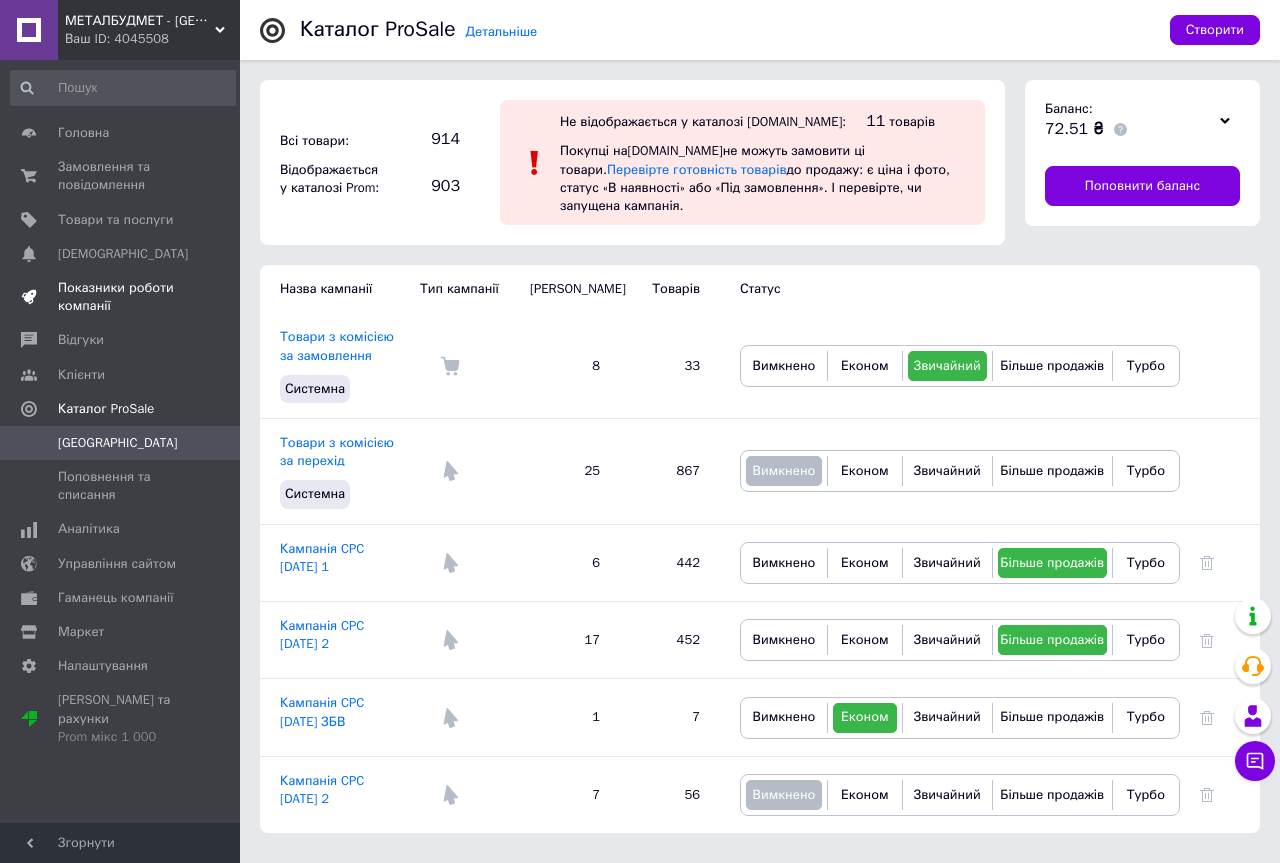 click on "Показники роботи компанії" at bounding box center [121, 297] 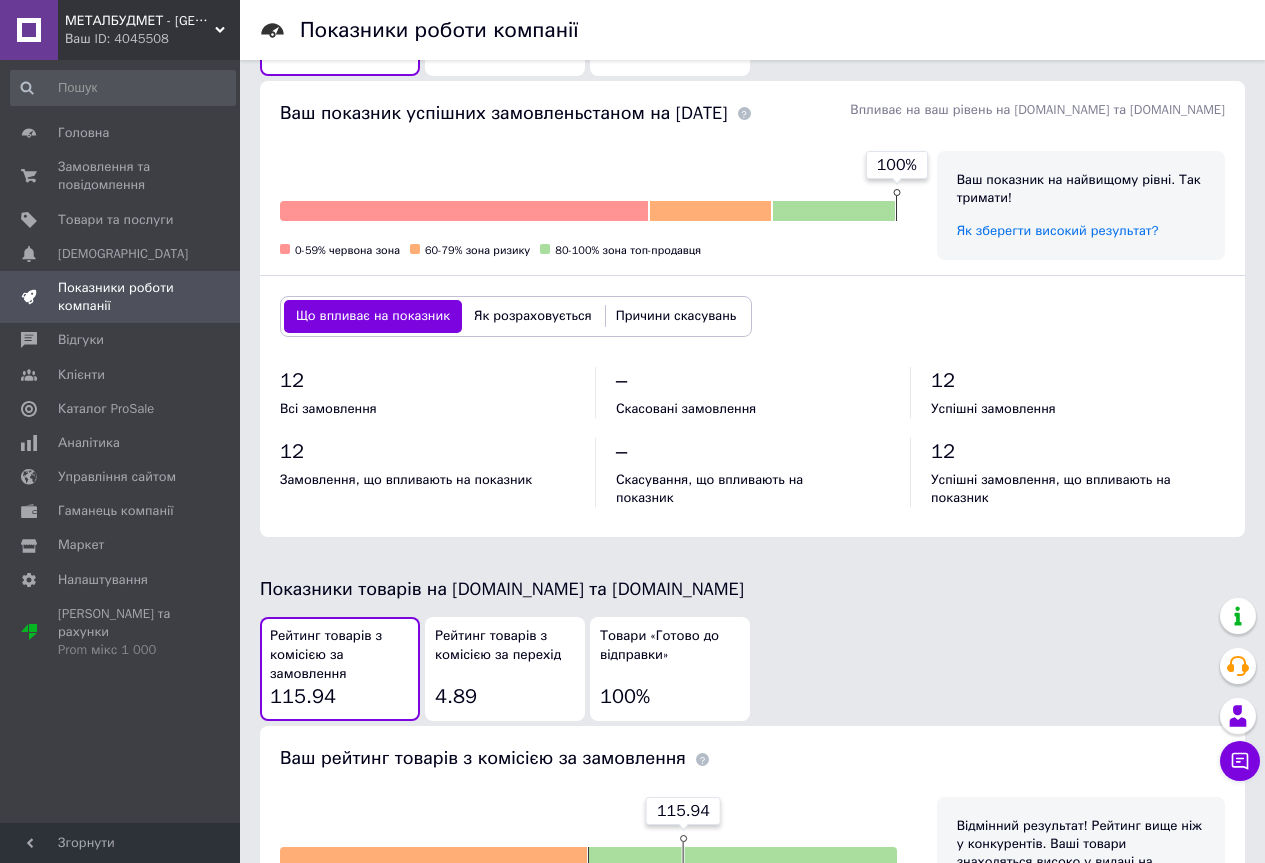 scroll, scrollTop: 600, scrollLeft: 0, axis: vertical 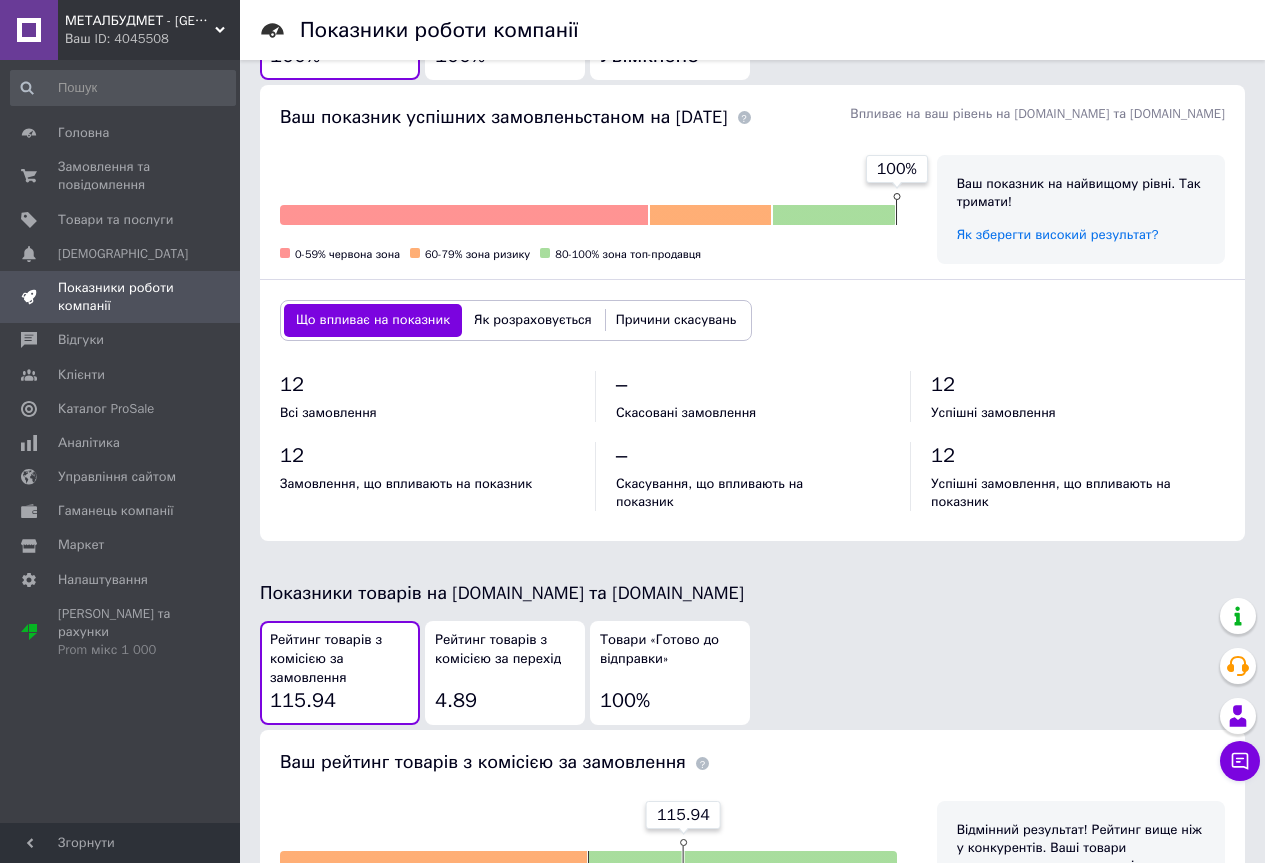click on "Рейтинг товарів з комісією за перехід 4.89" at bounding box center (505, 673) 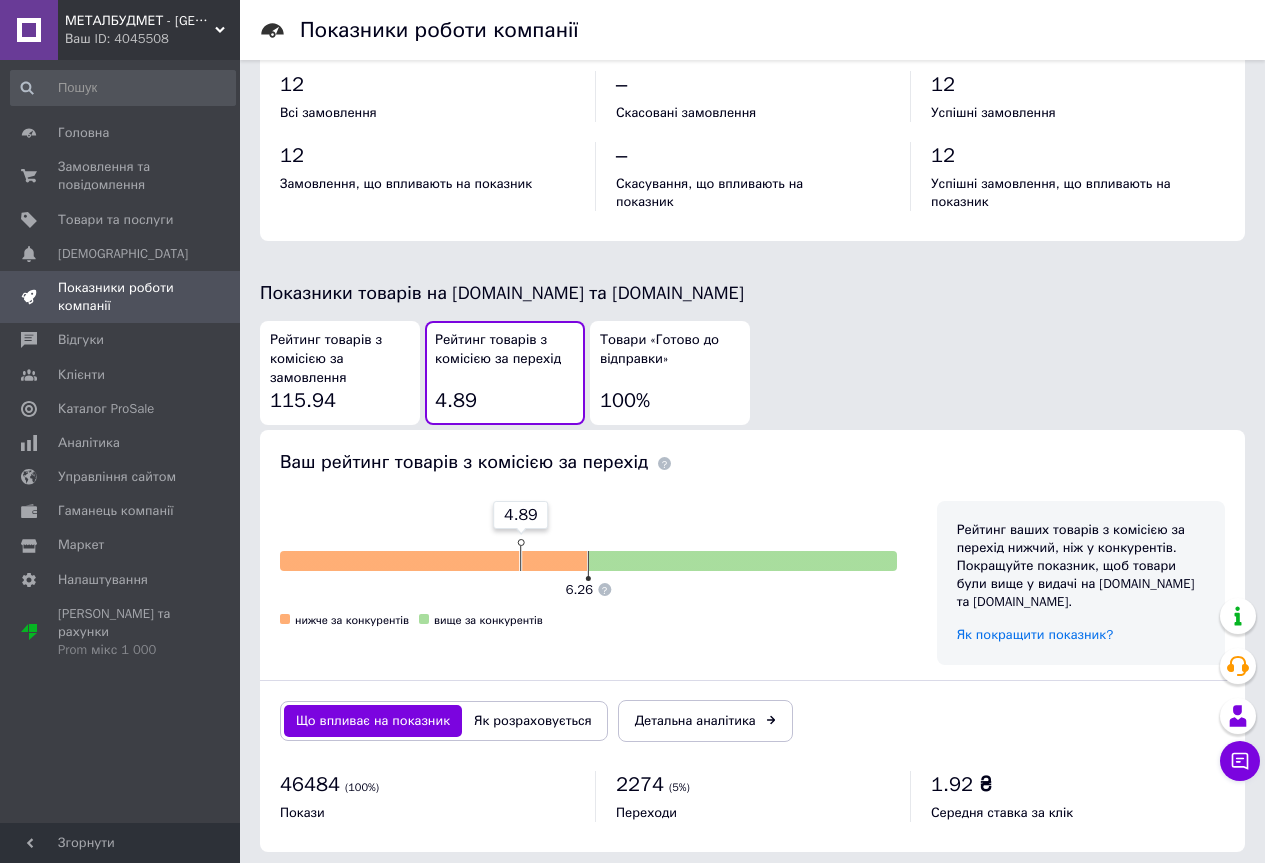 scroll, scrollTop: 911, scrollLeft: 0, axis: vertical 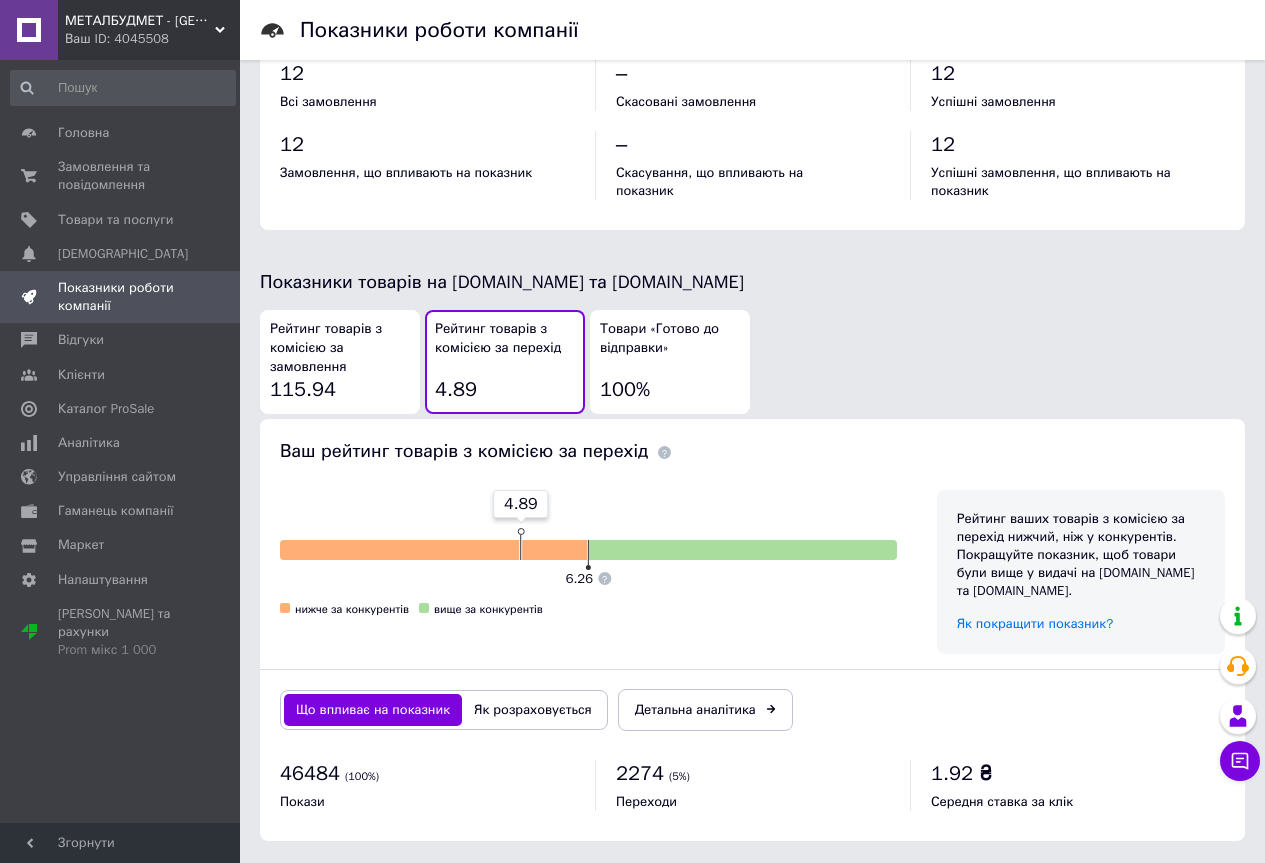 click on "Рейтинг товарів з комісією за замовлення" at bounding box center (340, 348) 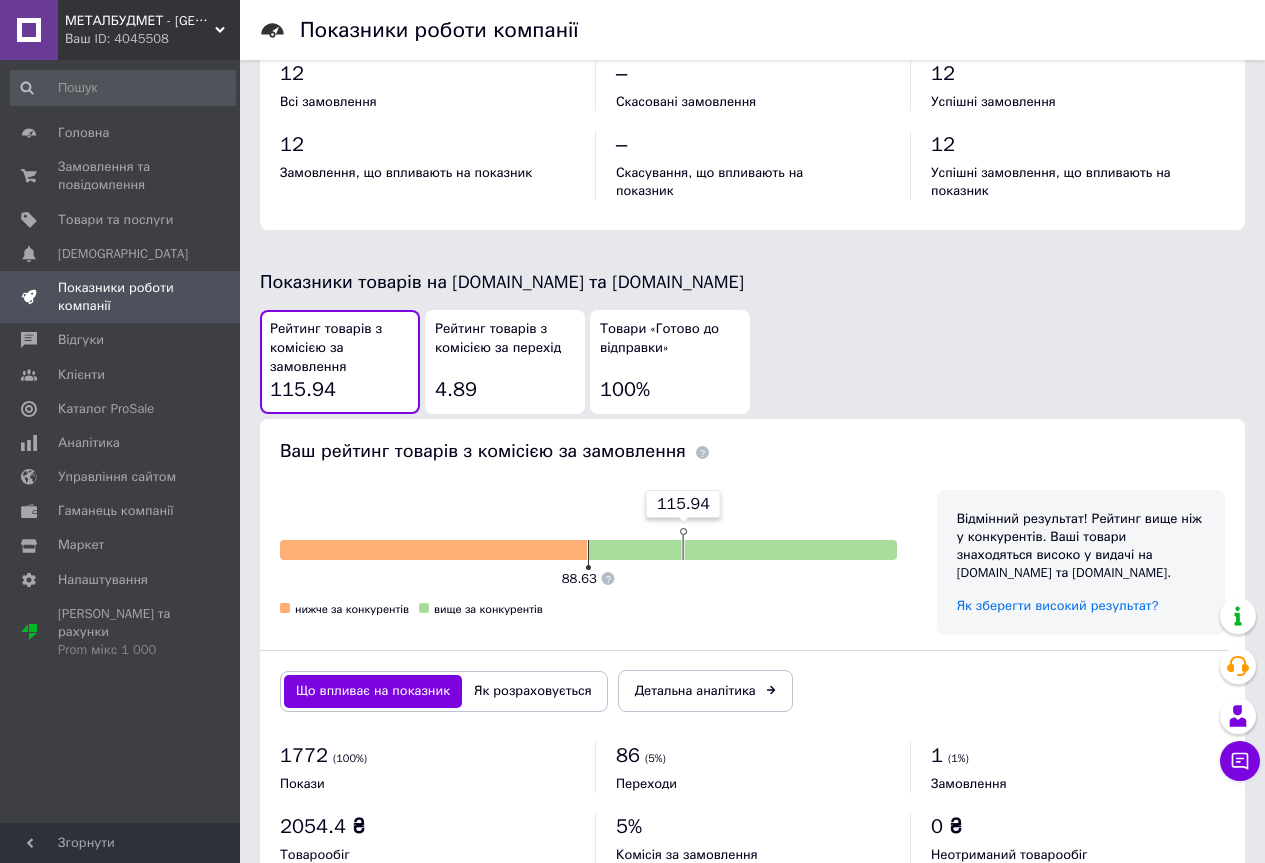click on "Рейтинг товарів з комісією за перехід 4.89" at bounding box center (505, 362) 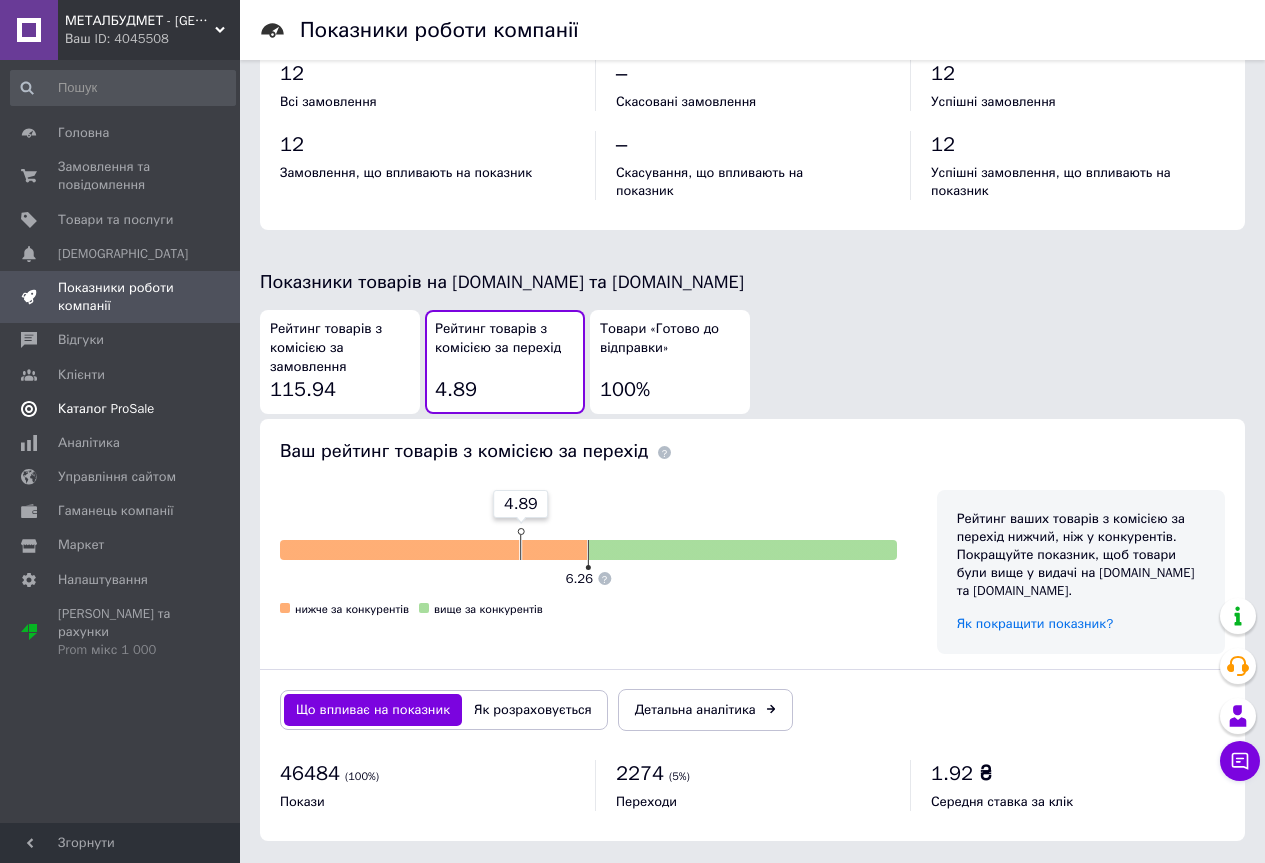 click on "Каталог ProSale" at bounding box center (106, 409) 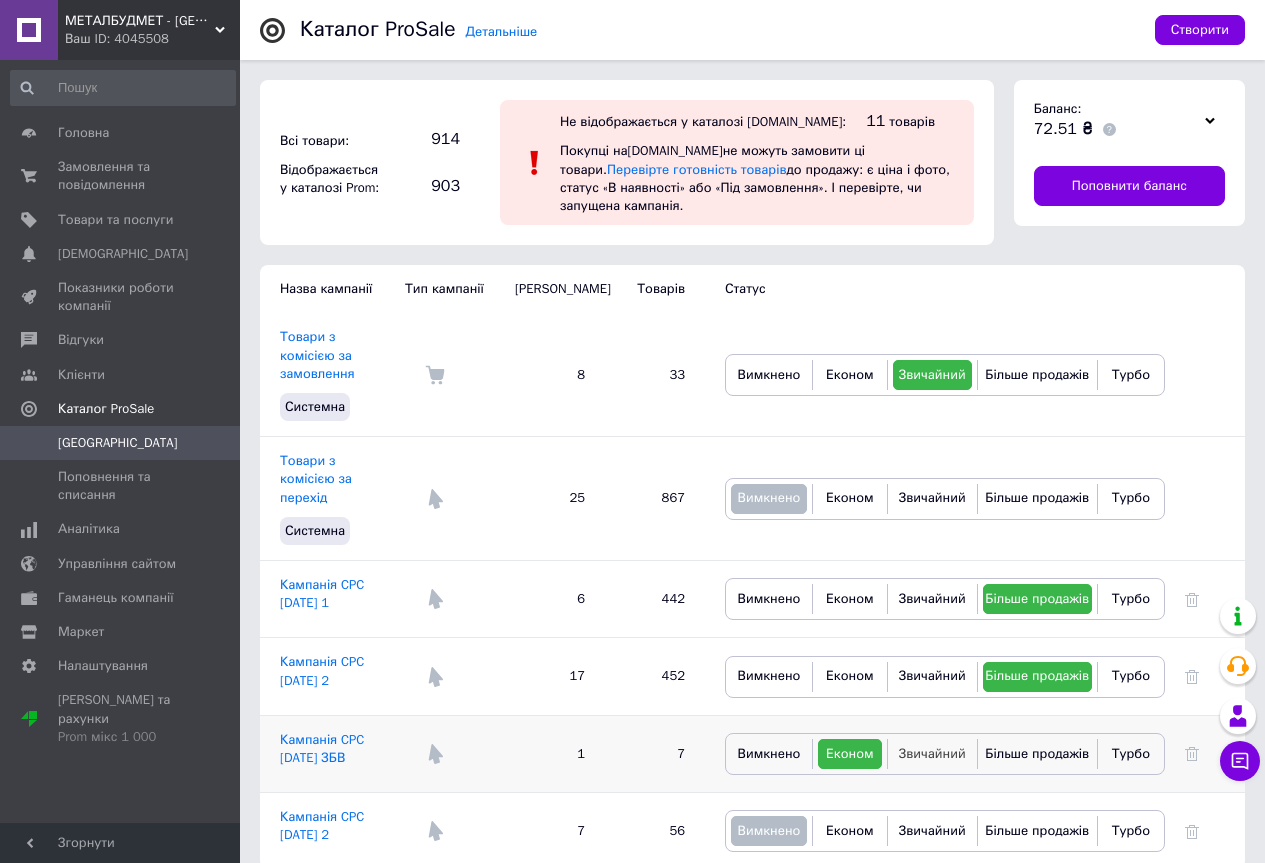 click on "Звичайний" at bounding box center [932, 753] 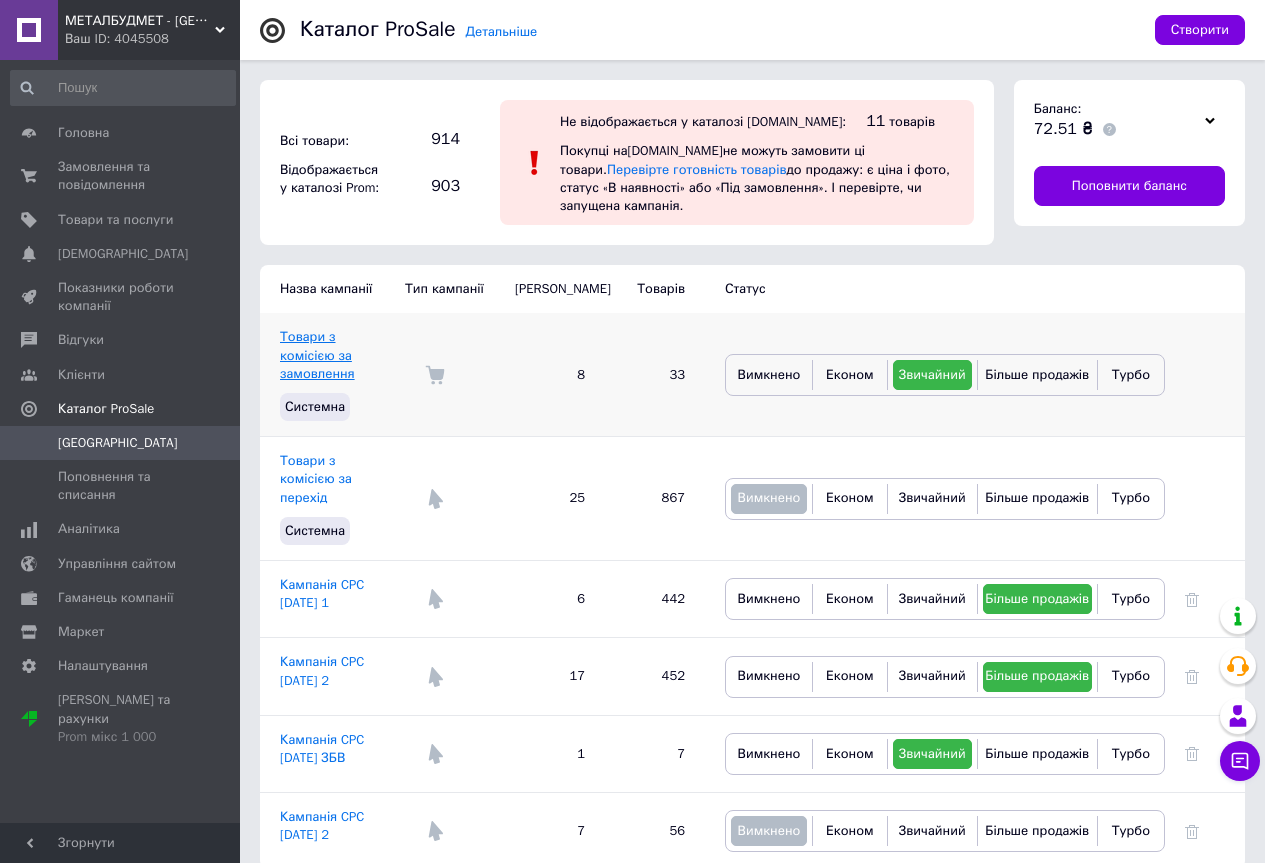 click on "Товари з комісією за замовлення" at bounding box center [317, 354] 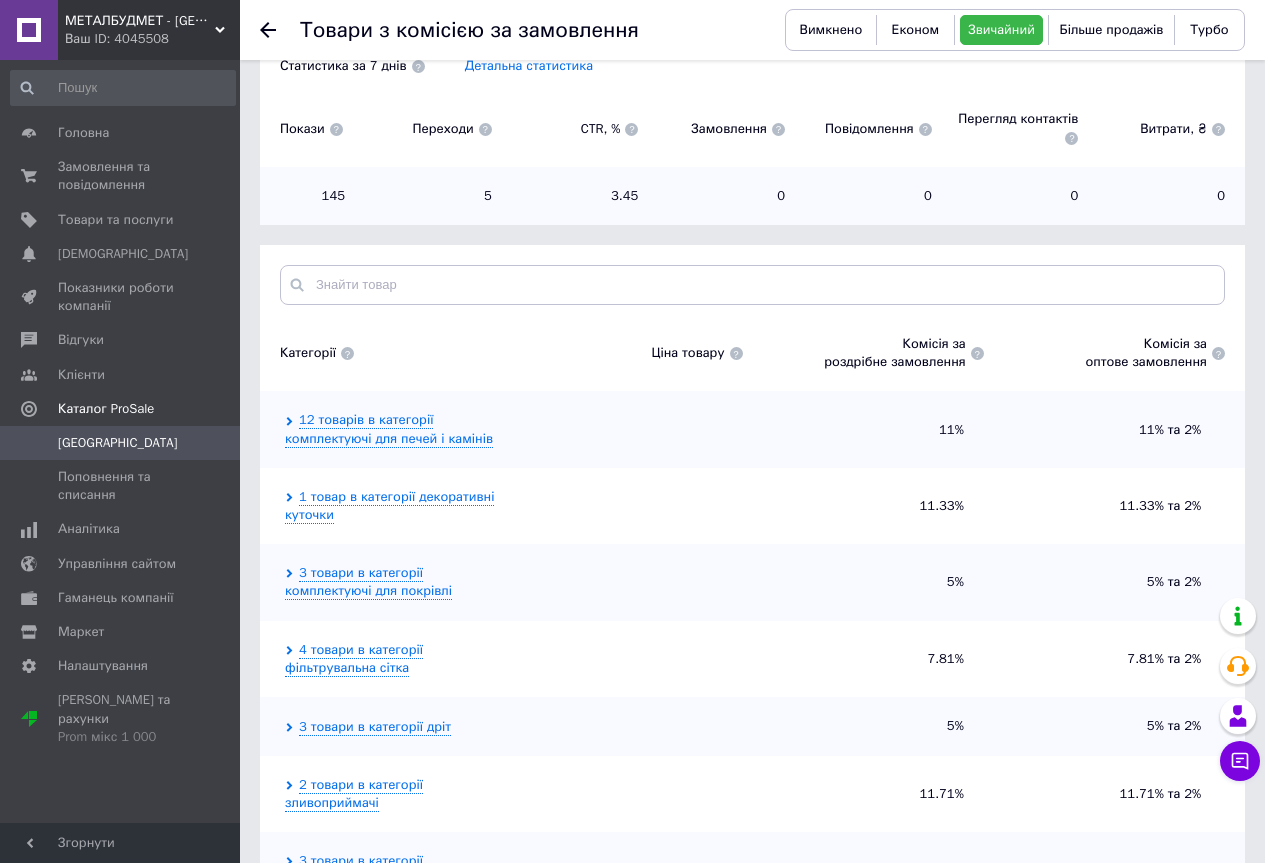 scroll, scrollTop: 300, scrollLeft: 0, axis: vertical 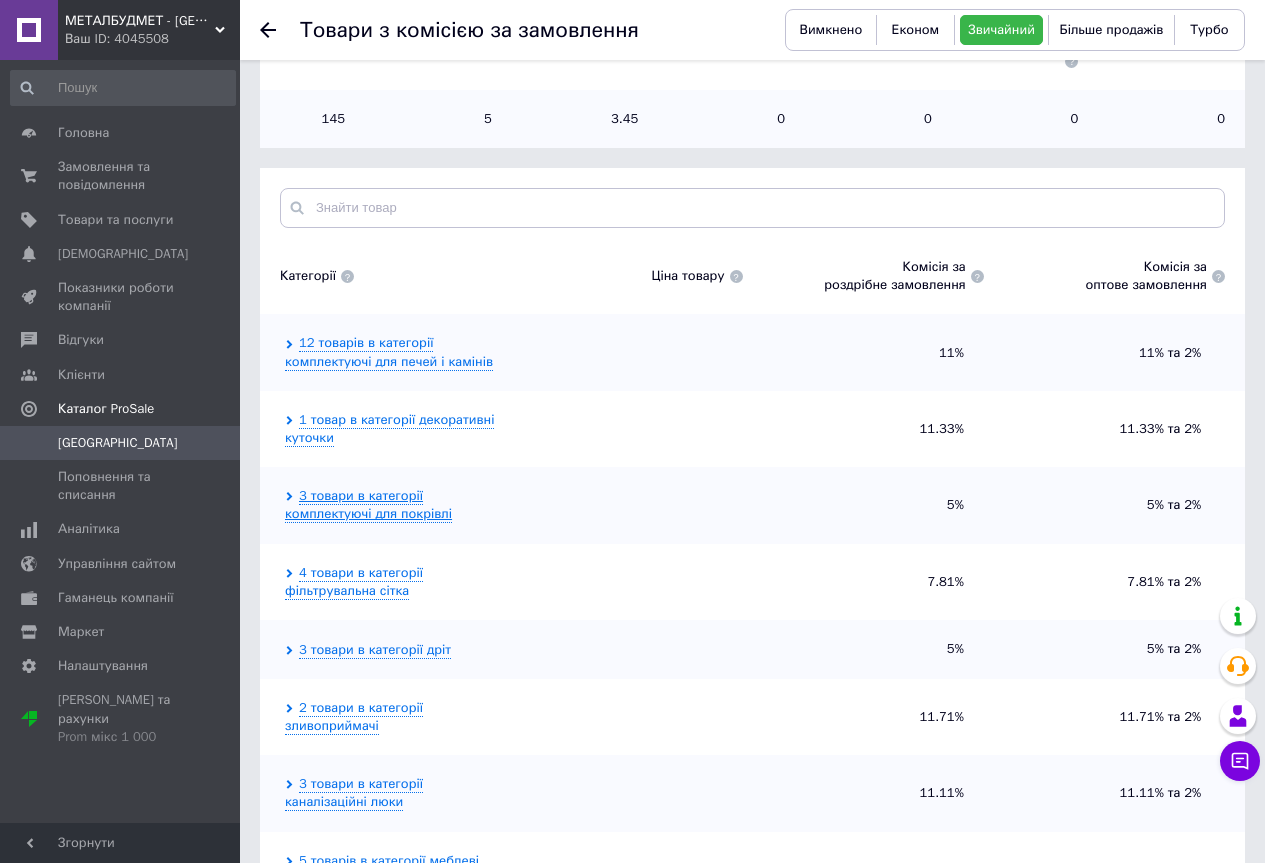 click on "3 товари в категорії комплектуючі для покрівлі" at bounding box center [368, 505] 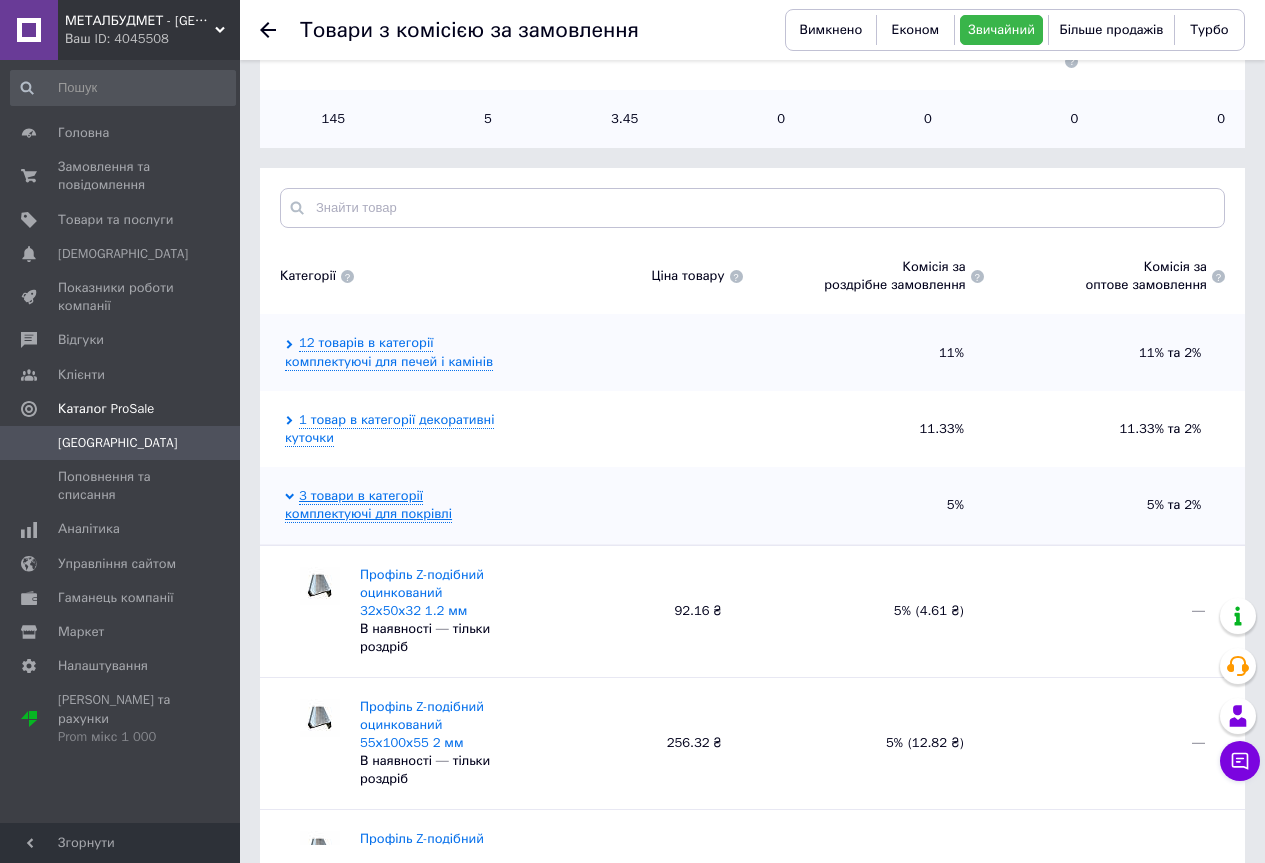 click on "3 товари в категорії комплектуючі для покрівлі" at bounding box center [368, 505] 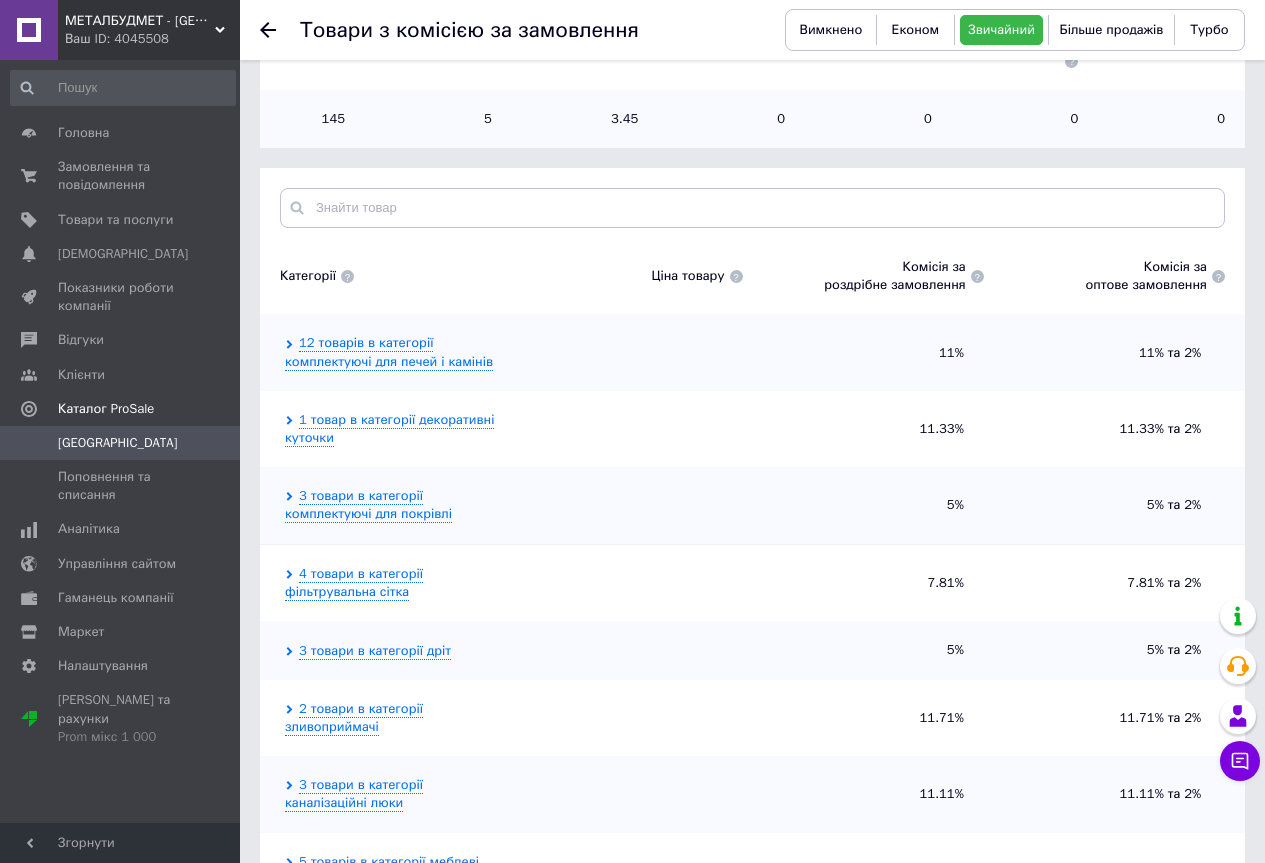 click on "[GEOGRAPHIC_DATA]" at bounding box center (118, 443) 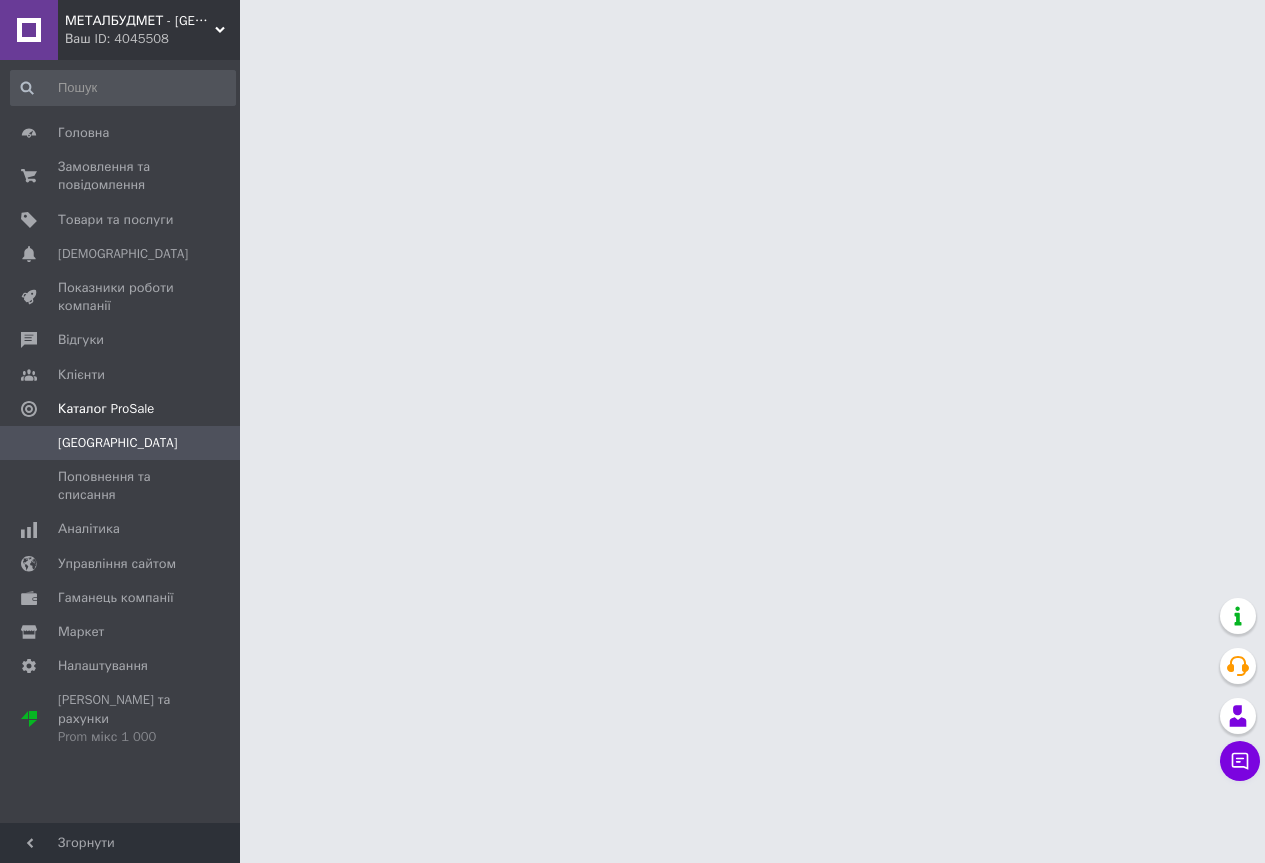 scroll, scrollTop: 0, scrollLeft: 0, axis: both 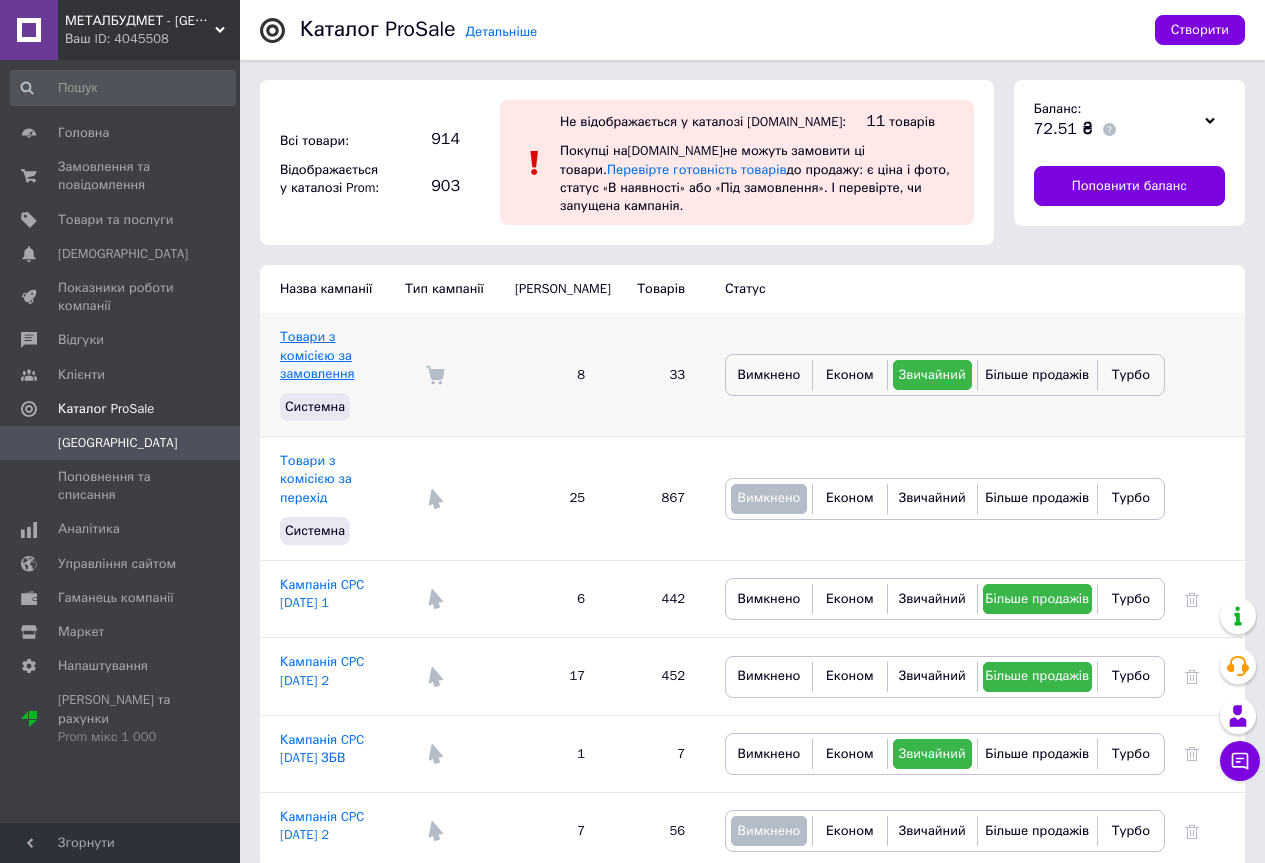 click on "Товари з комісією за замовлення" at bounding box center [317, 354] 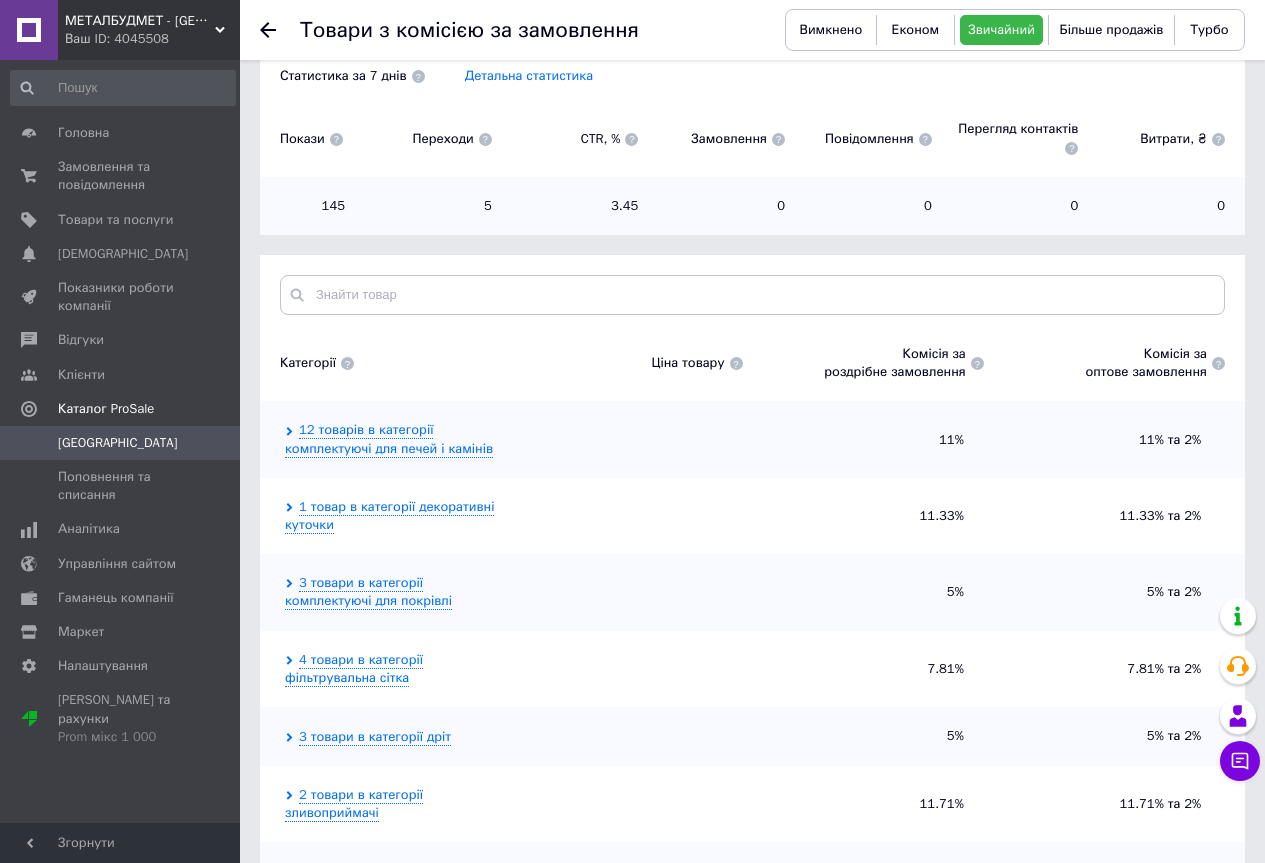 scroll, scrollTop: 48, scrollLeft: 0, axis: vertical 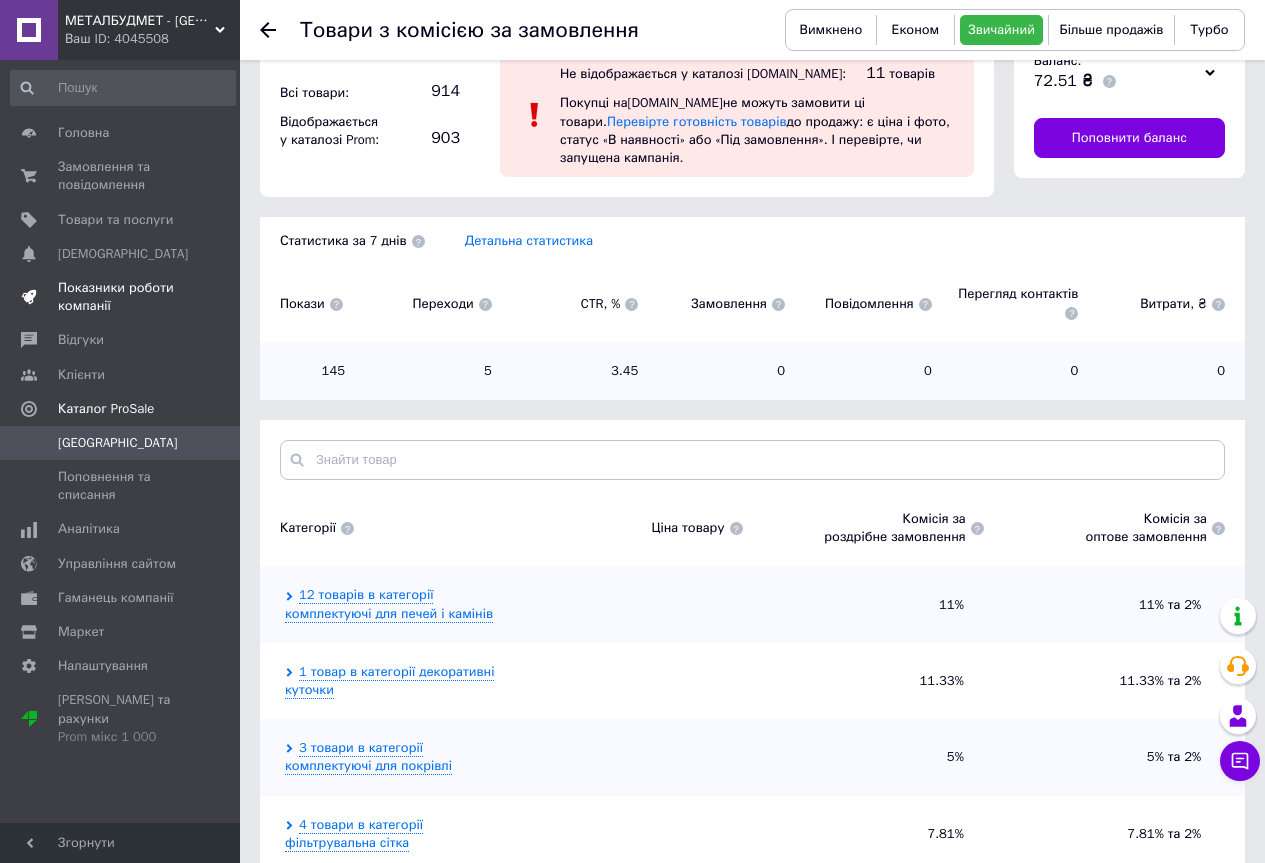 click on "Показники роботи компанії" at bounding box center (121, 297) 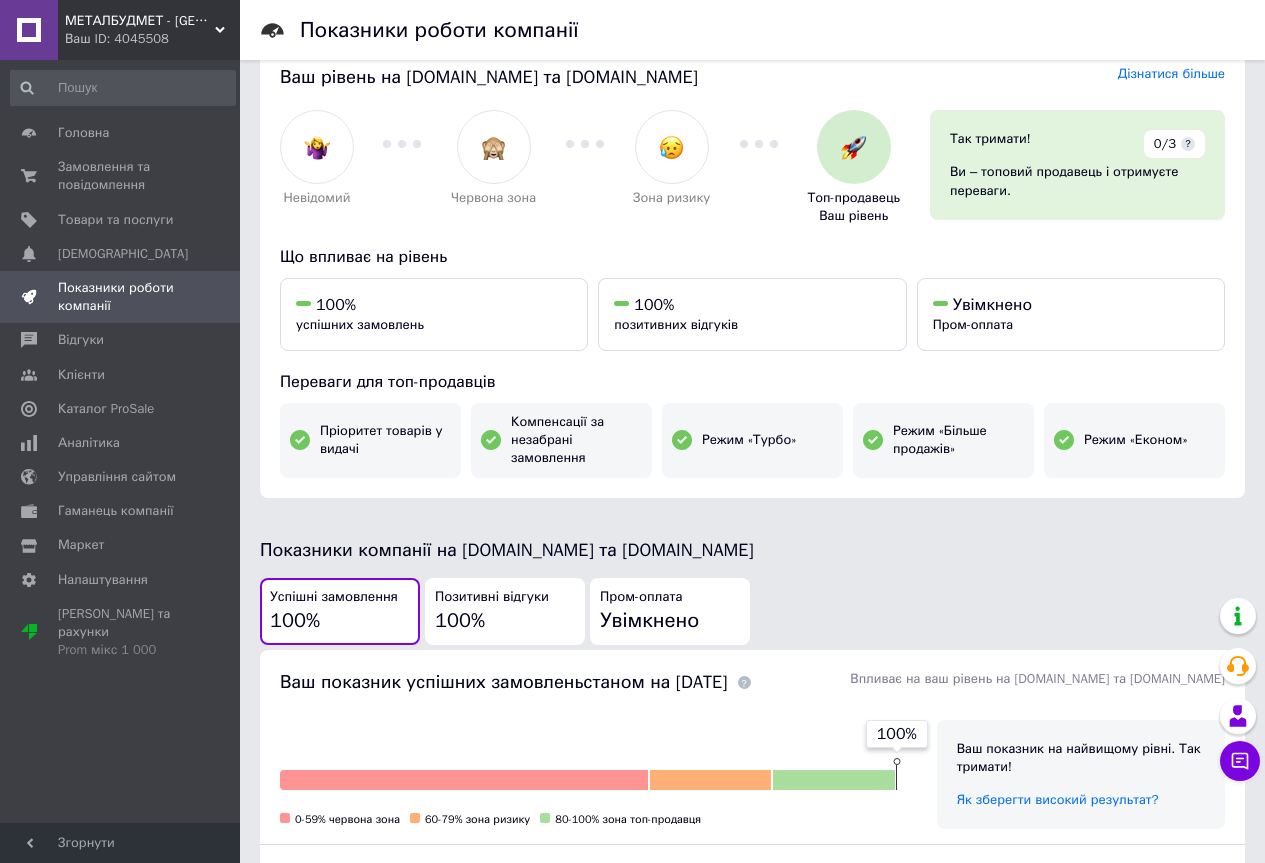 scroll, scrollTop: 0, scrollLeft: 0, axis: both 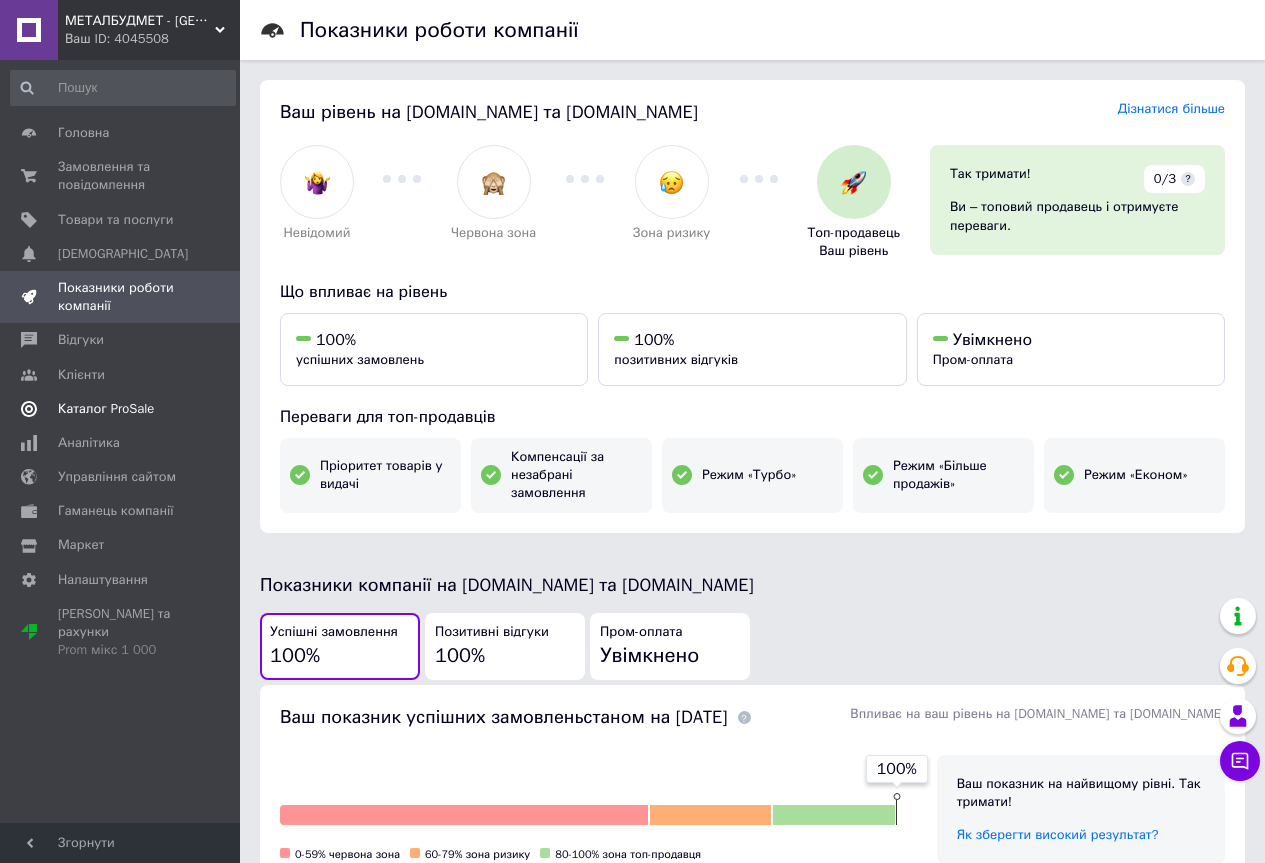click on "Каталог ProSale" at bounding box center [106, 409] 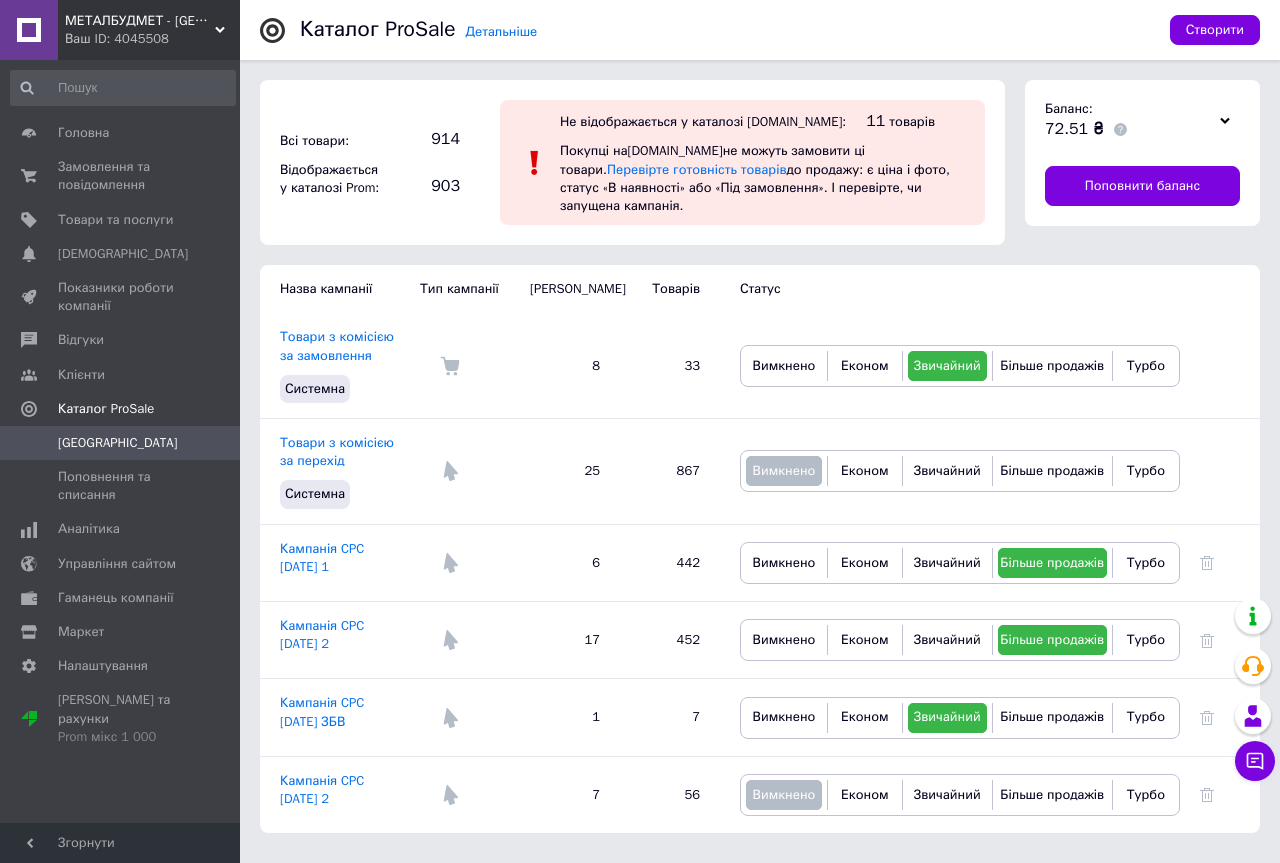 click on "[GEOGRAPHIC_DATA]" at bounding box center [118, 443] 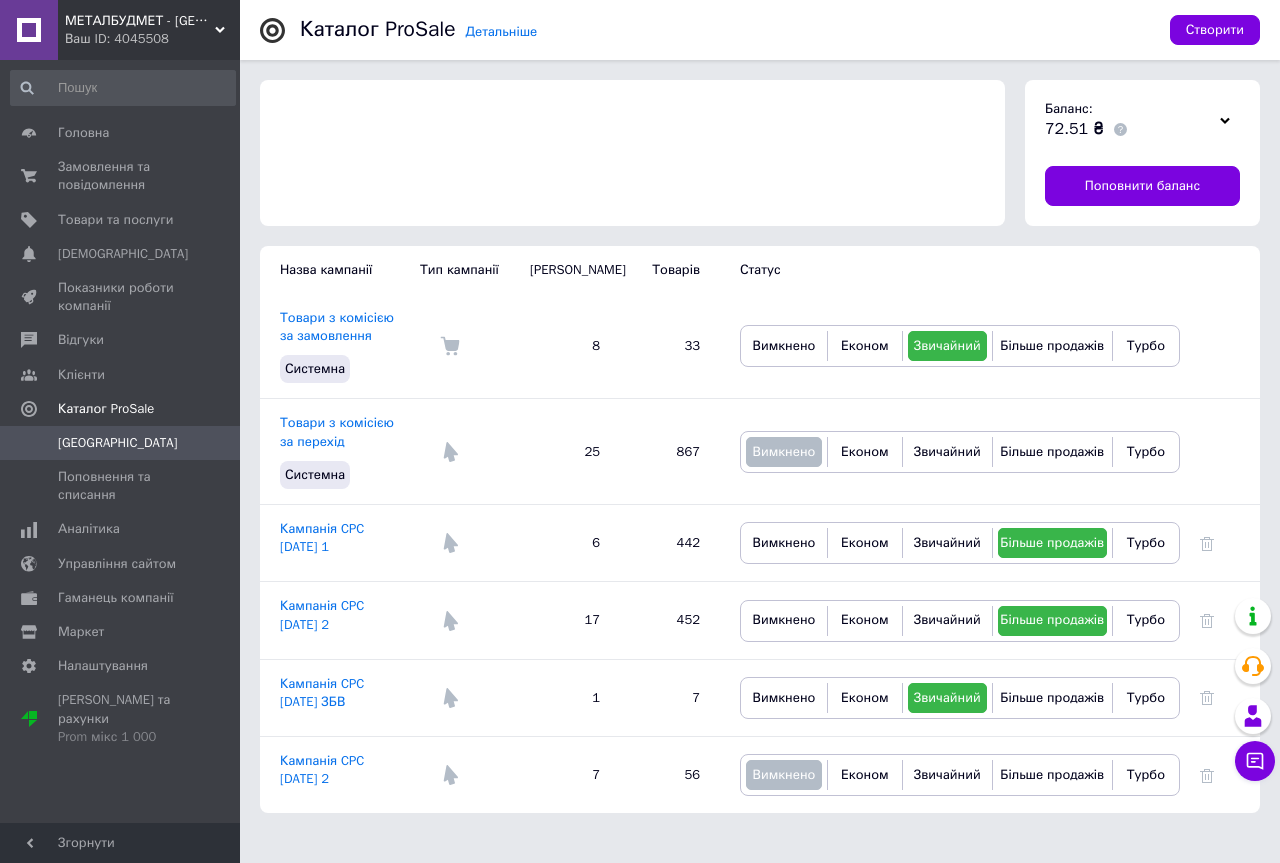 click on "МЕТАЛБУДМЕТ - УКРАЇНА" at bounding box center [140, 21] 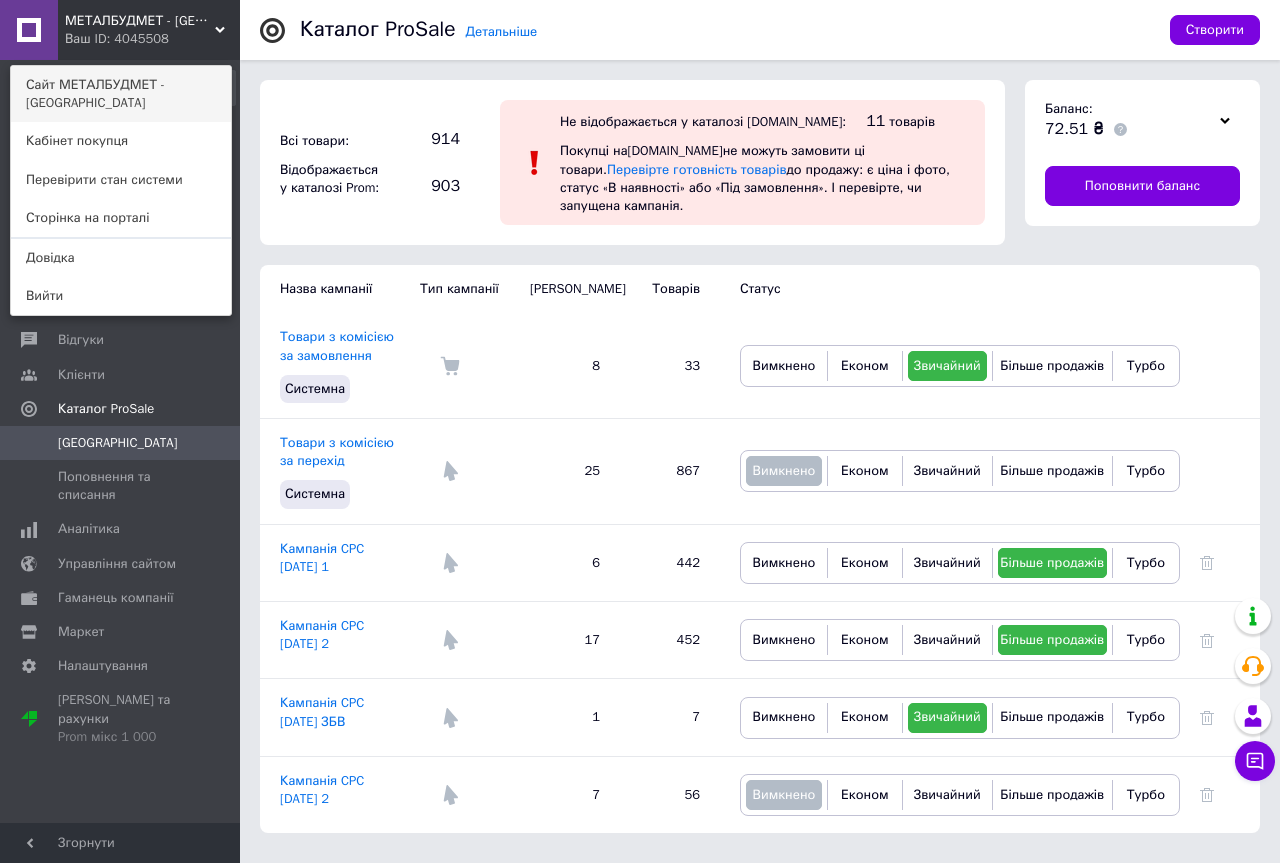 click on "Сайт МЕТАЛБУДМЕТ - УКРАЇНА" at bounding box center [121, 94] 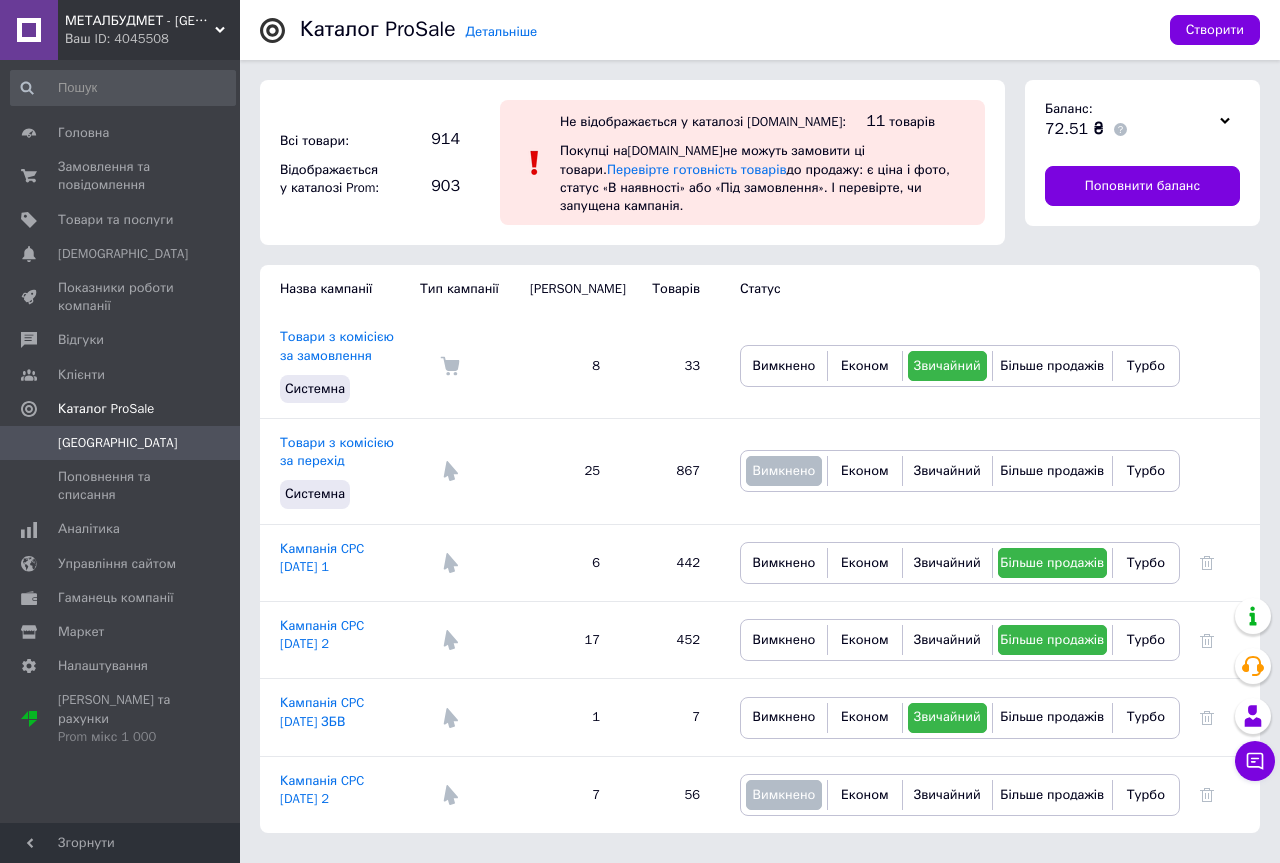 click on "[GEOGRAPHIC_DATA]" at bounding box center [118, 443] 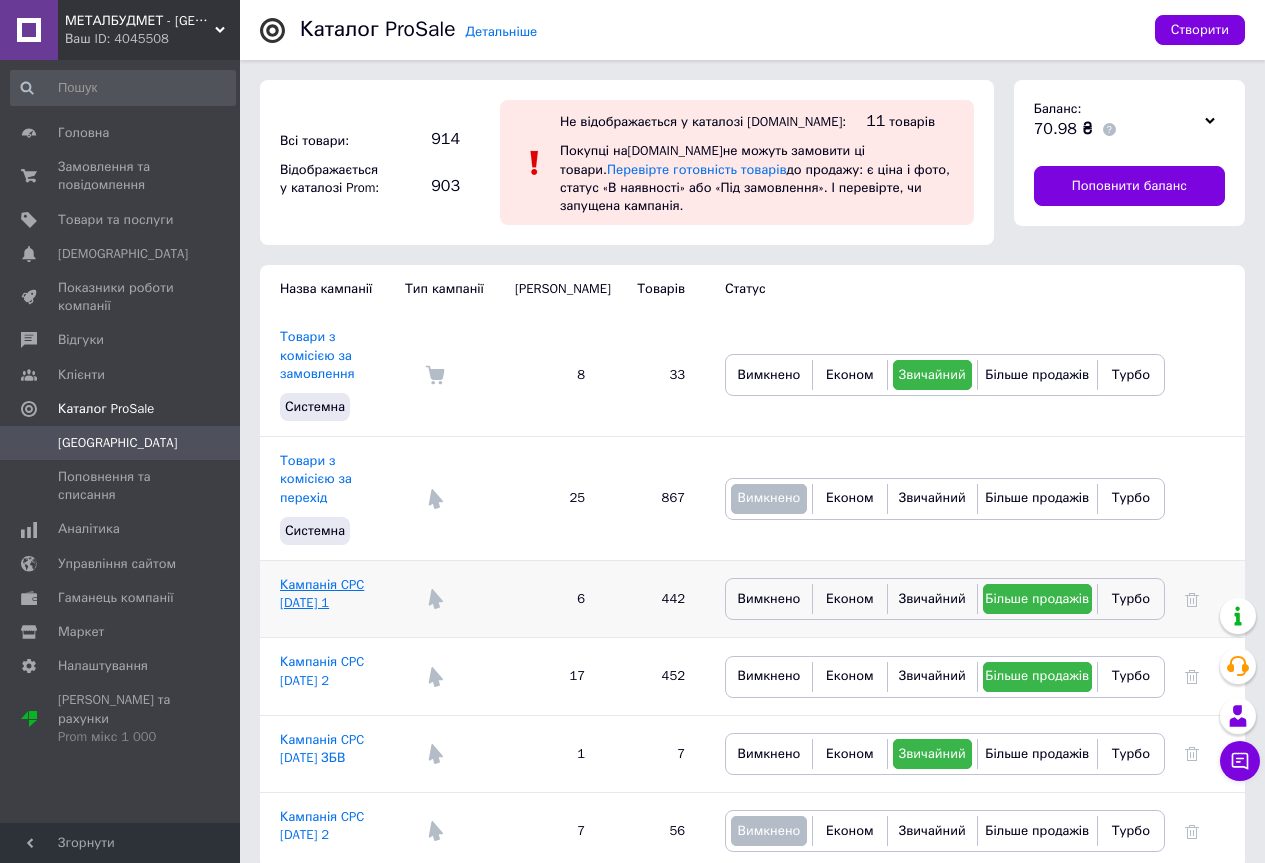 click on "Кампанія CPC 08.01.2025 1" at bounding box center [322, 593] 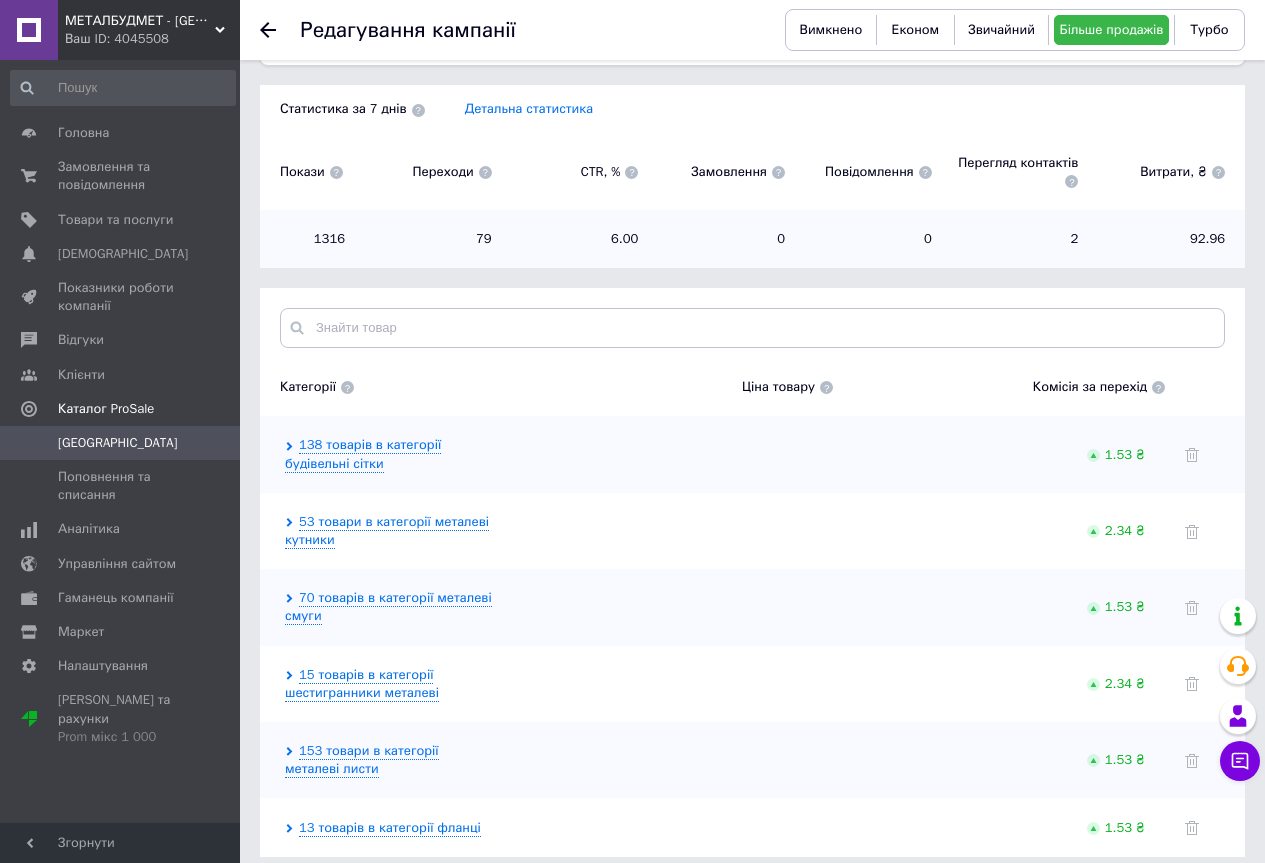 scroll, scrollTop: 400, scrollLeft: 0, axis: vertical 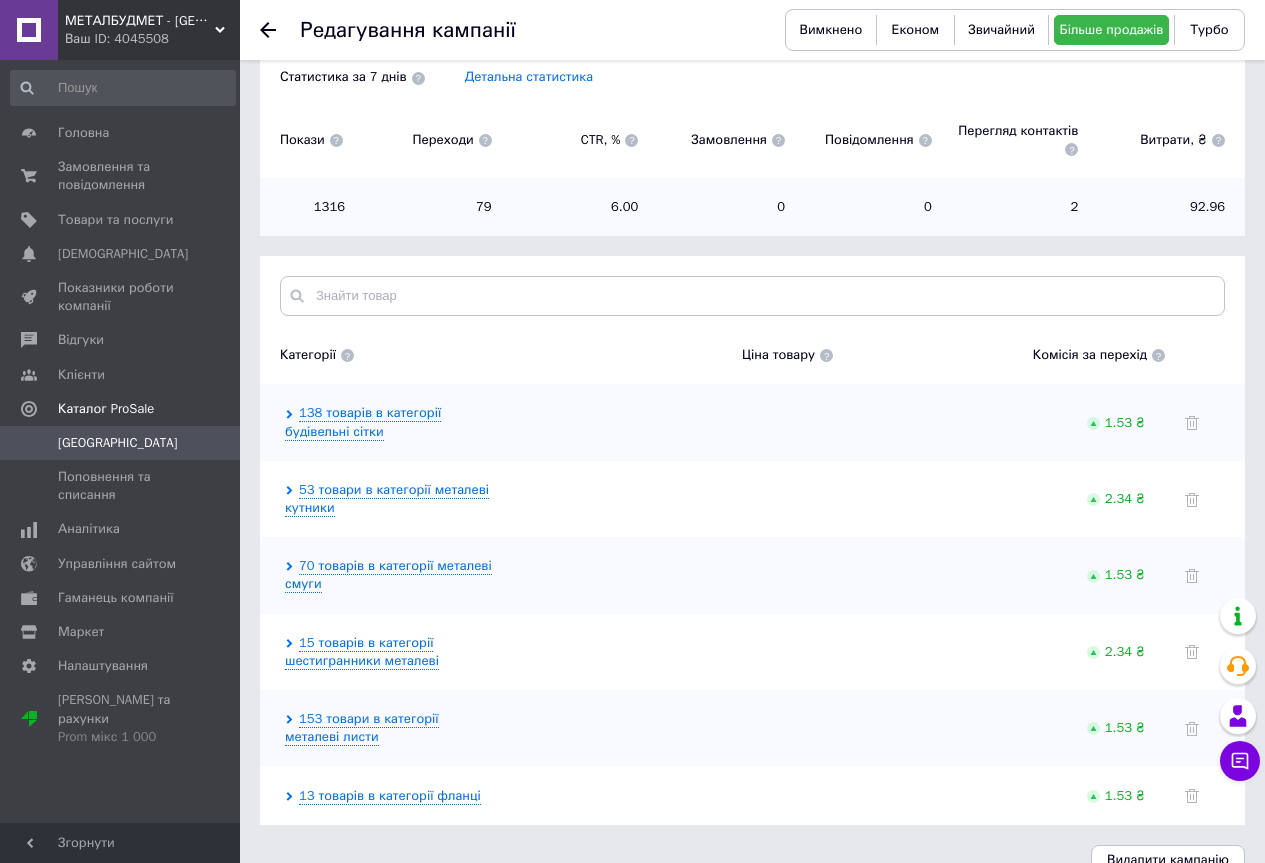 click on "[GEOGRAPHIC_DATA]" at bounding box center (118, 443) 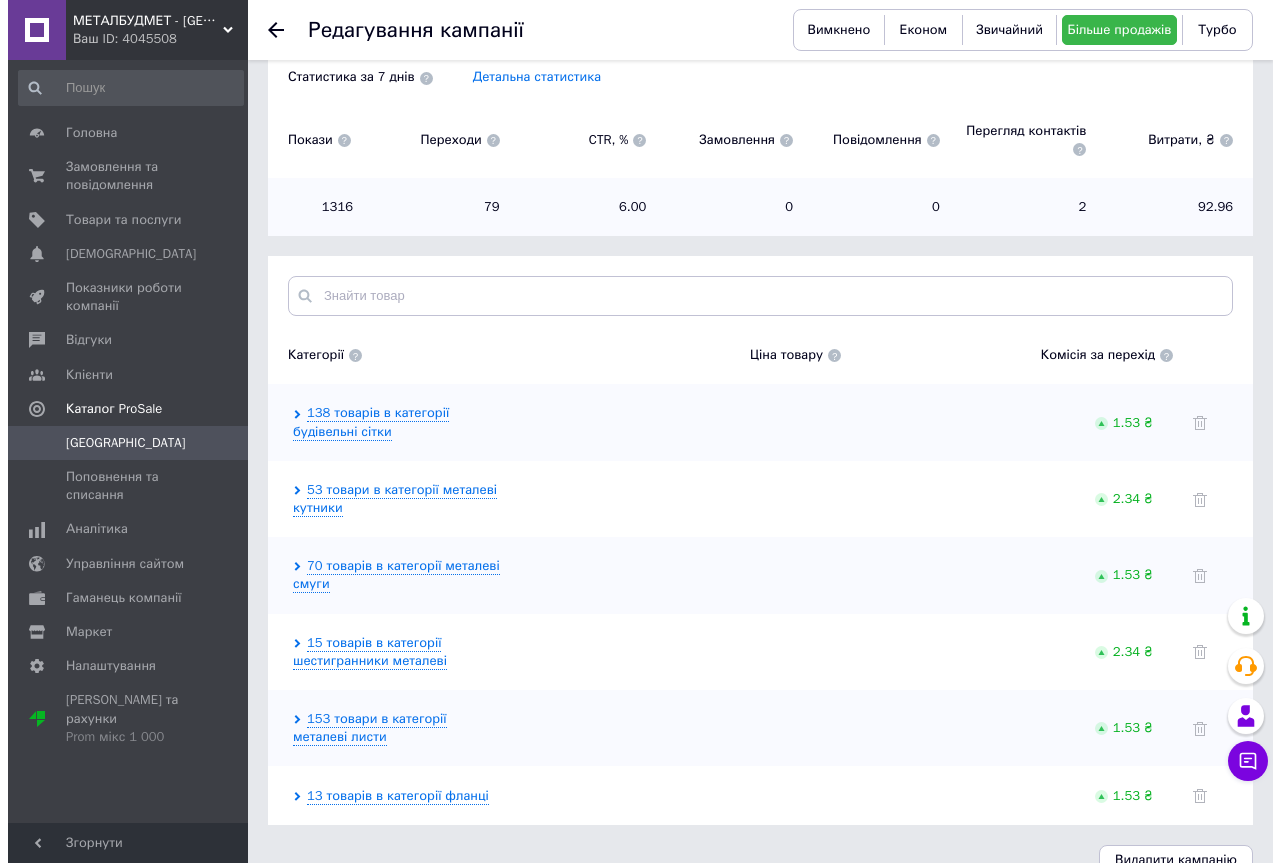 scroll, scrollTop: 0, scrollLeft: 0, axis: both 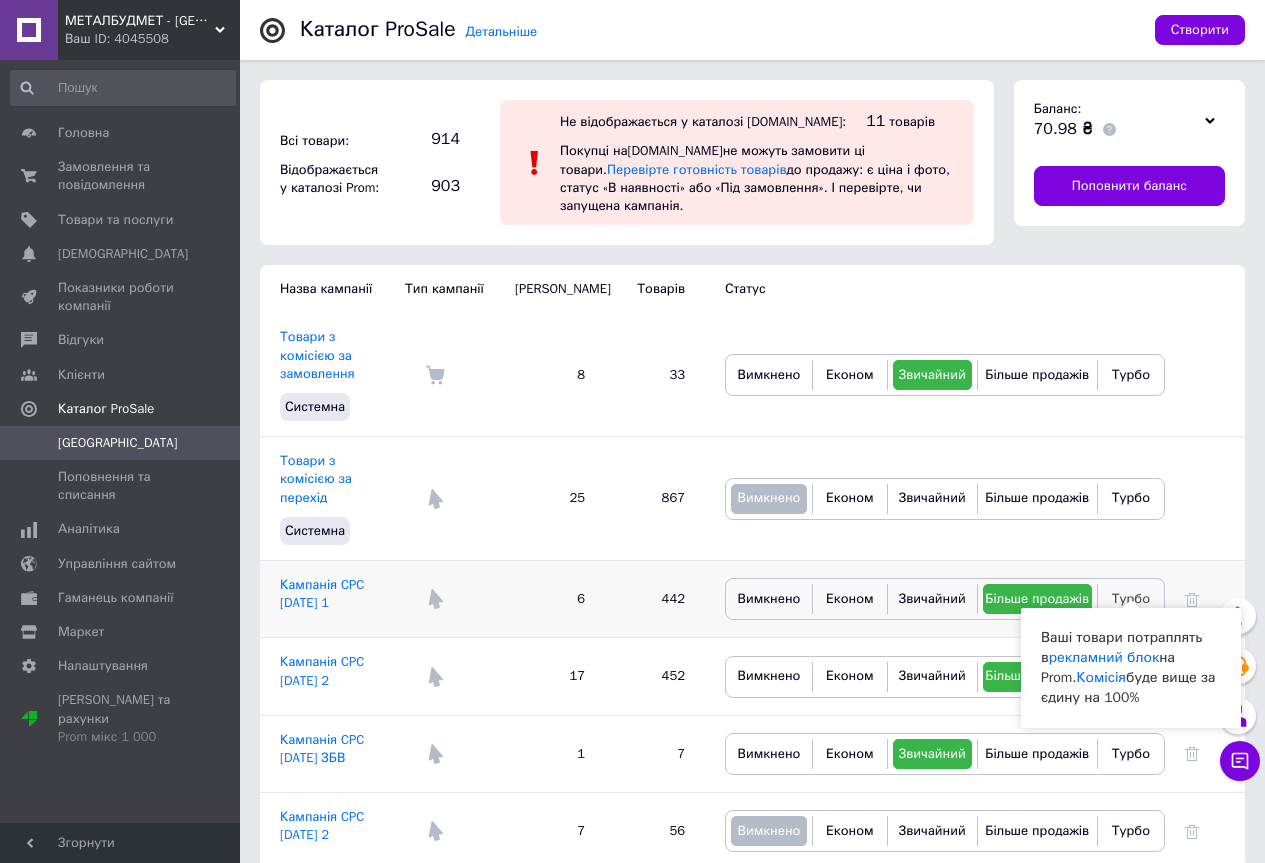 click on "Турбо" at bounding box center (1131, 598) 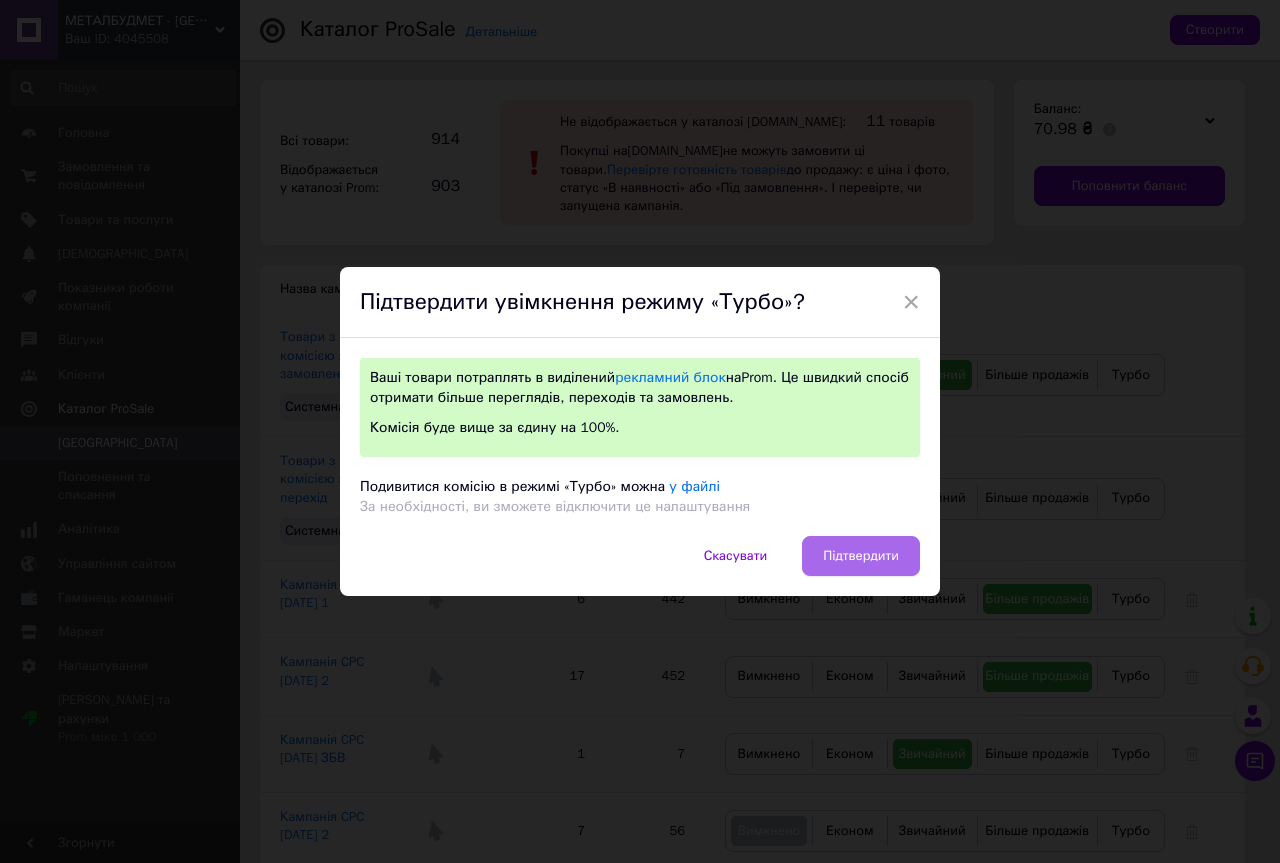 click on "Підтвердити" at bounding box center [861, 556] 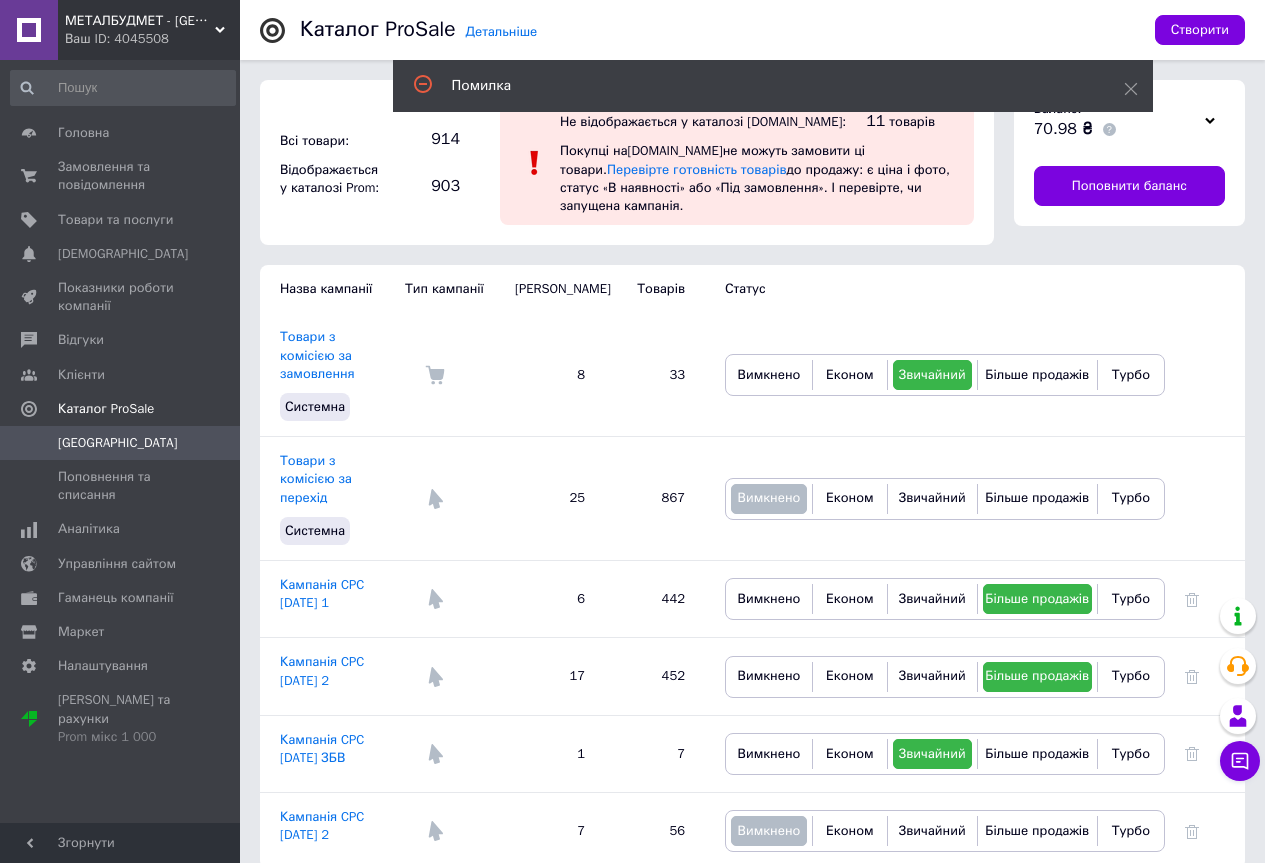 click on "[GEOGRAPHIC_DATA]" at bounding box center [121, 443] 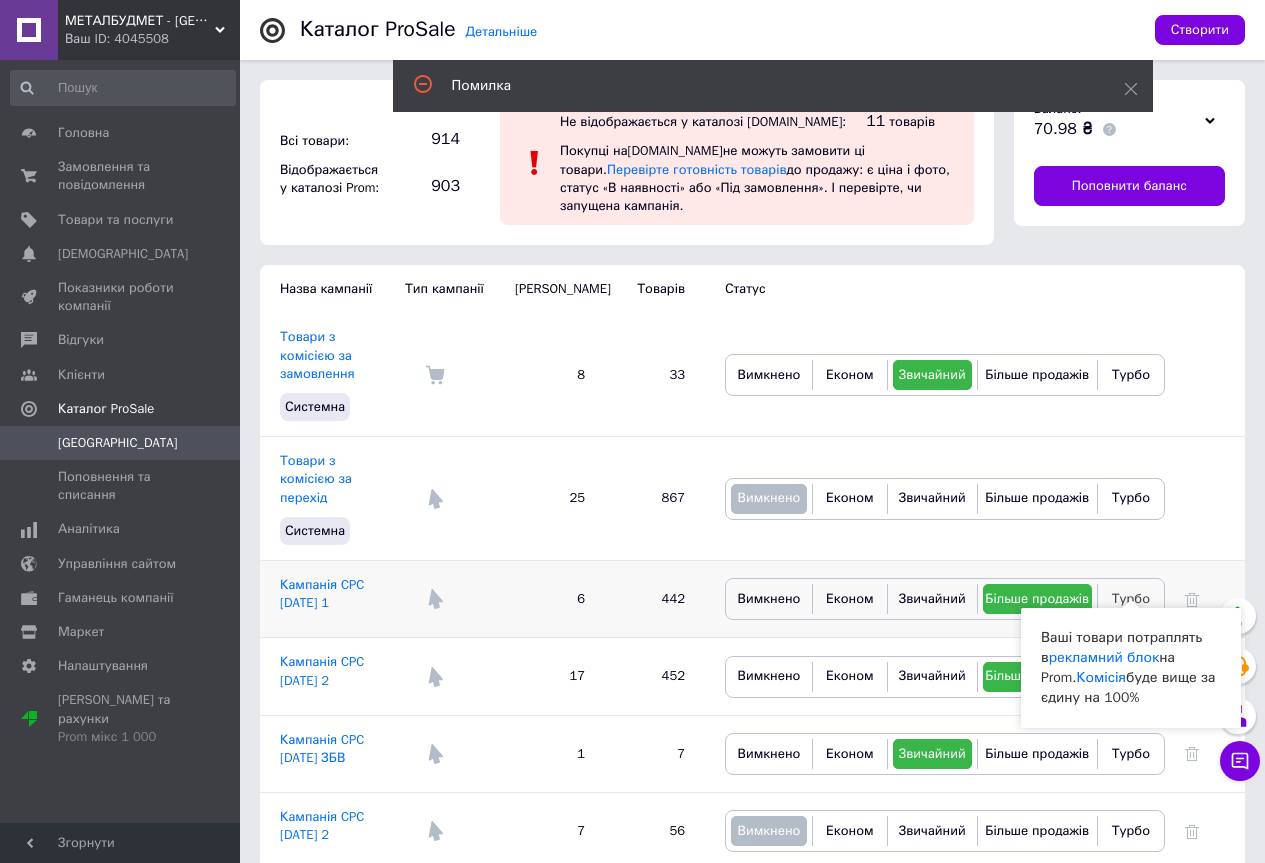 click on "Турбо" at bounding box center (1131, 598) 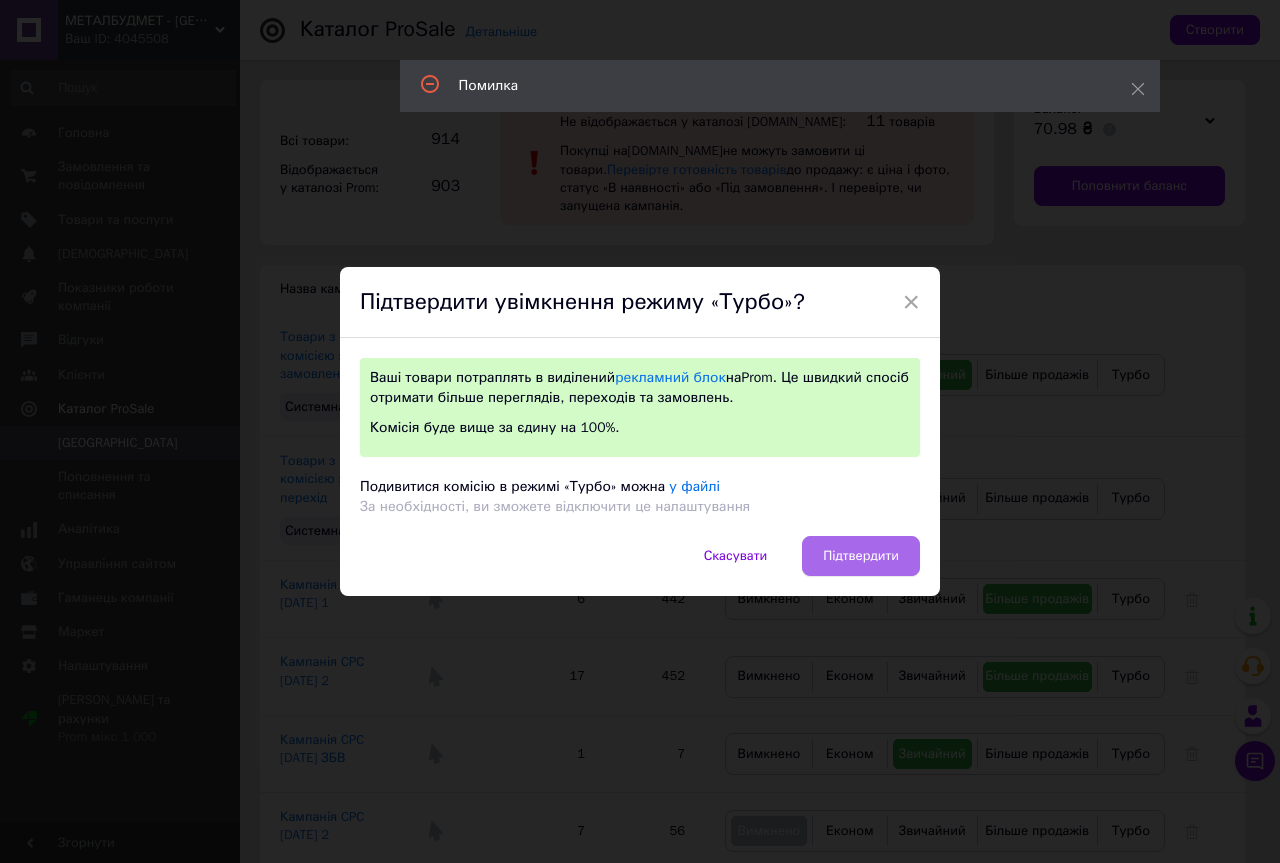 click on "Підтвердити" at bounding box center (861, 556) 